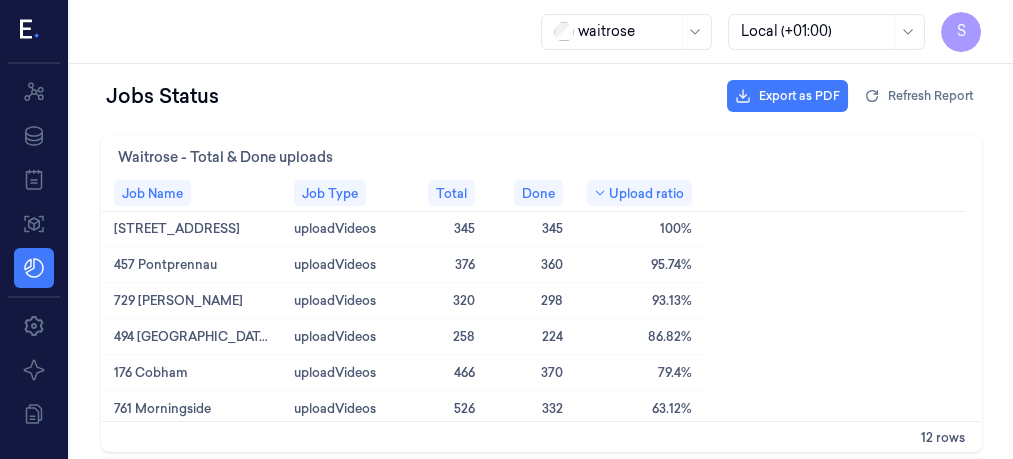 scroll, scrollTop: 0, scrollLeft: 0, axis: both 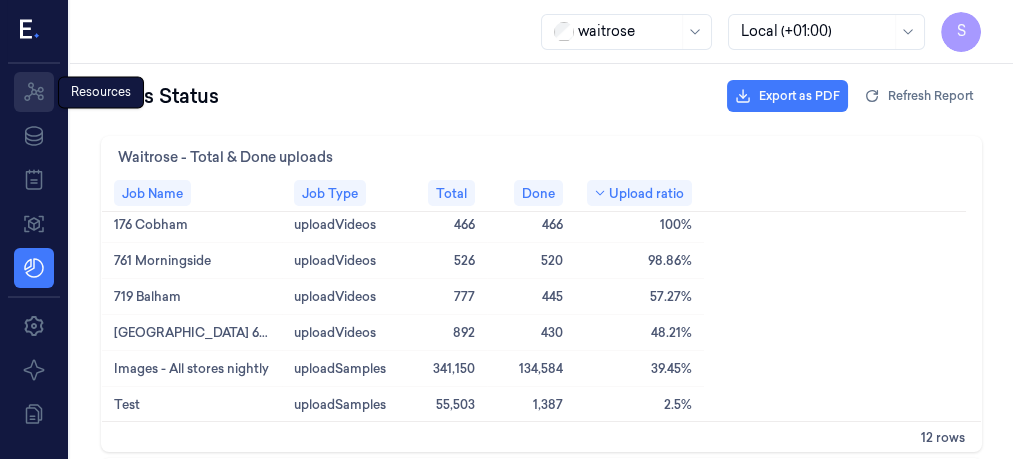 click 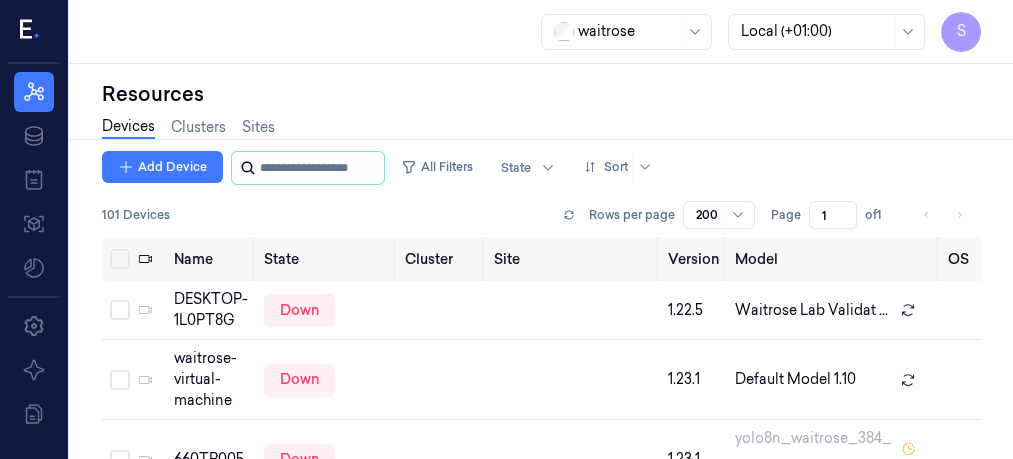 click at bounding box center [320, 168] 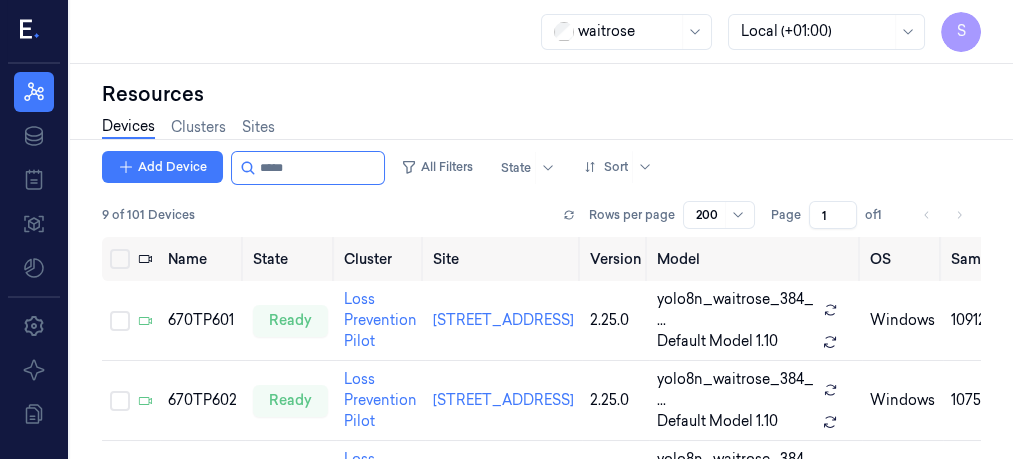 type on "*****" 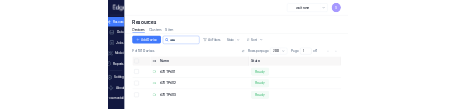 scroll, scrollTop: 18, scrollLeft: 0, axis: vertical 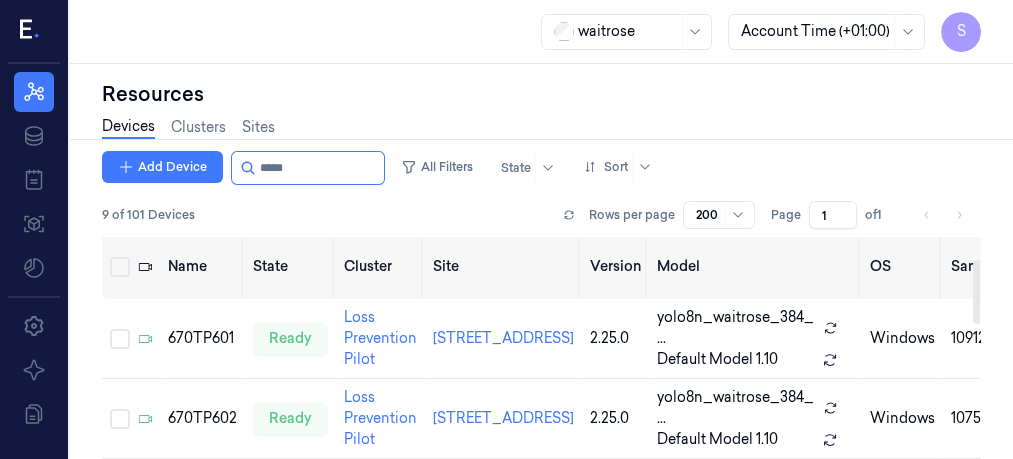 click at bounding box center [976, 292] 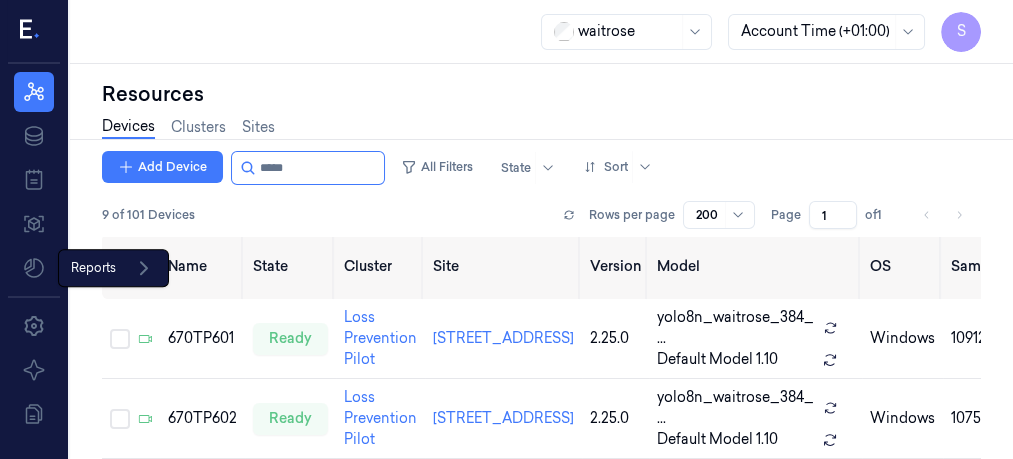 click 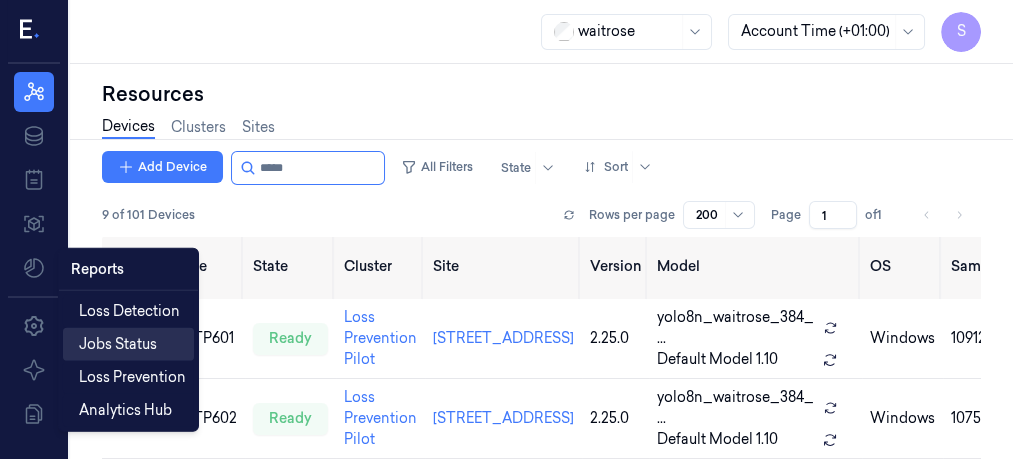 click on "Jobs Status" at bounding box center [118, 344] 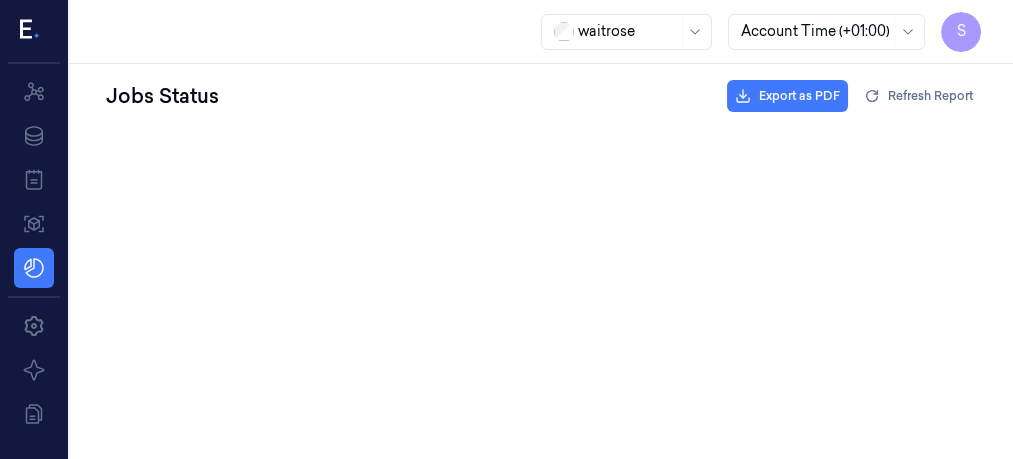 scroll, scrollTop: 0, scrollLeft: 0, axis: both 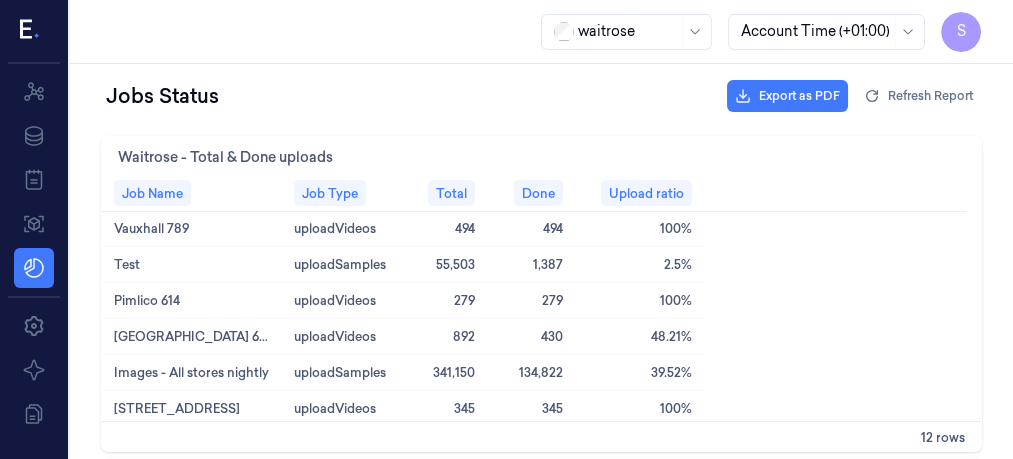 click on "Upload ratio" at bounding box center (639, 193) 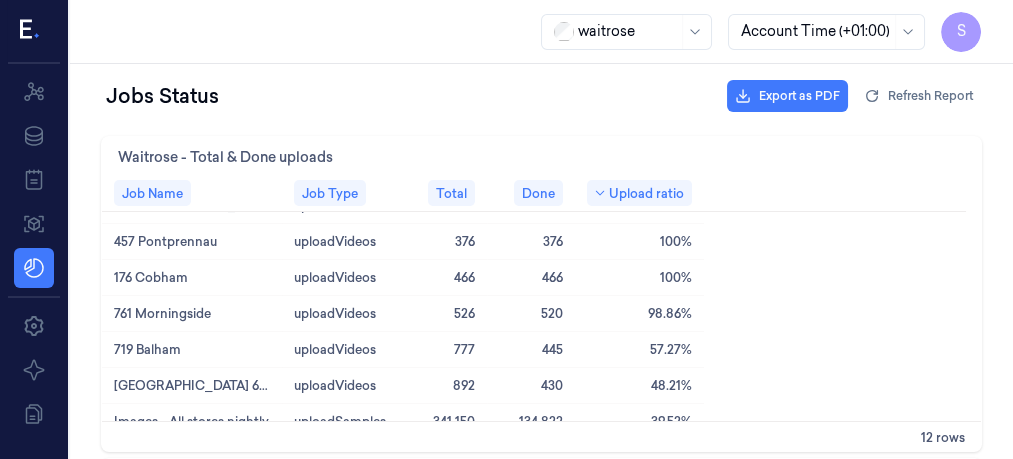 scroll, scrollTop: 220, scrollLeft: 0, axis: vertical 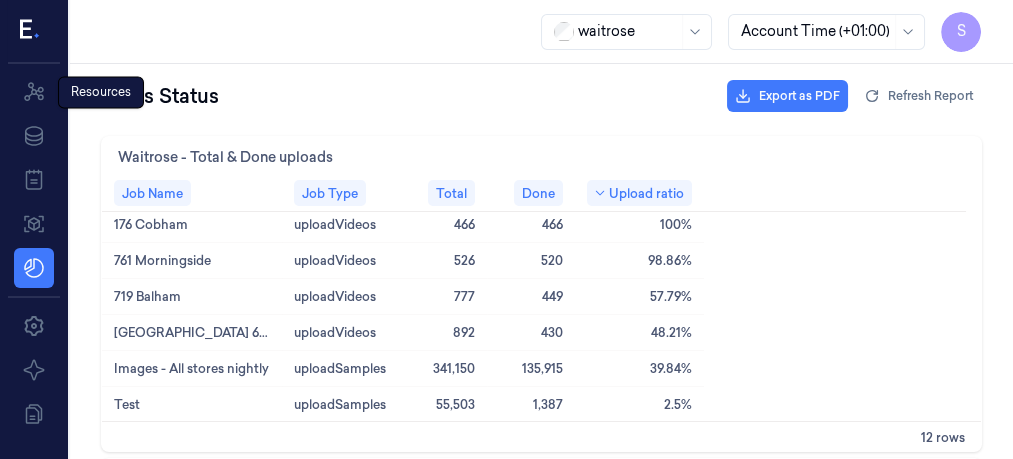 click on "Resources Resources" at bounding box center [101, 92] 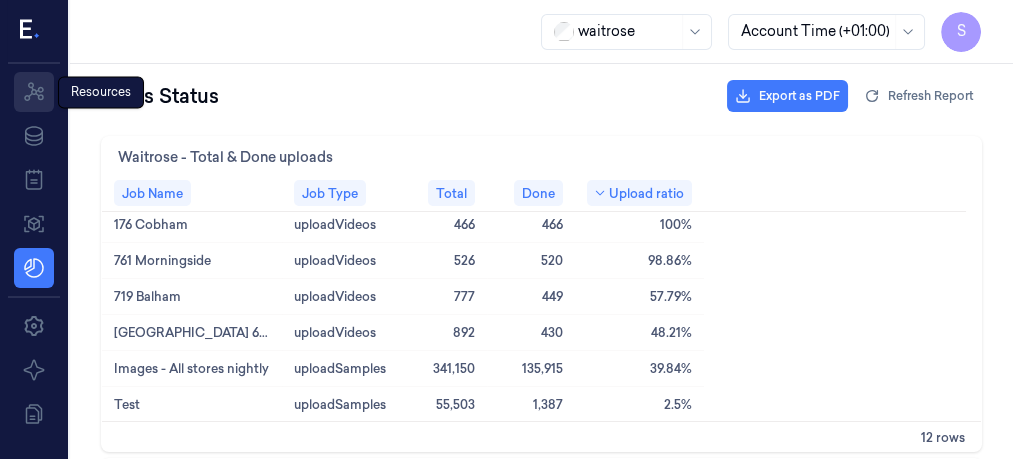 click 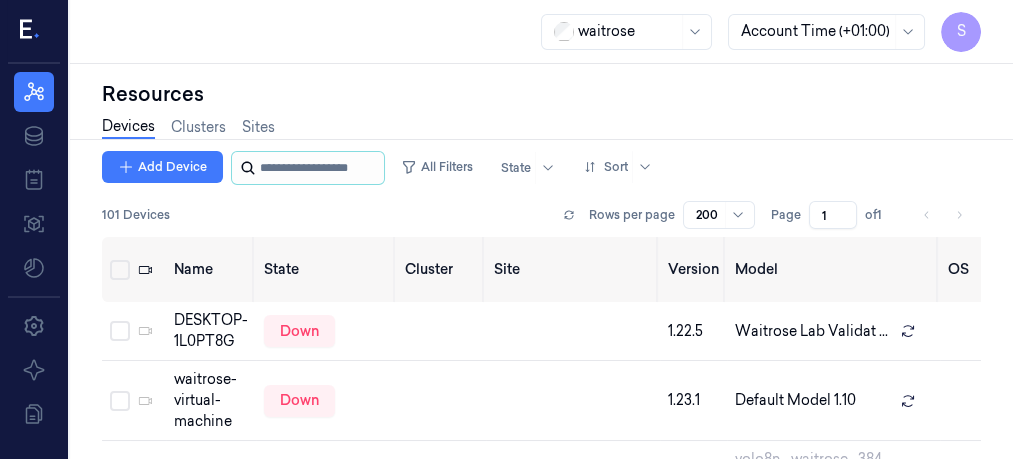 click at bounding box center (320, 168) 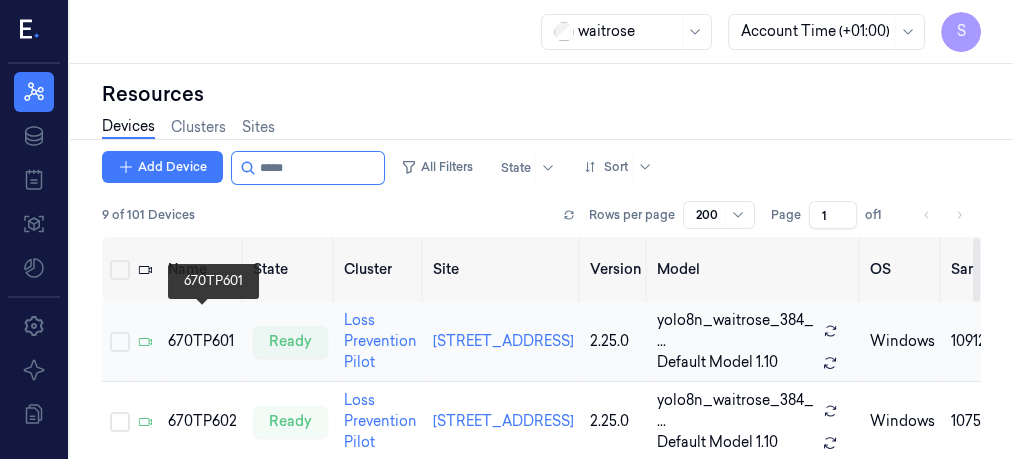type on "*****" 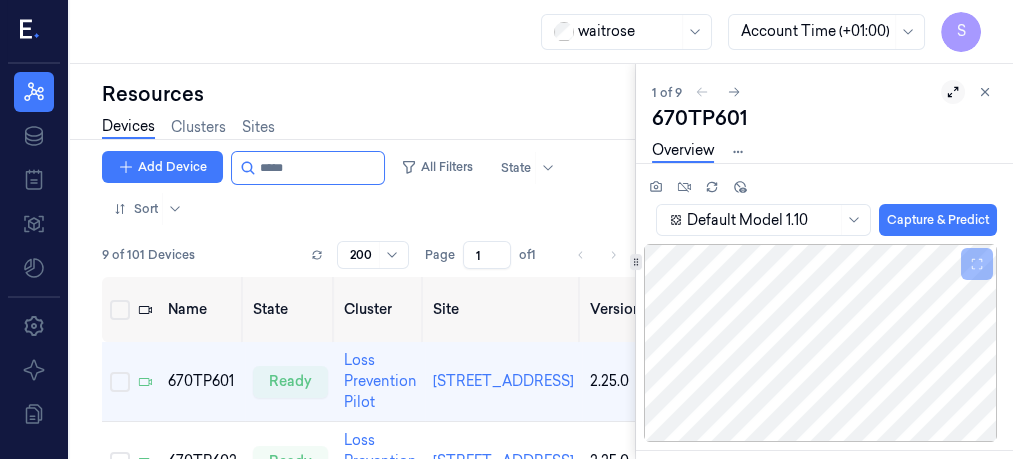 click 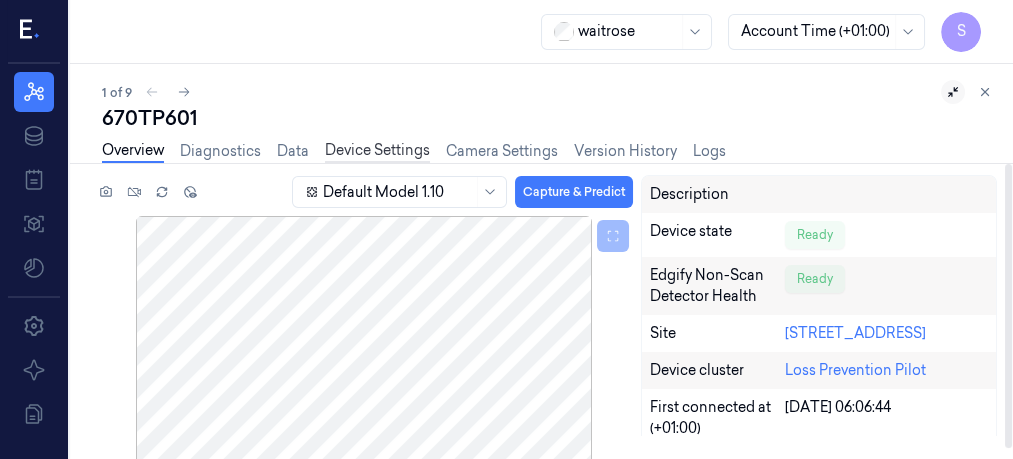 click on "Device Settings" at bounding box center [377, 151] 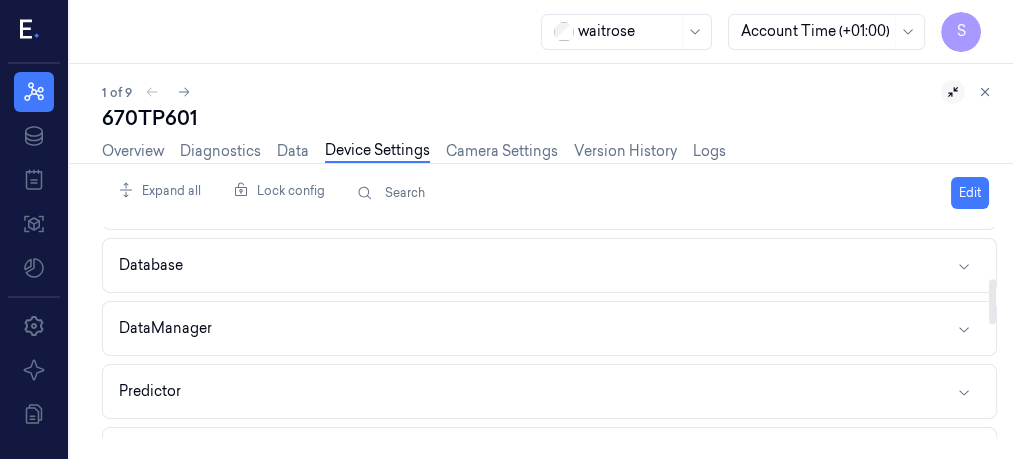 scroll, scrollTop: 251, scrollLeft: 0, axis: vertical 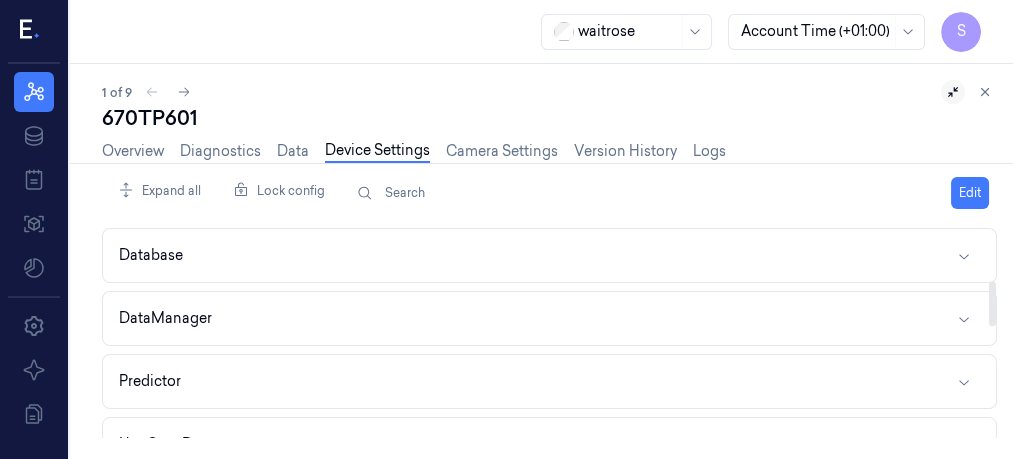 drag, startPoint x: 991, startPoint y: 251, endPoint x: 992, endPoint y: 305, distance: 54.00926 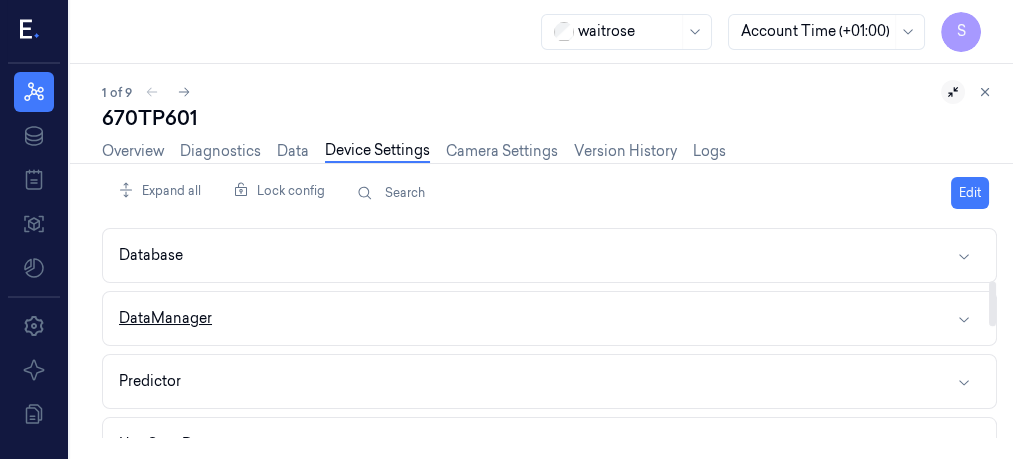 click 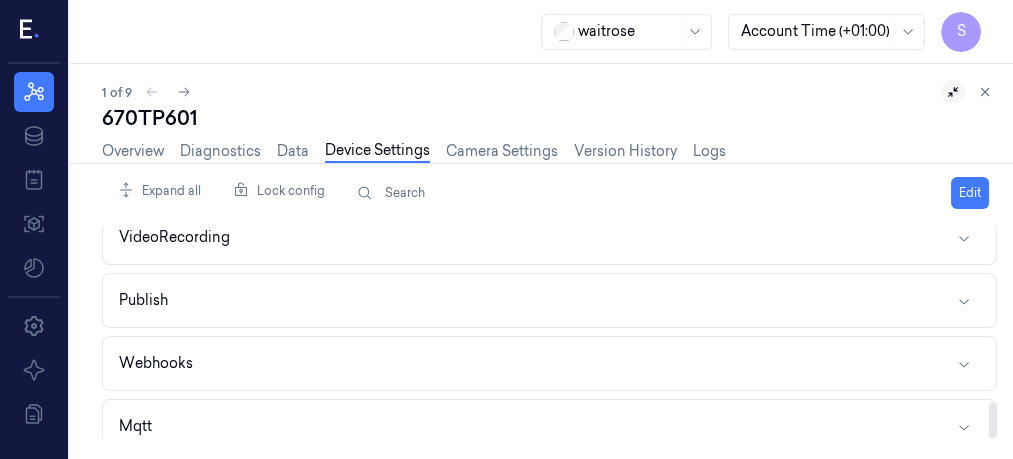 scroll, scrollTop: 1037, scrollLeft: 0, axis: vertical 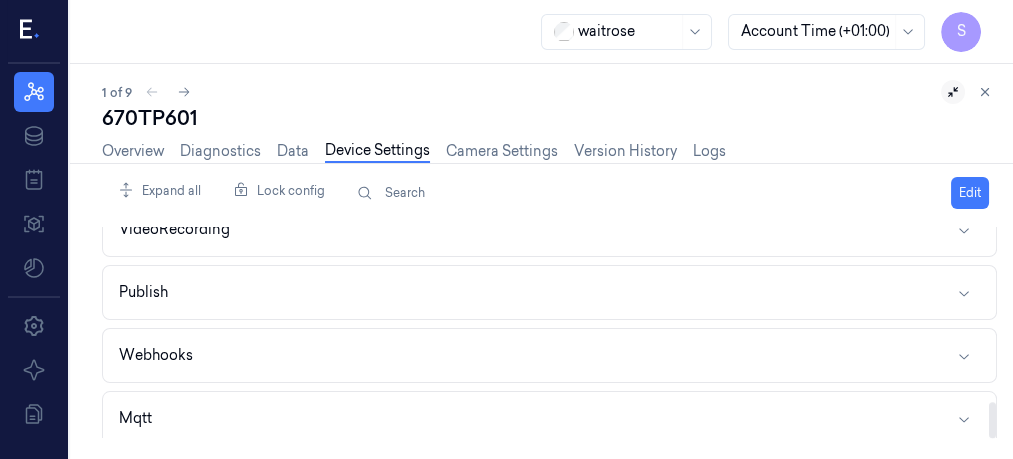 drag, startPoint x: 991, startPoint y: 290, endPoint x: 984, endPoint y: 443, distance: 153.16005 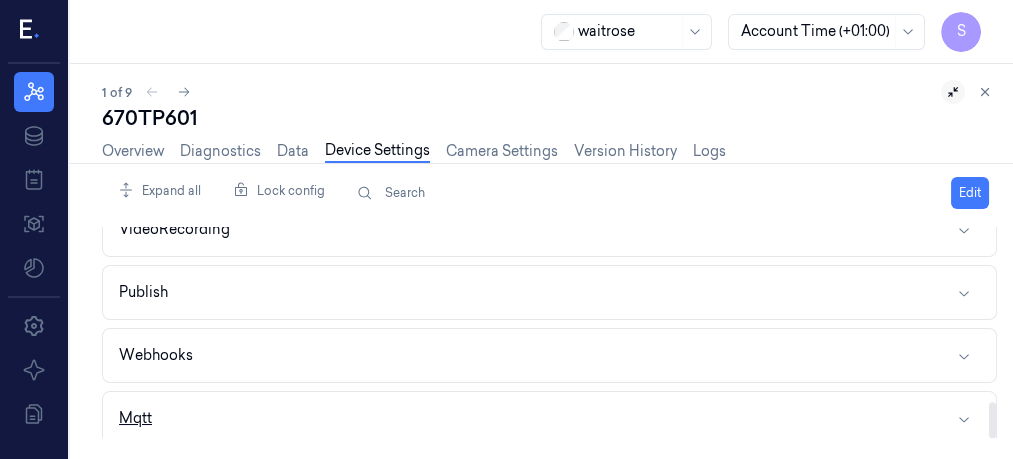 click 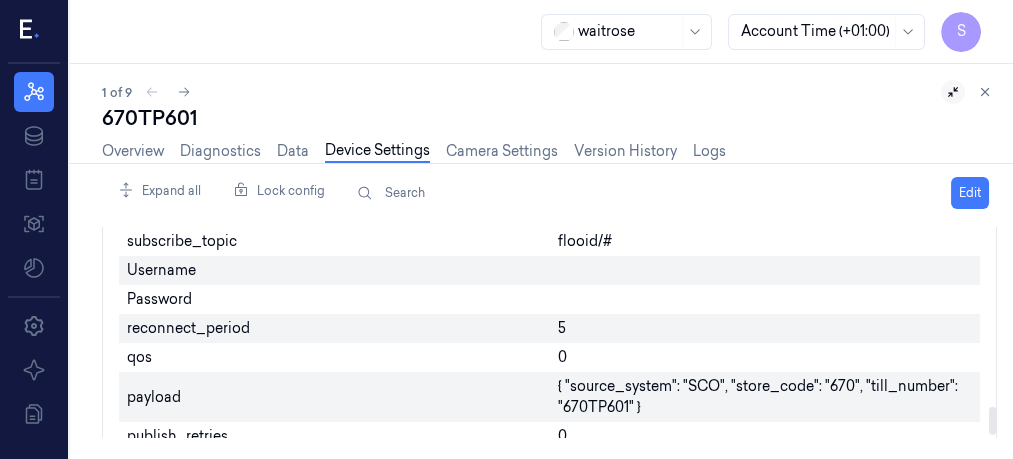 scroll, scrollTop: 1372, scrollLeft: 0, axis: vertical 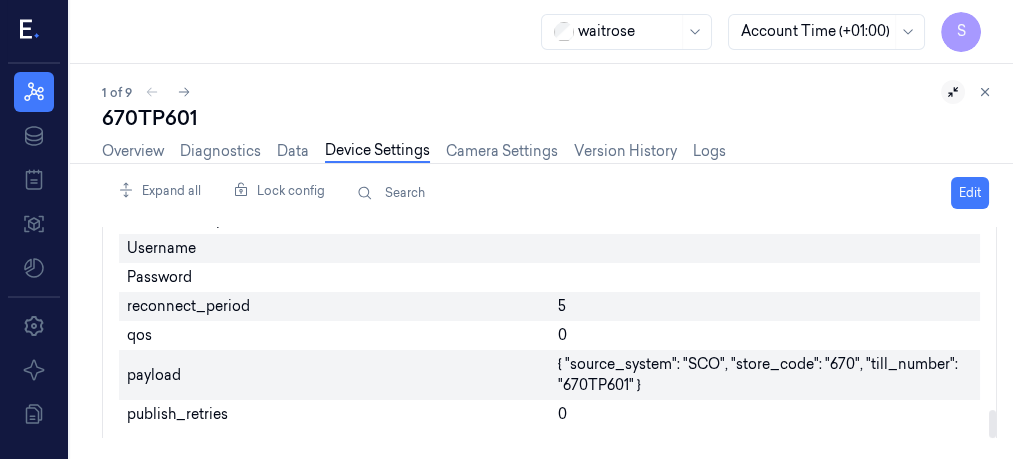 drag, startPoint x: 991, startPoint y: 373, endPoint x: 993, endPoint y: 419, distance: 46.043457 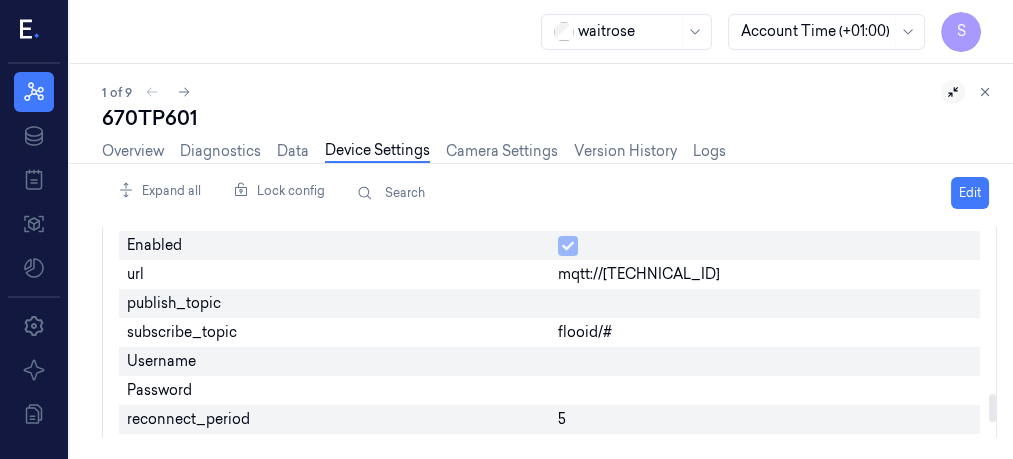 scroll, scrollTop: 1232, scrollLeft: 0, axis: vertical 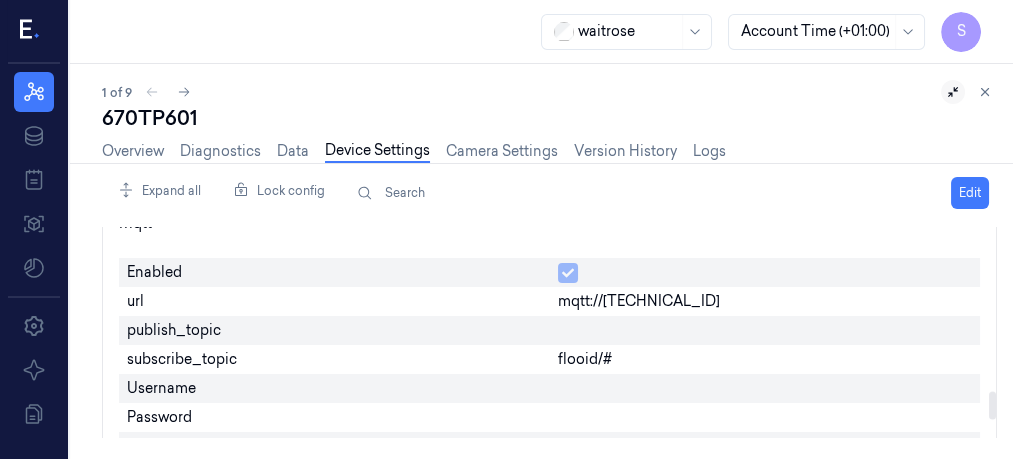 drag, startPoint x: 991, startPoint y: 423, endPoint x: 993, endPoint y: 404, distance: 19.104973 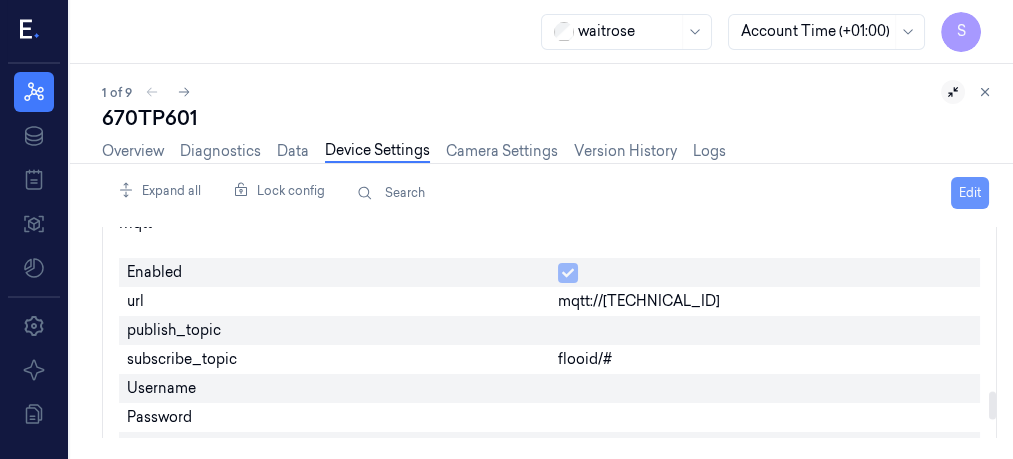 click on "Edit" at bounding box center (970, 193) 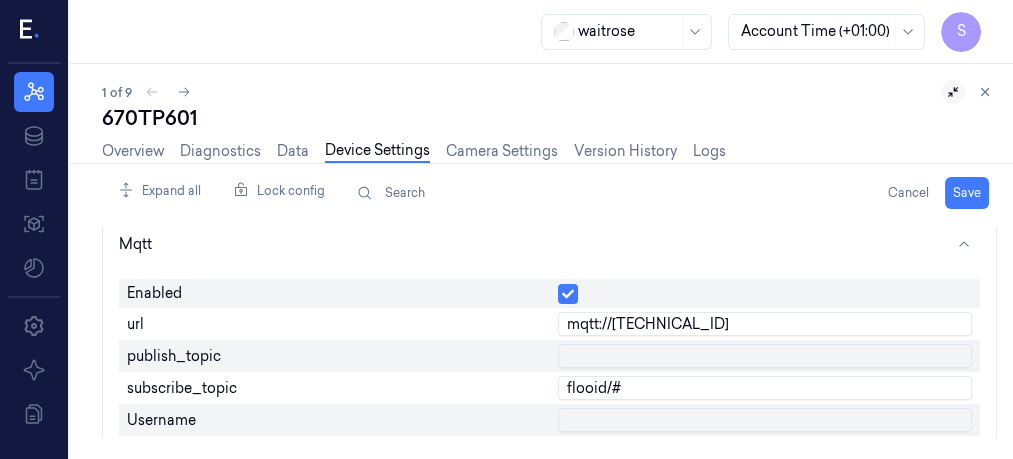 scroll, scrollTop: 1252, scrollLeft: 0, axis: vertical 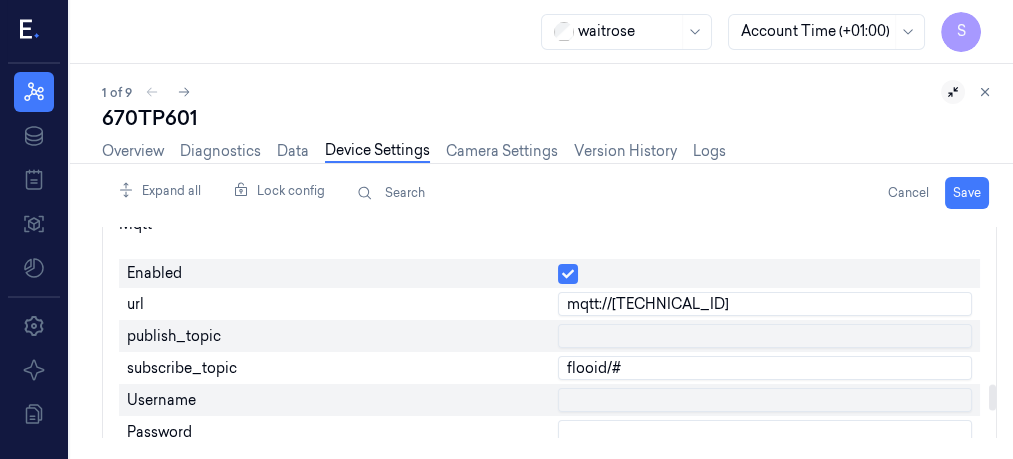 click at bounding box center (765, 336) 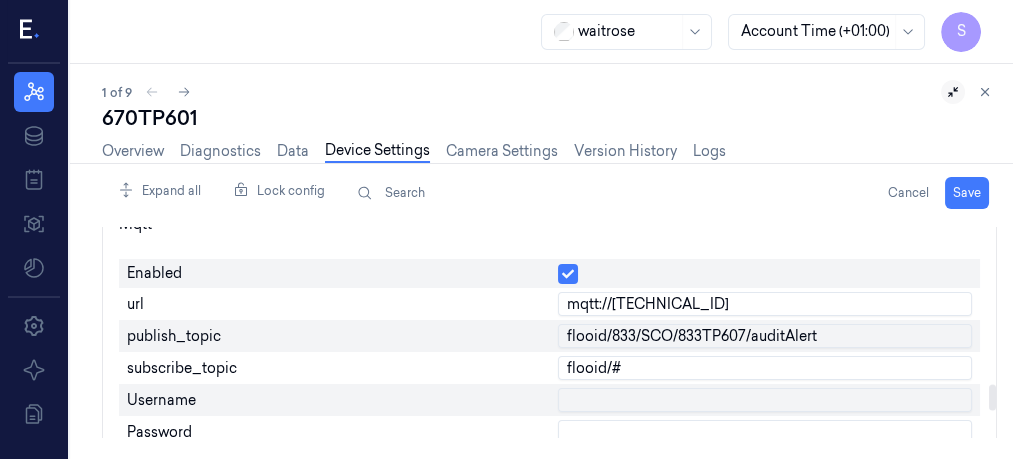 click on "flooid/833/SCO/833TP607/auditAlert" at bounding box center [765, 336] 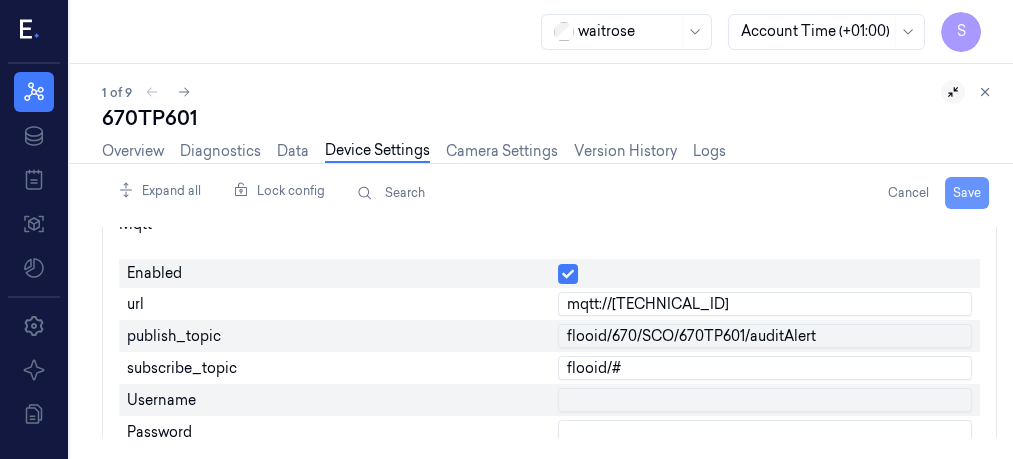 type on "flooid/670/SCO/670TP601/auditAlert" 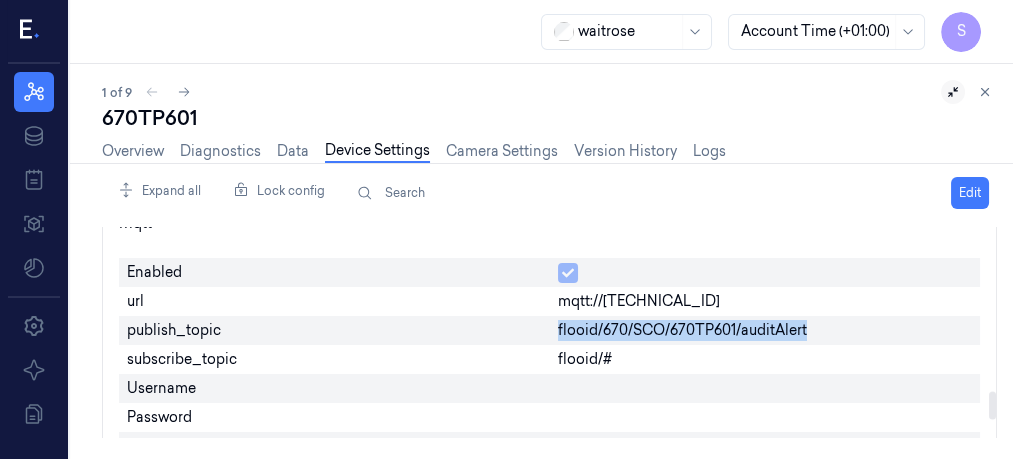 drag, startPoint x: 557, startPoint y: 313, endPoint x: 859, endPoint y: 315, distance: 302.00662 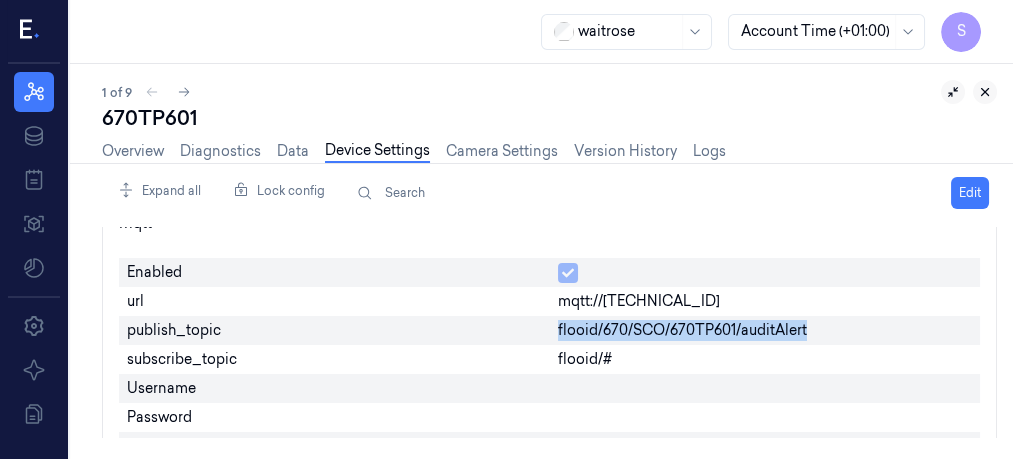 click 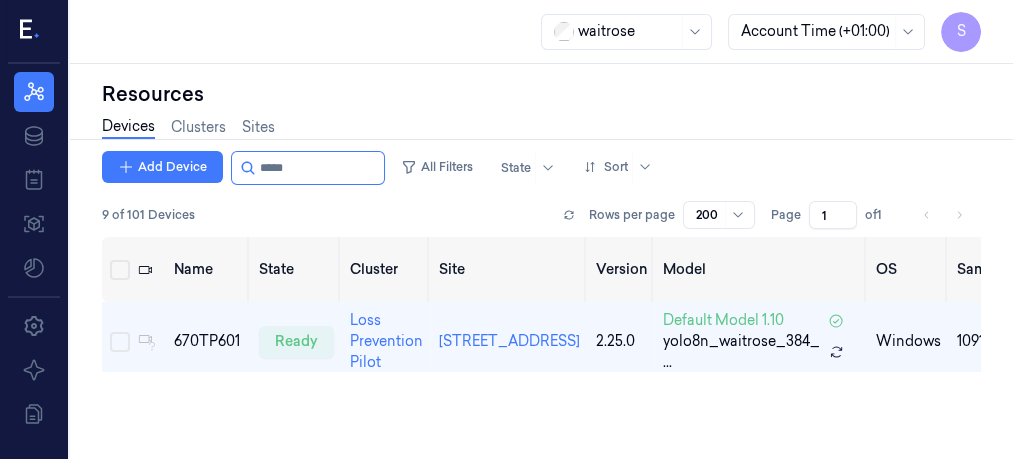 scroll, scrollTop: 0, scrollLeft: 0, axis: both 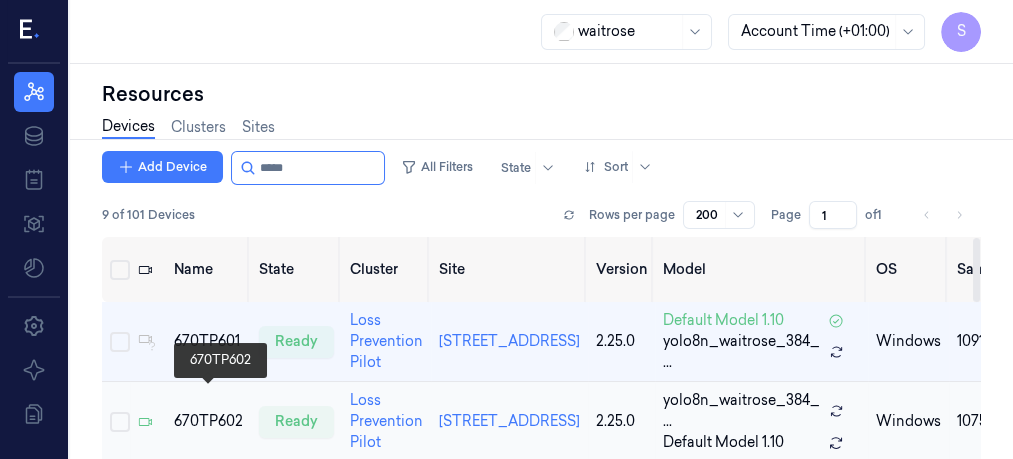 click on "670TP602" at bounding box center [208, 421] 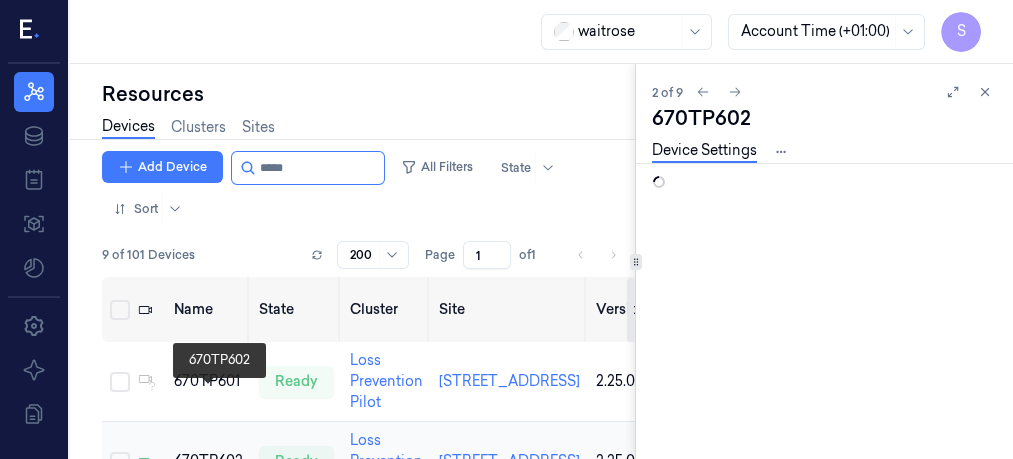 scroll, scrollTop: 0, scrollLeft: 0, axis: both 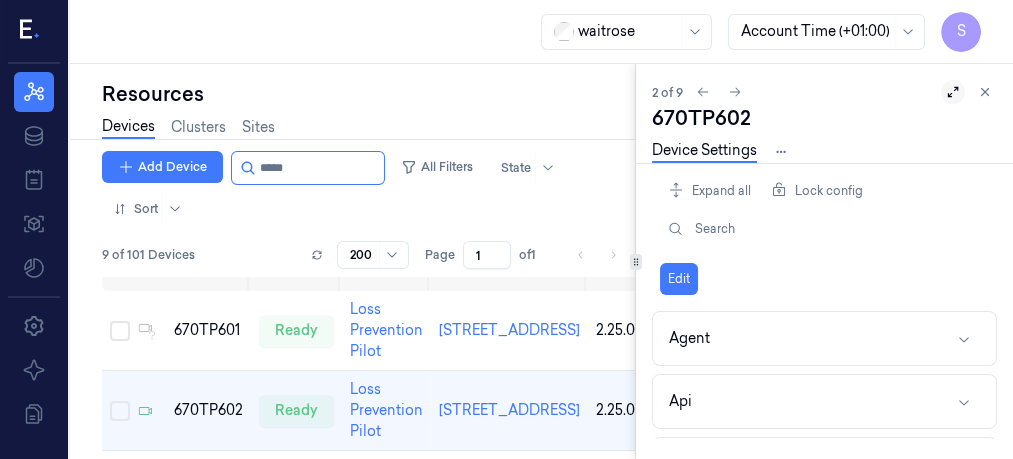 click 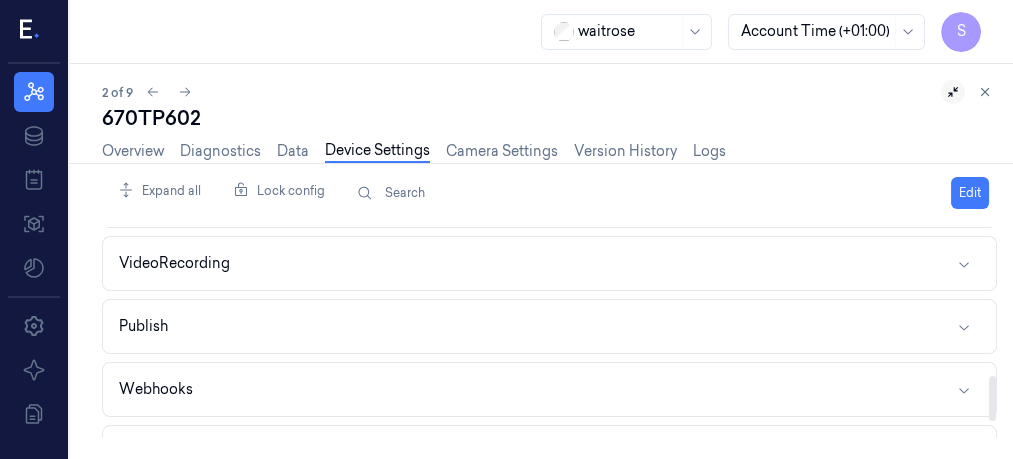 scroll, scrollTop: 781, scrollLeft: 0, axis: vertical 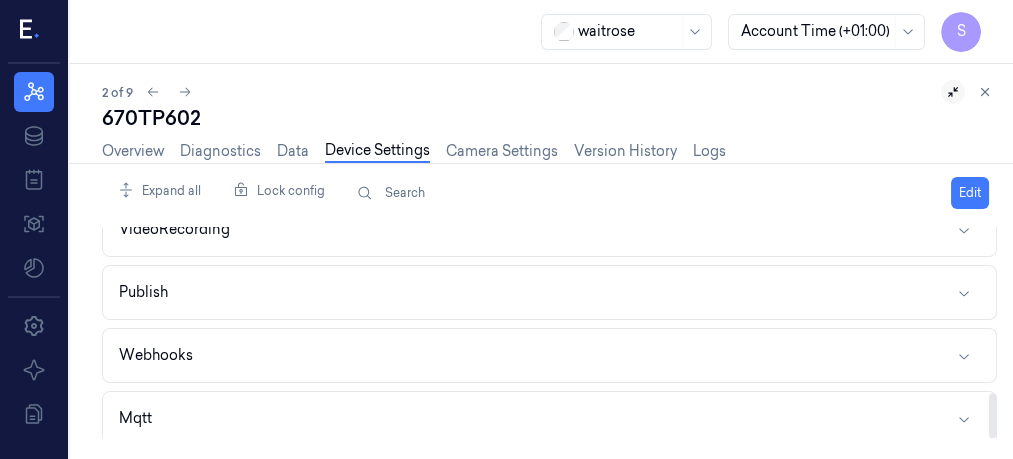 drag, startPoint x: 989, startPoint y: 256, endPoint x: 996, endPoint y: 447, distance: 191.12823 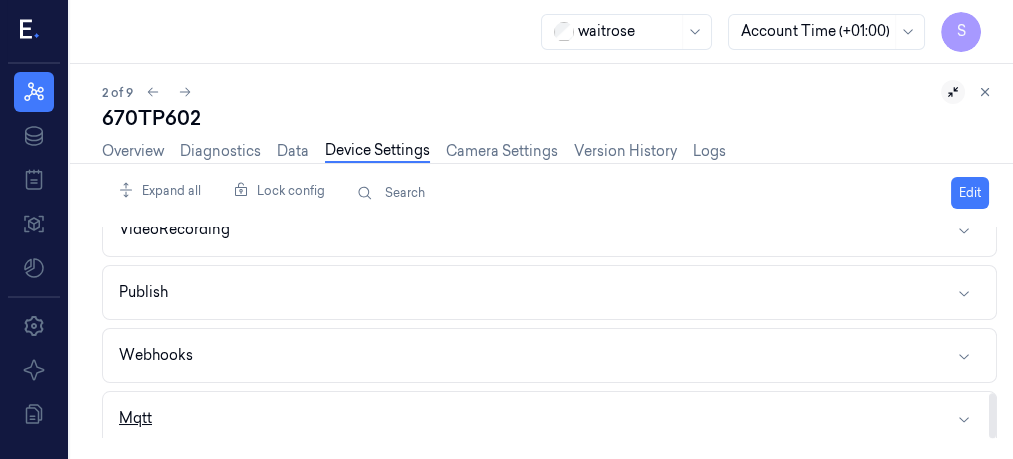 click 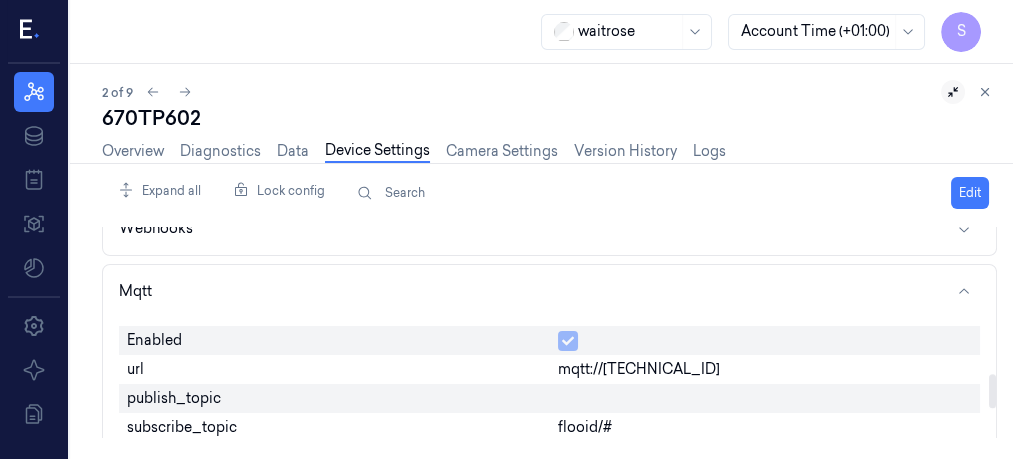 scroll, scrollTop: 938, scrollLeft: 0, axis: vertical 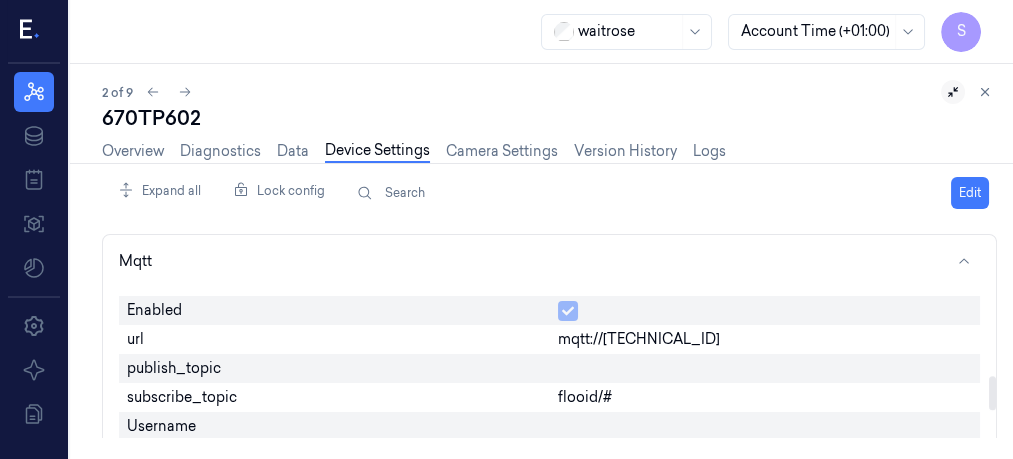 drag, startPoint x: 989, startPoint y: 360, endPoint x: 992, endPoint y: 385, distance: 25.179358 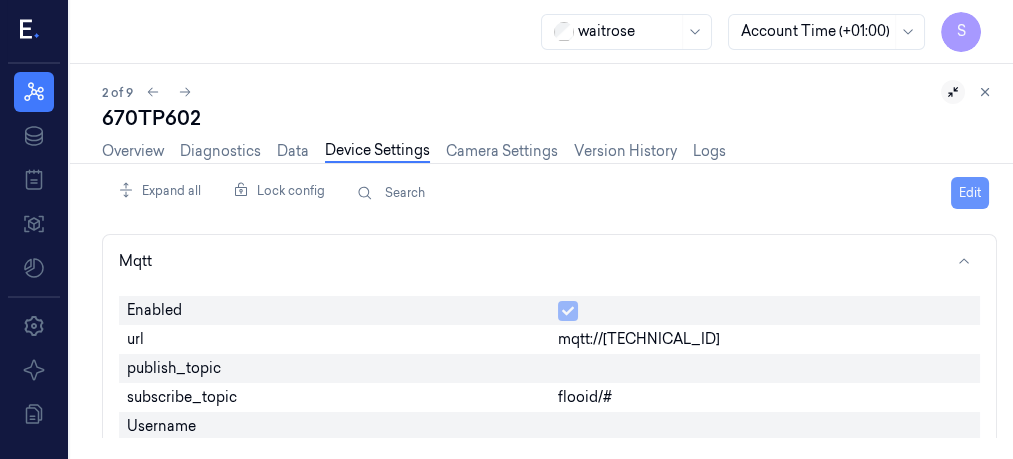 click on "Edit" at bounding box center [970, 193] 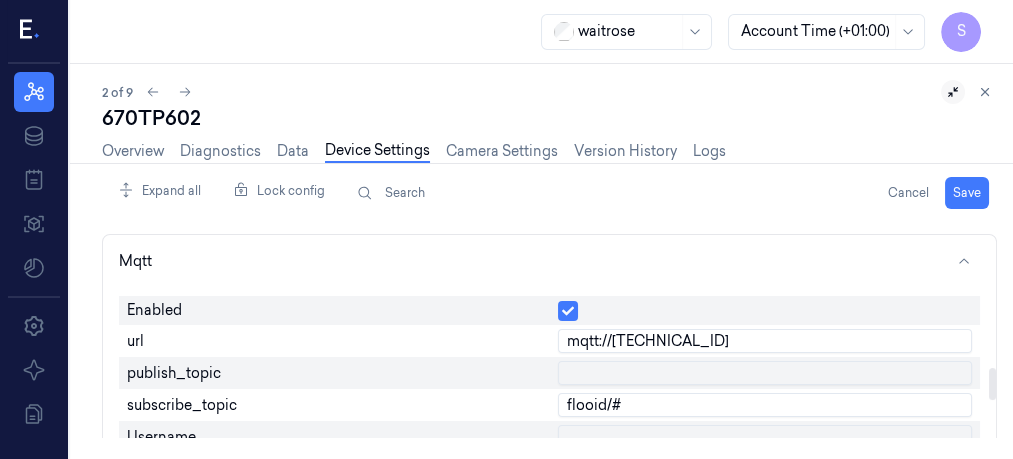 click at bounding box center [765, 373] 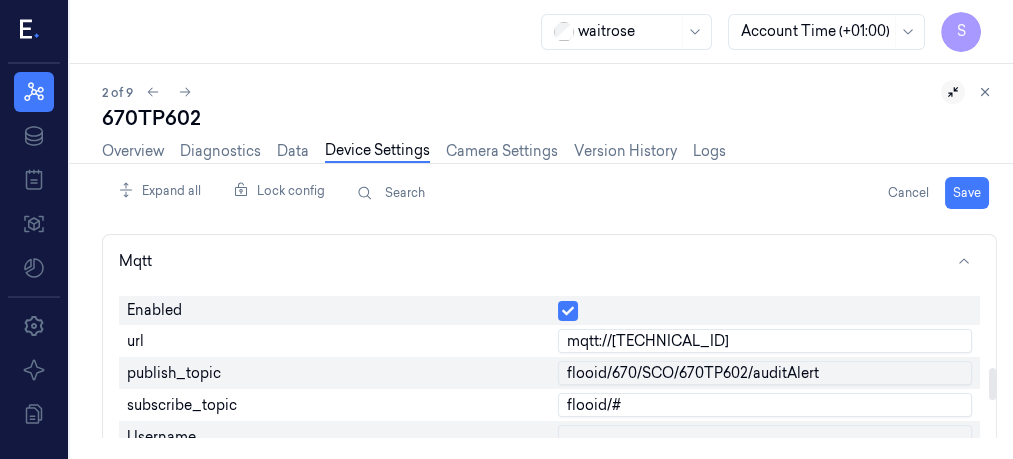 click on "flooid/670/SCO/670TP602/auditAlert" at bounding box center (765, 373) 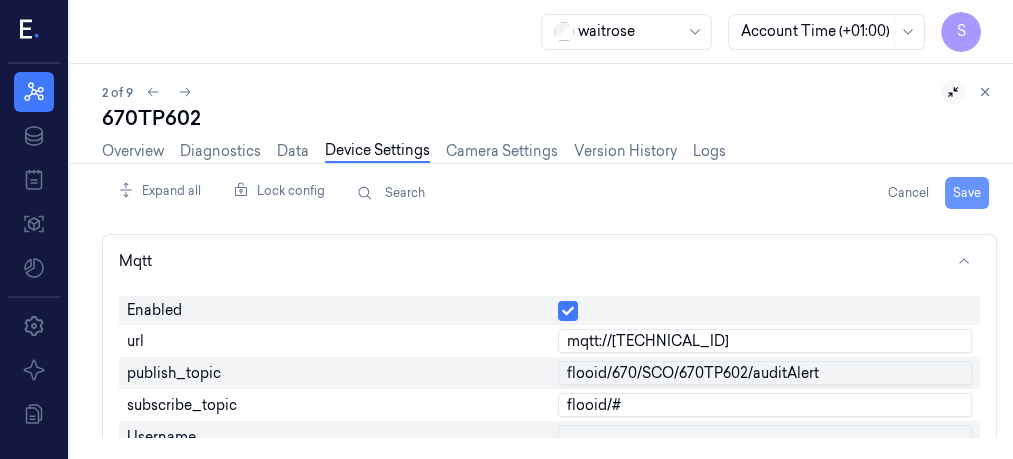 click on "Save" at bounding box center (967, 193) 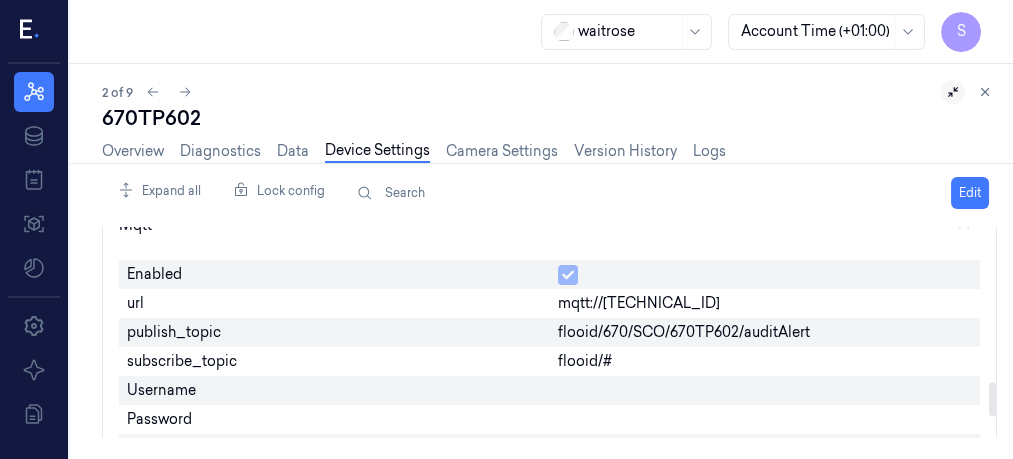 scroll, scrollTop: 971, scrollLeft: 0, axis: vertical 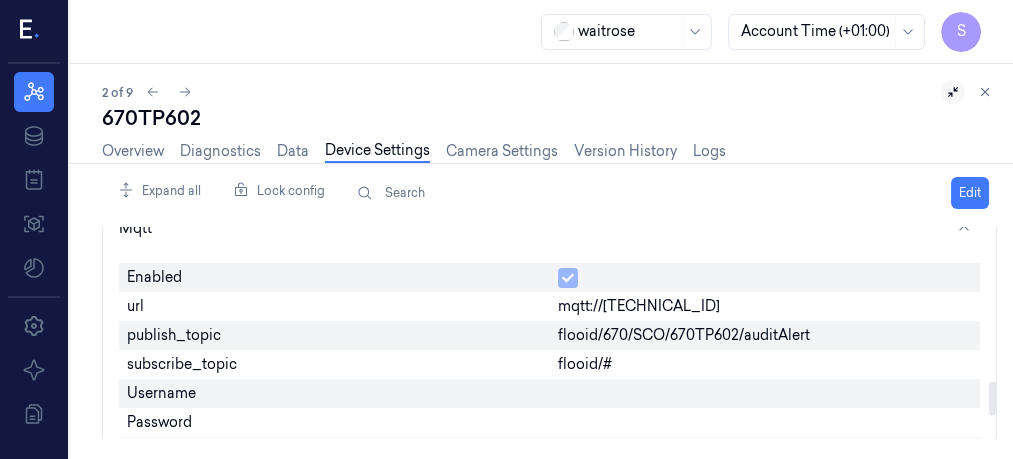click at bounding box center [992, 399] 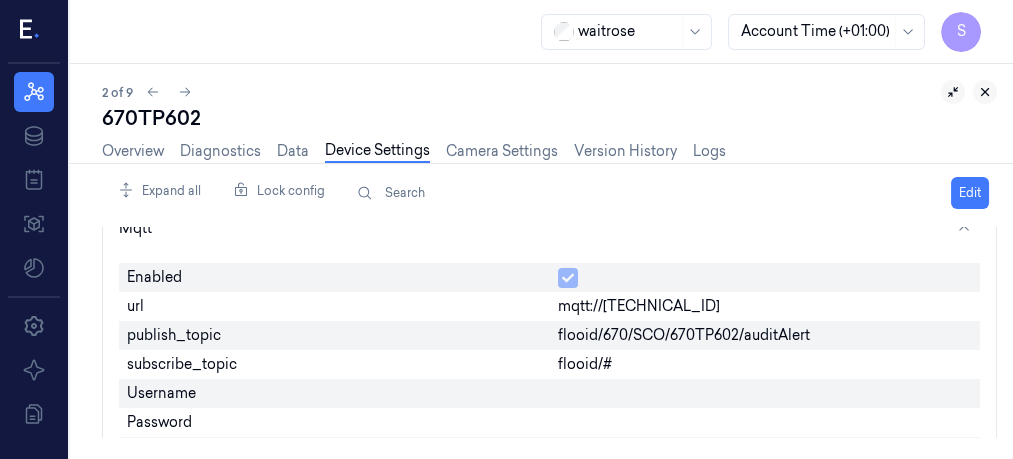 click 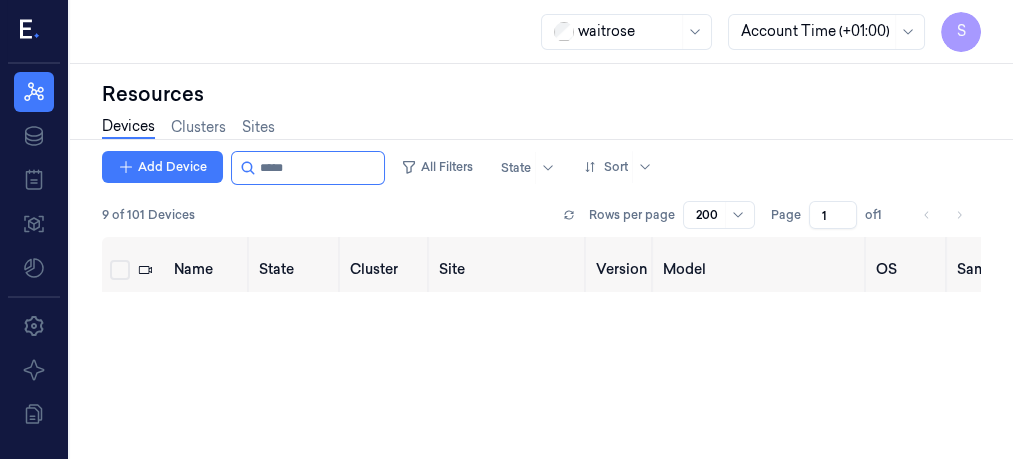 scroll, scrollTop: 0, scrollLeft: 0, axis: both 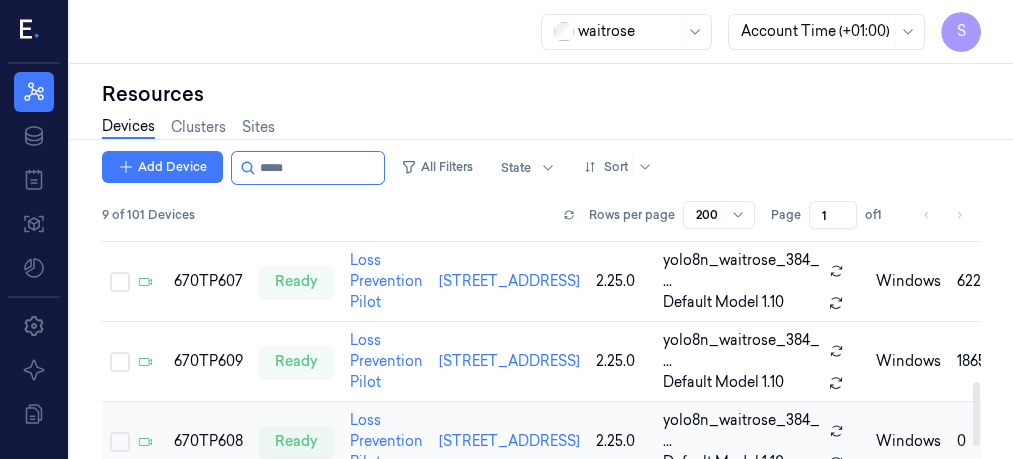 drag, startPoint x: 976, startPoint y: 256, endPoint x: 954, endPoint y: 418, distance: 163.487 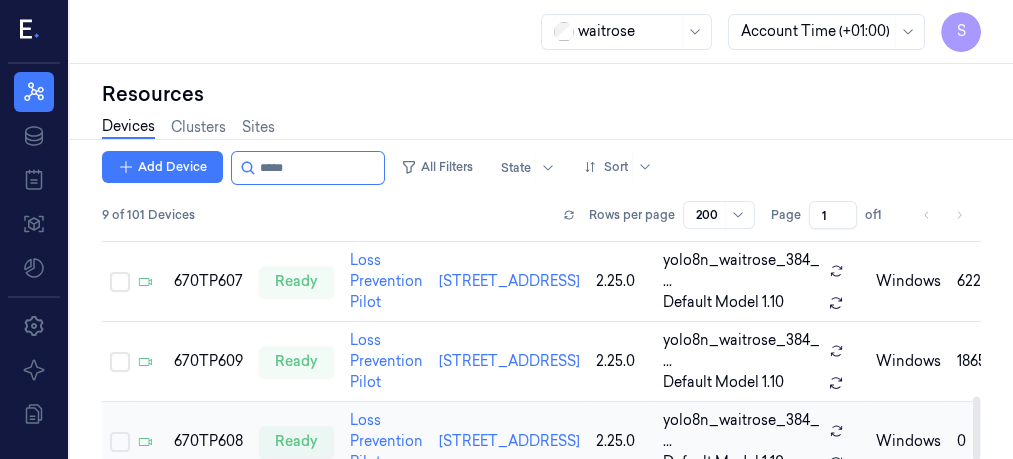scroll, scrollTop: 559, scrollLeft: 0, axis: vertical 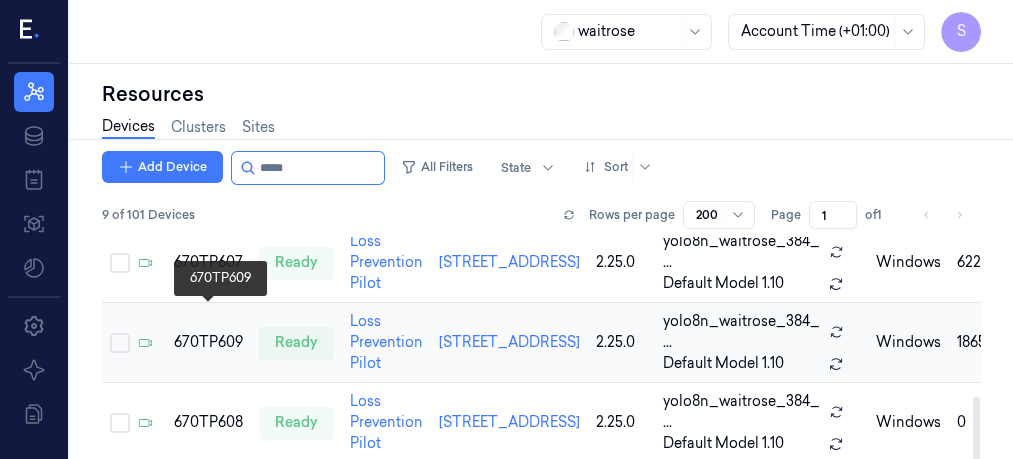 click on "670TP609" at bounding box center (208, 342) 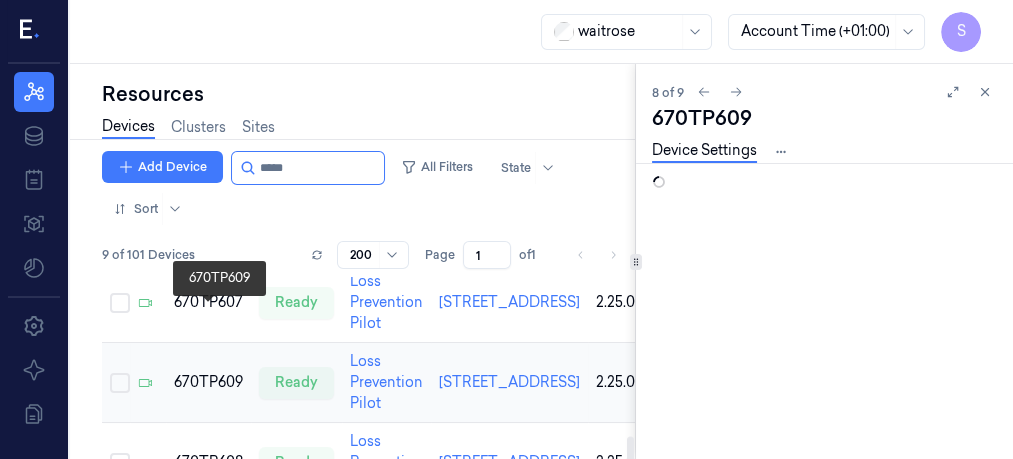 scroll, scrollTop: 0, scrollLeft: 0, axis: both 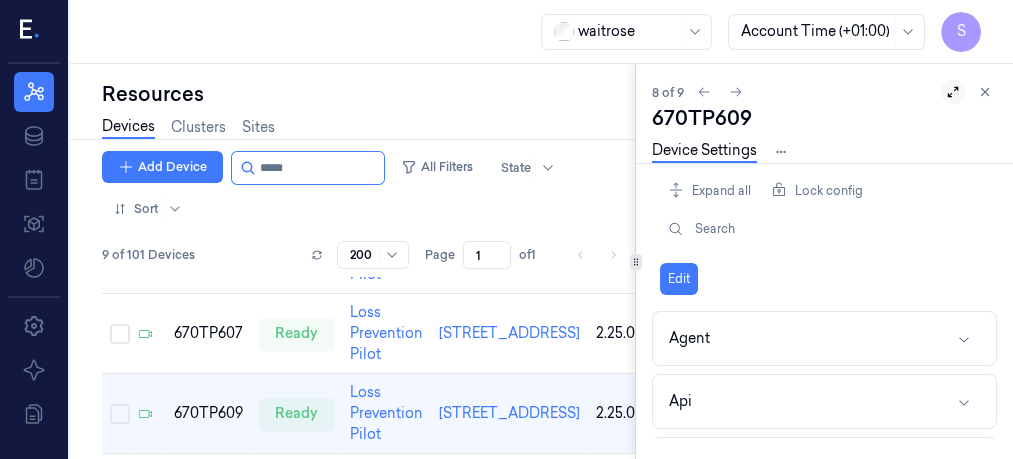 click 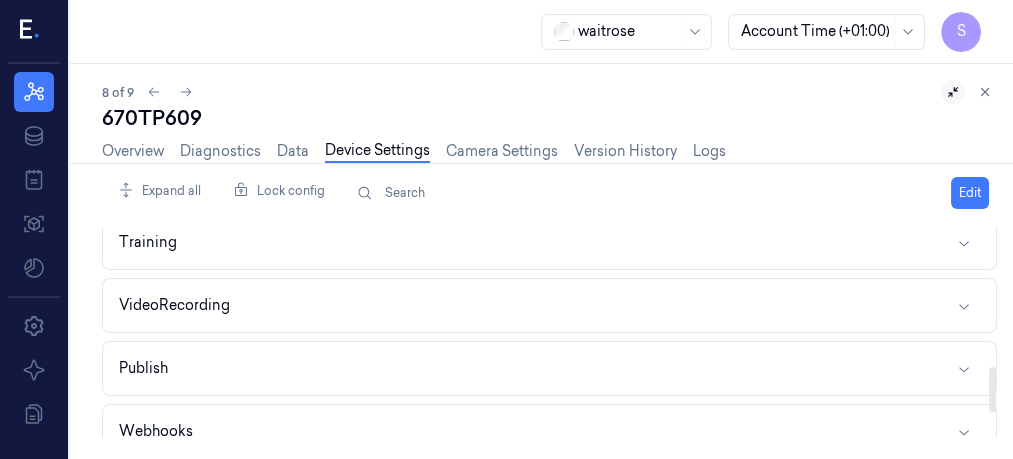 scroll, scrollTop: 781, scrollLeft: 0, axis: vertical 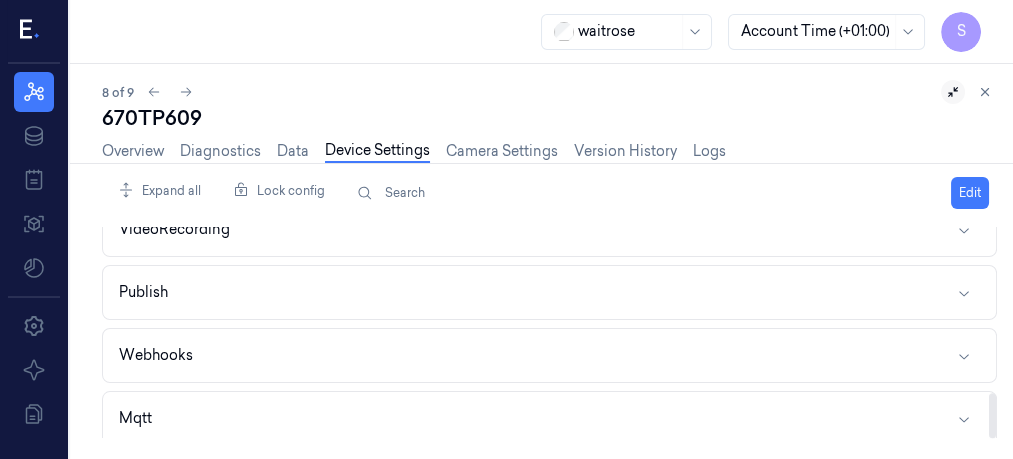 drag, startPoint x: 994, startPoint y: 259, endPoint x: 999, endPoint y: 451, distance: 192.0651 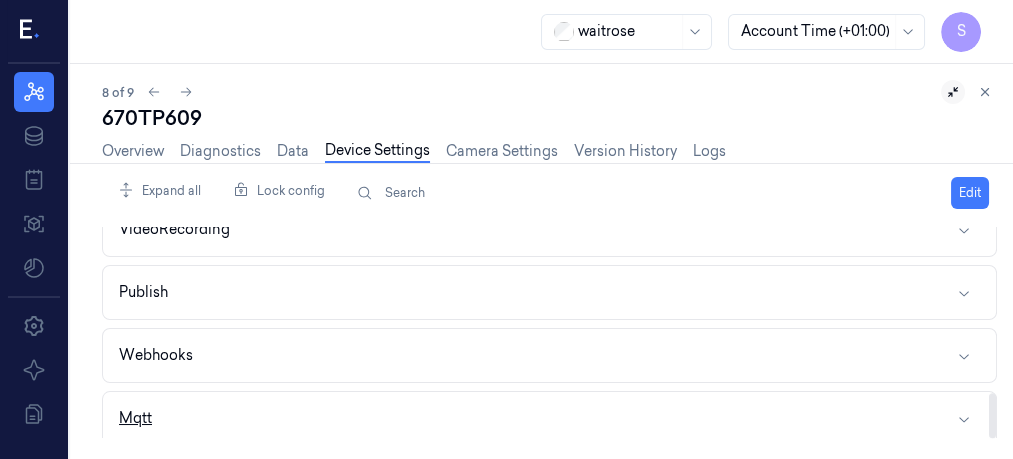 click 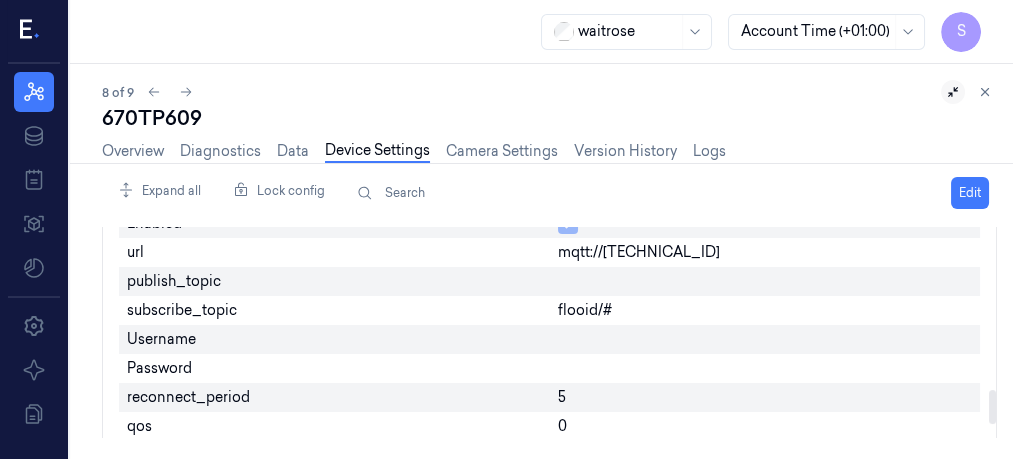 scroll, scrollTop: 1031, scrollLeft: 0, axis: vertical 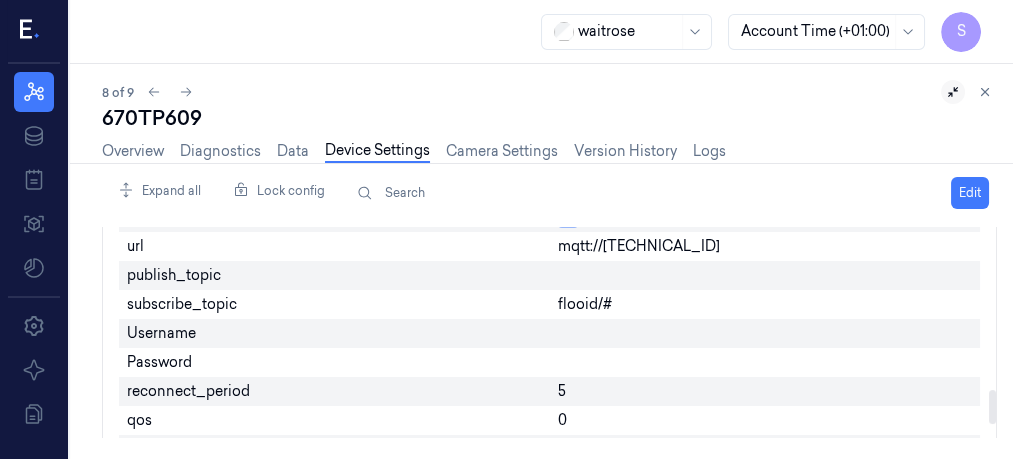 drag, startPoint x: 992, startPoint y: 366, endPoint x: 993, endPoint y: 405, distance: 39.012817 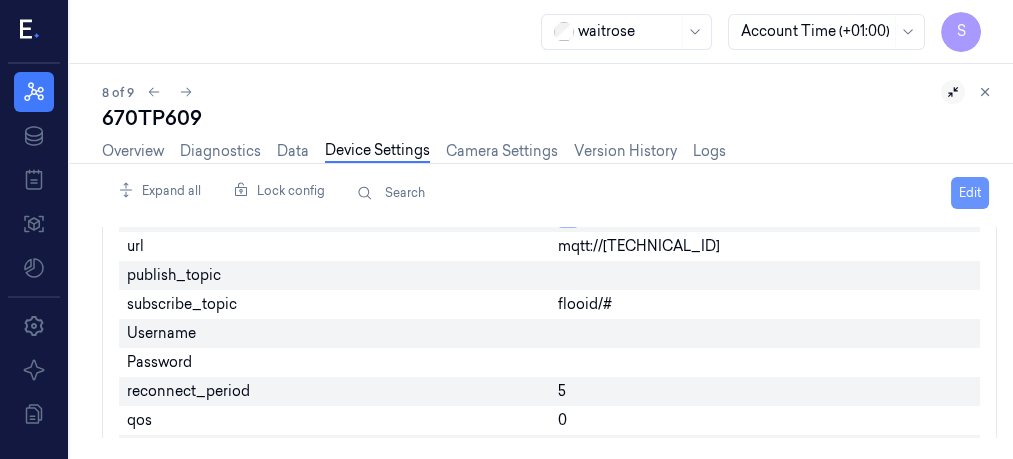 click on "Edit" at bounding box center (970, 193) 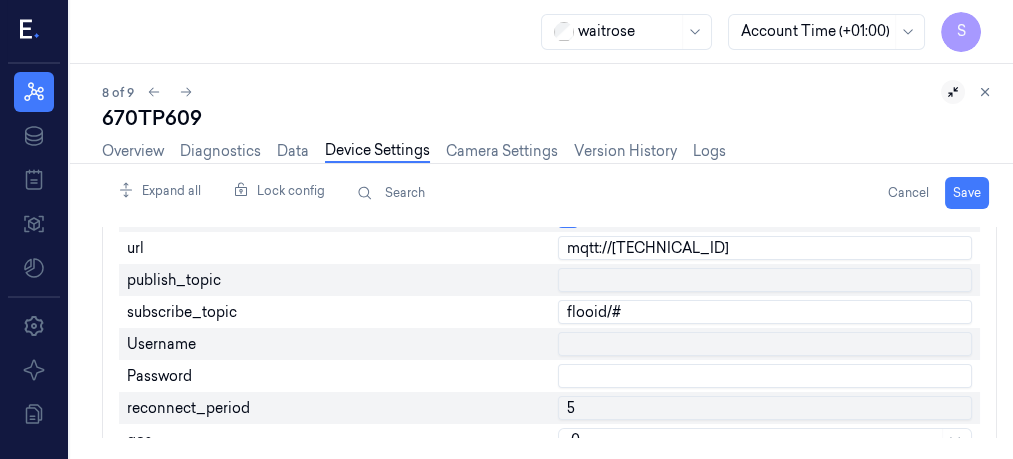 scroll, scrollTop: 1032, scrollLeft: 0, axis: vertical 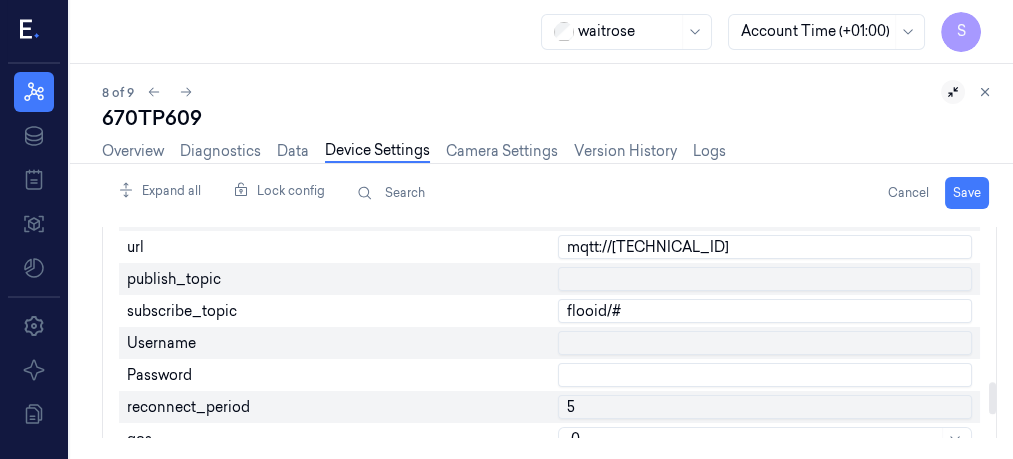 click at bounding box center (765, 279) 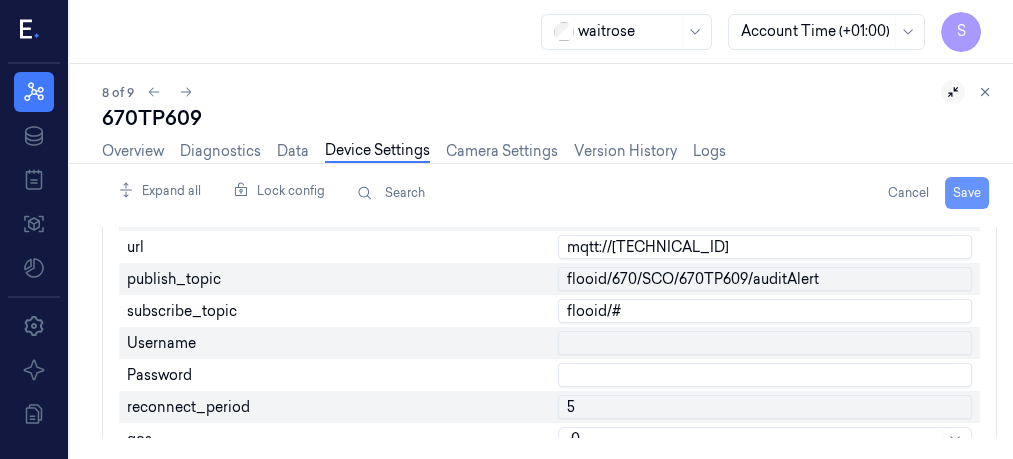 type on "flooid/670/SCO/670TP609/auditAlert" 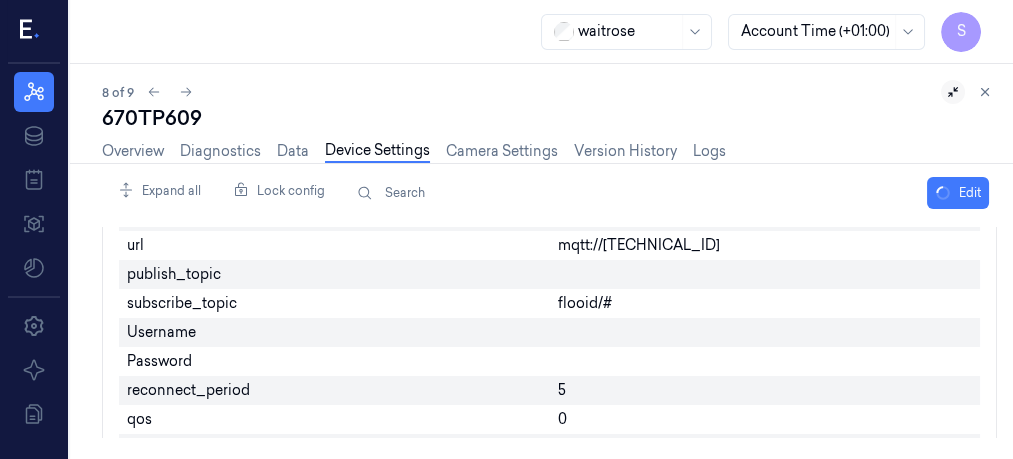 scroll, scrollTop: 1031, scrollLeft: 0, axis: vertical 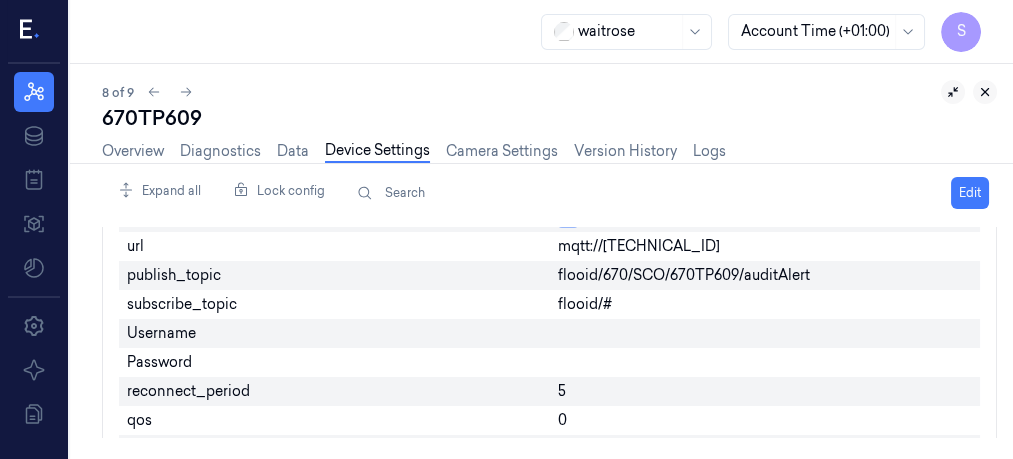 click 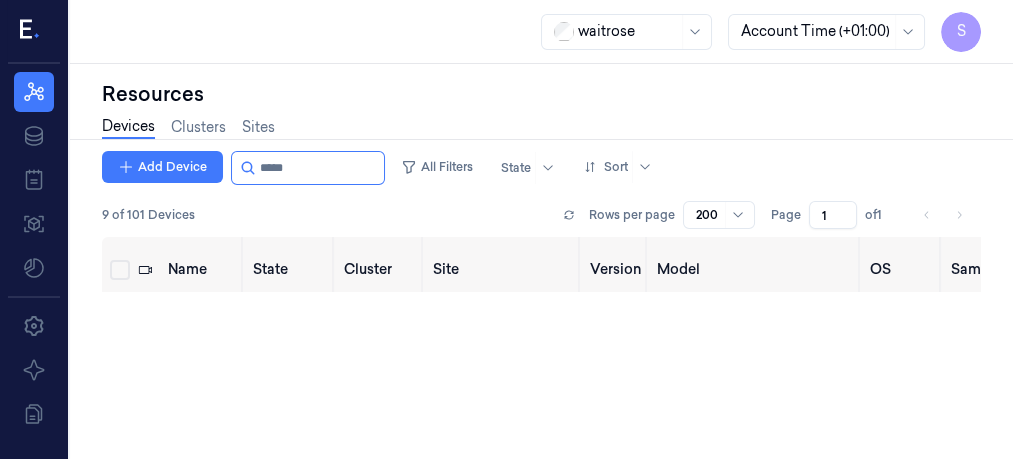 scroll, scrollTop: 0, scrollLeft: 0, axis: both 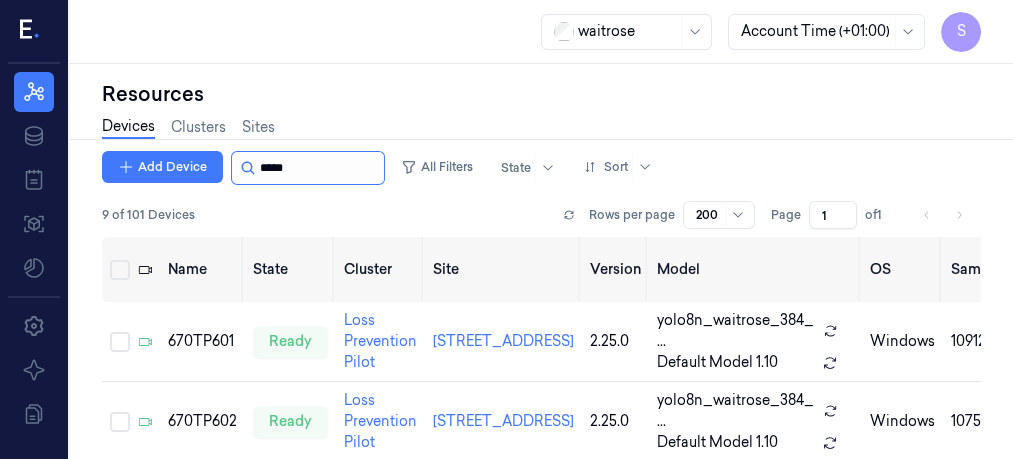 click at bounding box center [320, 168] 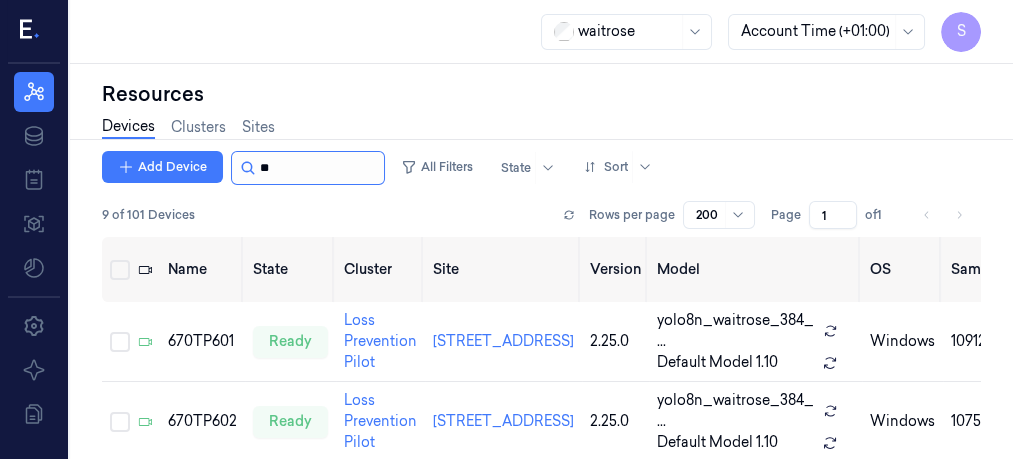 type on "*" 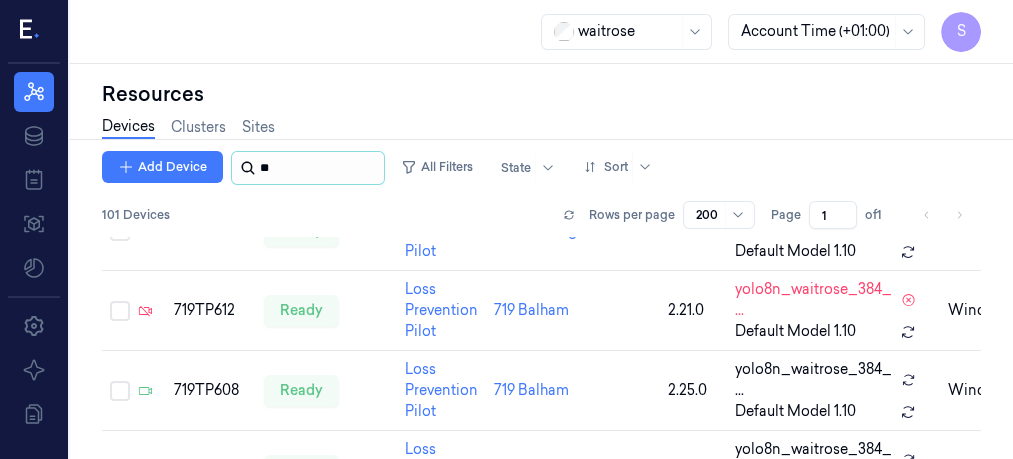 scroll, scrollTop: 4644, scrollLeft: 0, axis: vertical 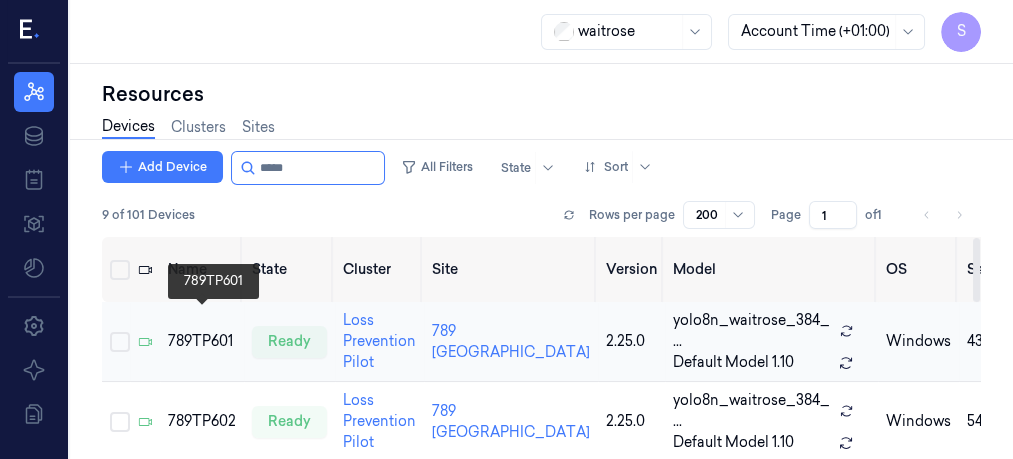 type on "*****" 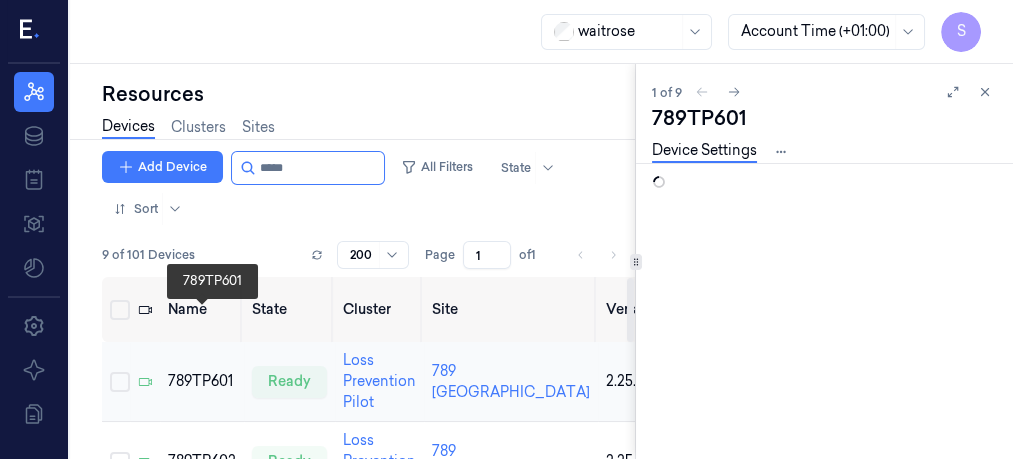 scroll, scrollTop: 0, scrollLeft: 0, axis: both 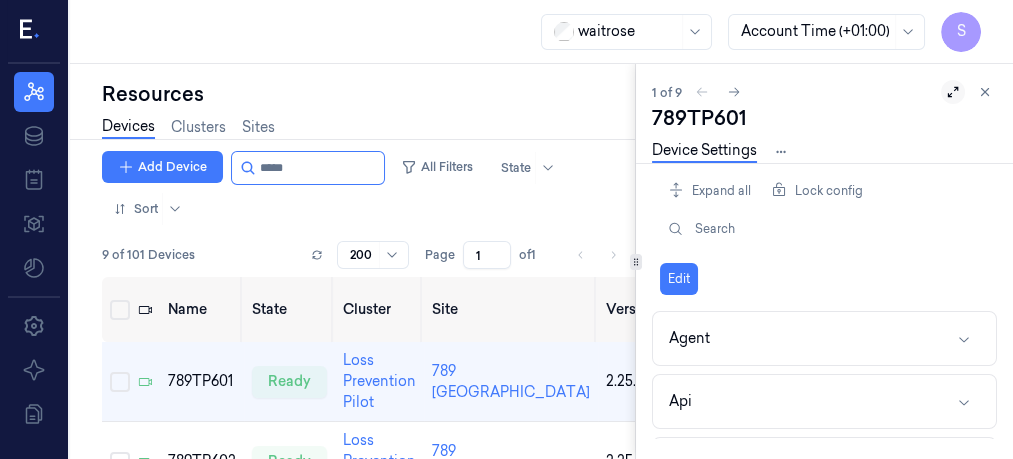 click 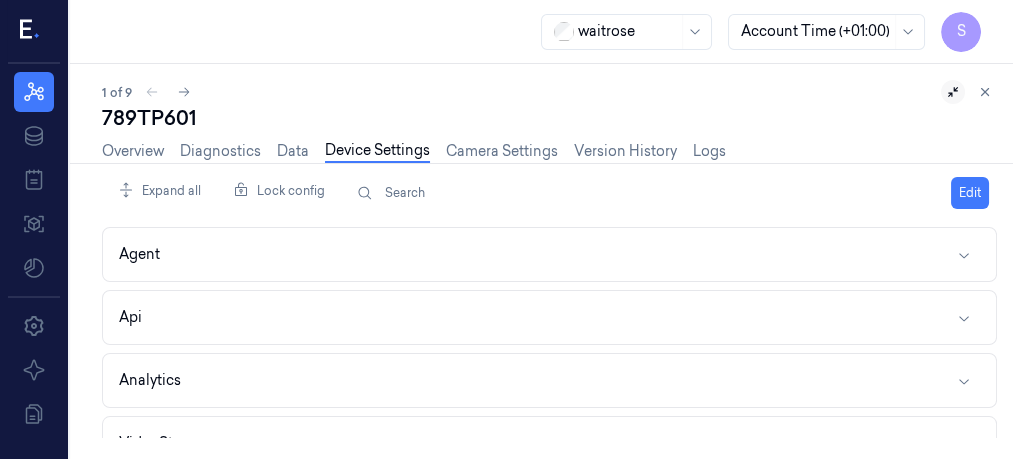 click on "Device Settings" at bounding box center (377, 151) 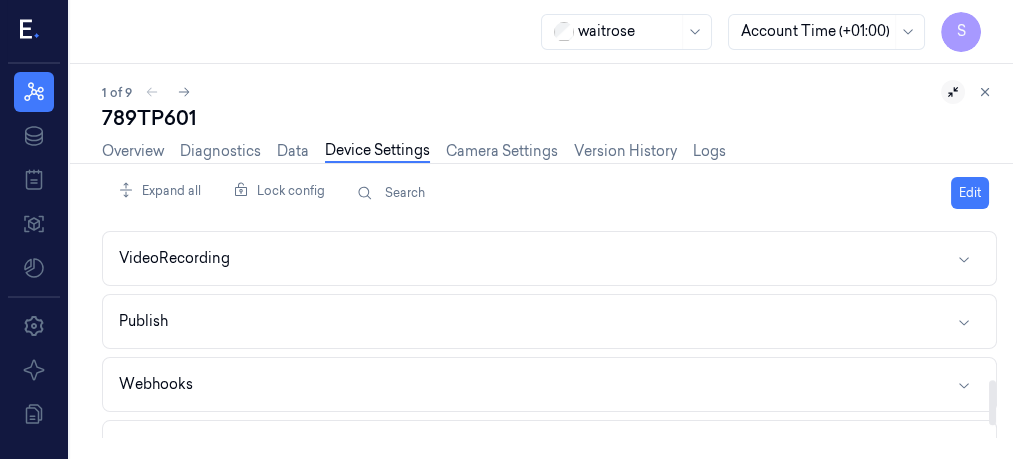 scroll, scrollTop: 781, scrollLeft: 0, axis: vertical 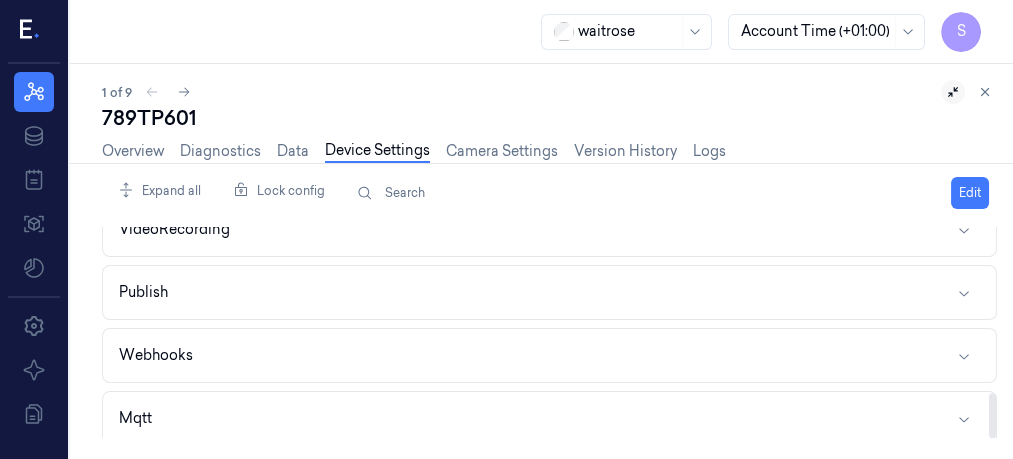 drag, startPoint x: 990, startPoint y: 238, endPoint x: 994, endPoint y: 436, distance: 198.0404 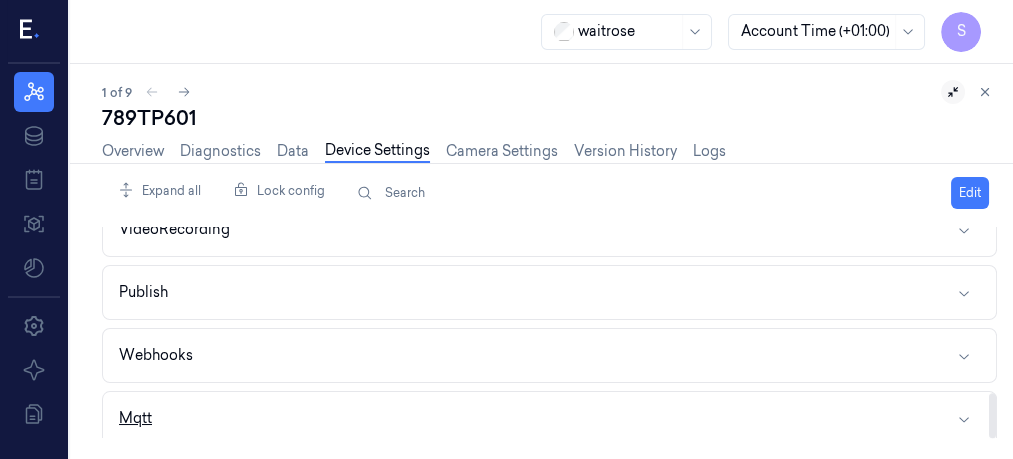 click 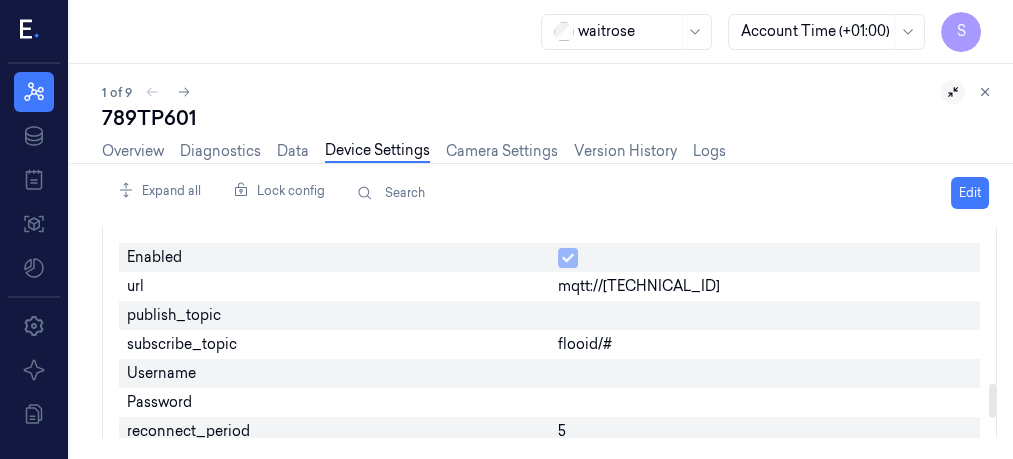 scroll, scrollTop: 998, scrollLeft: 0, axis: vertical 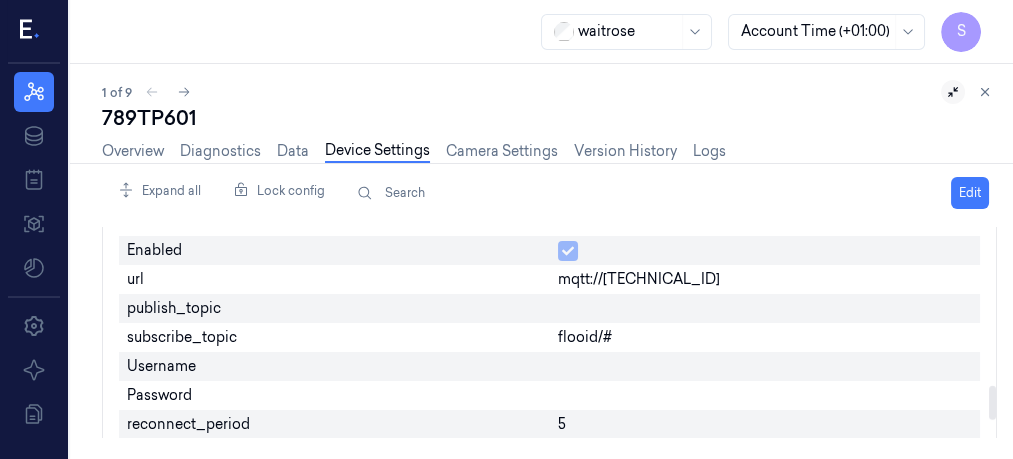 drag, startPoint x: 992, startPoint y: 360, endPoint x: 991, endPoint y: 395, distance: 35.014282 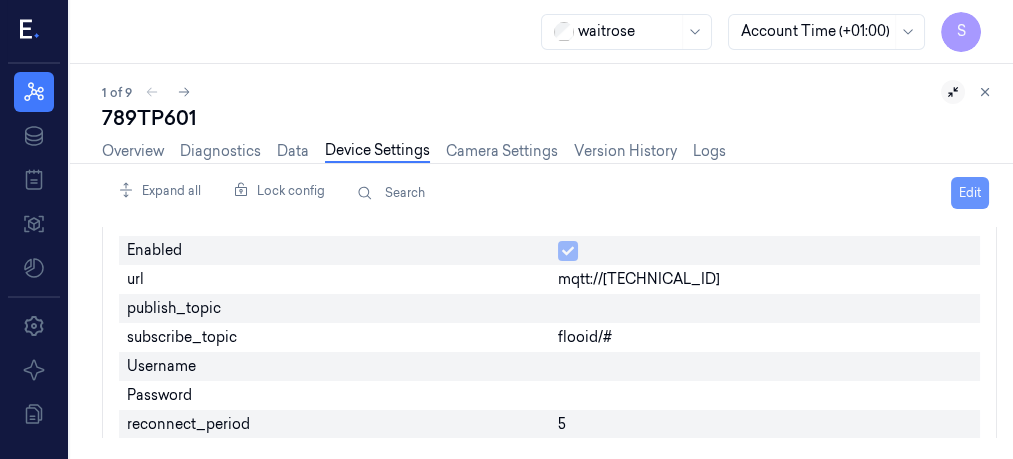 click on "Edit" at bounding box center (970, 193) 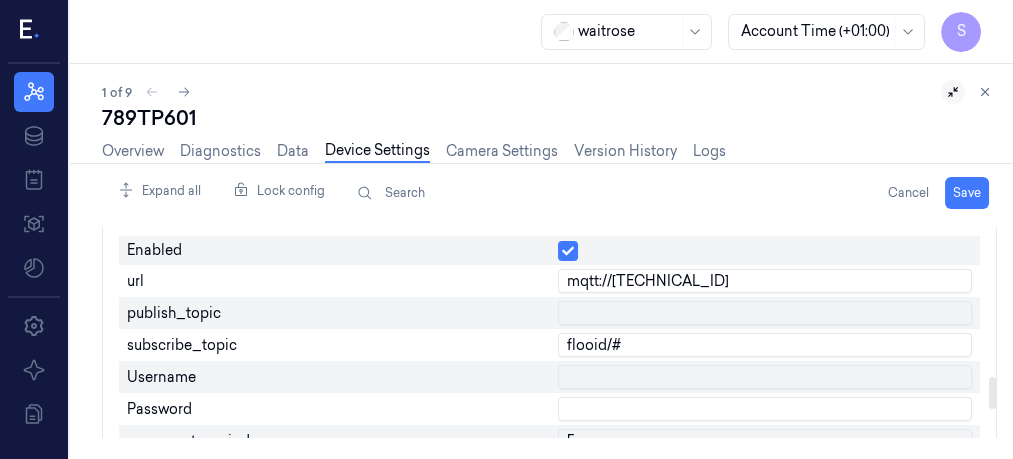 click at bounding box center [765, 313] 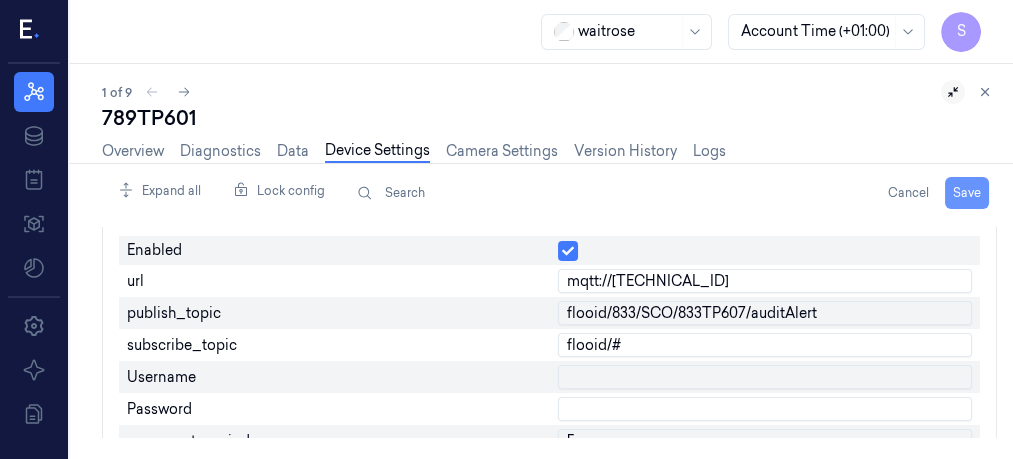 type on "flooid/833/SCO/833TP607/auditAlert" 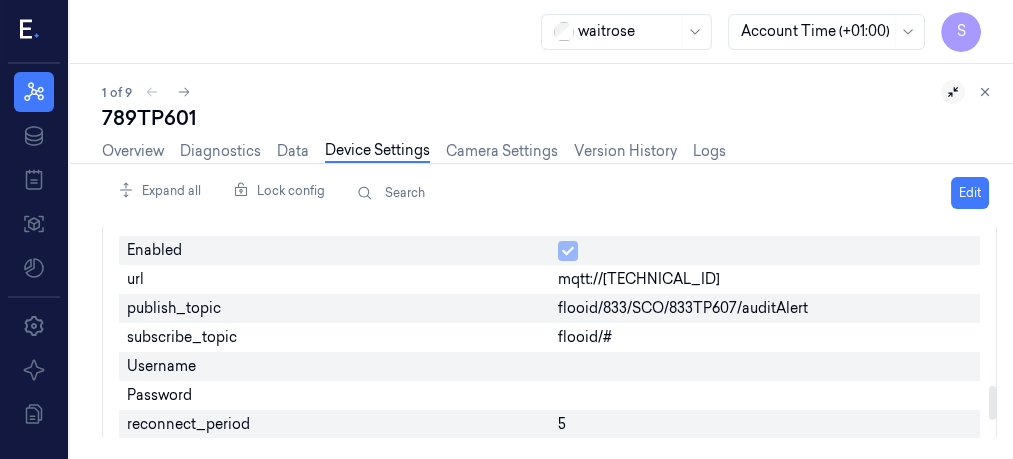 click on "flooid/833/SCO/833TP607/auditAlert" at bounding box center (683, 308) 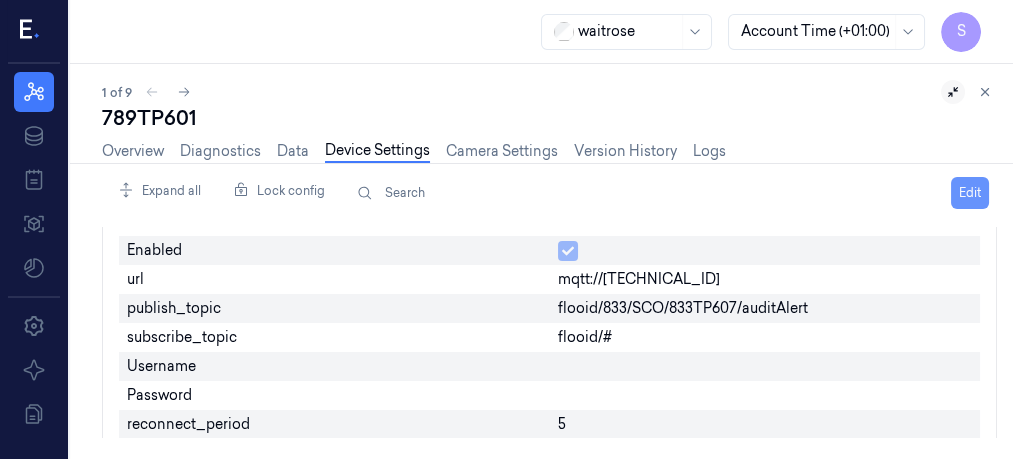 click on "Edit" at bounding box center [970, 193] 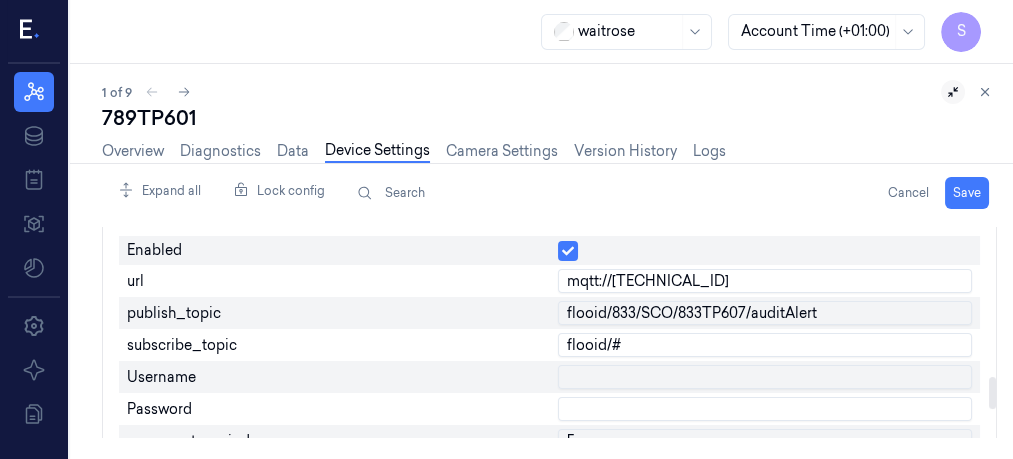 click on "flooid/833/SCO/833TP607/auditAlert" at bounding box center (765, 313) 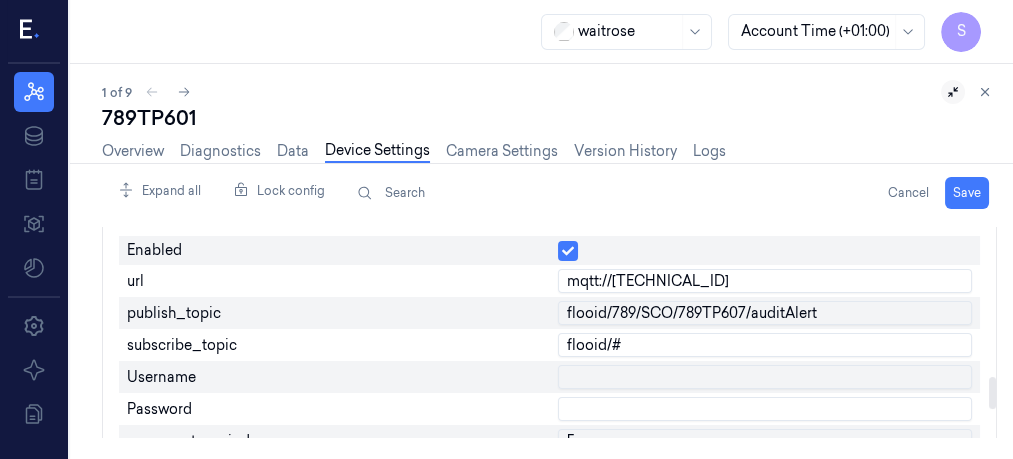 click on "flooid/789/SCO/789TP607/auditAlert" at bounding box center (765, 313) 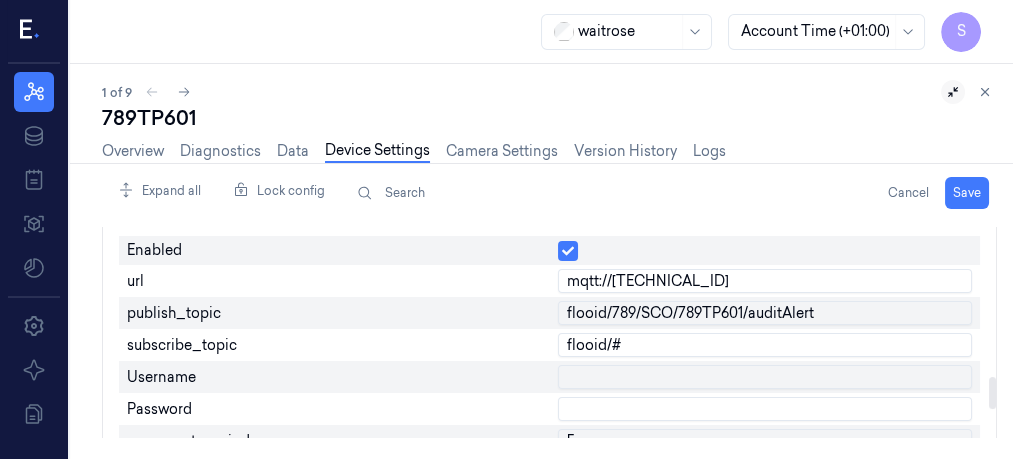 type on "flooid/789/SCO/789TP601/auditAlert" 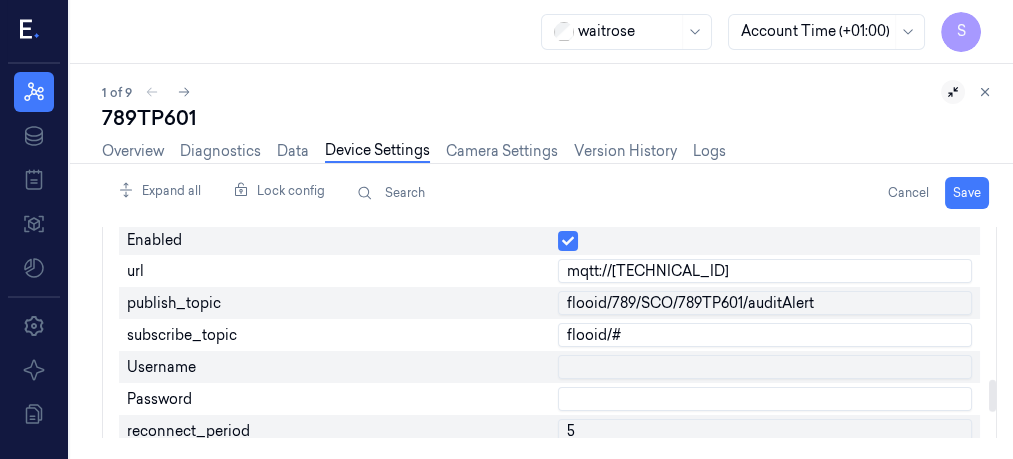 scroll, scrollTop: 1005, scrollLeft: 0, axis: vertical 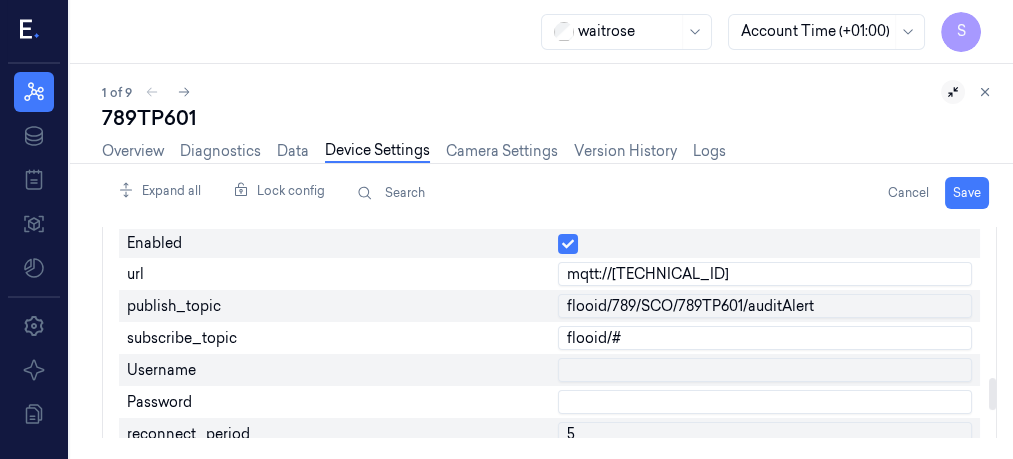 drag, startPoint x: 993, startPoint y: 387, endPoint x: 982, endPoint y: 388, distance: 11.045361 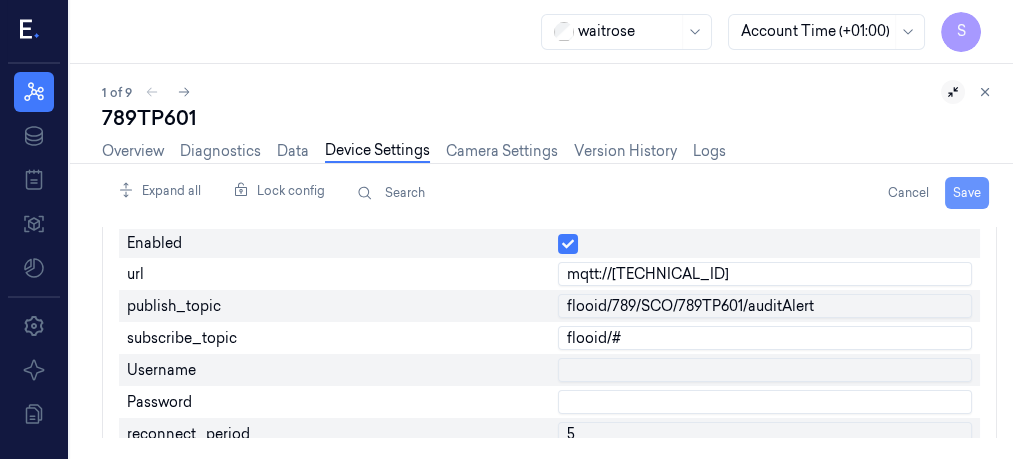 click on "Save" at bounding box center (967, 193) 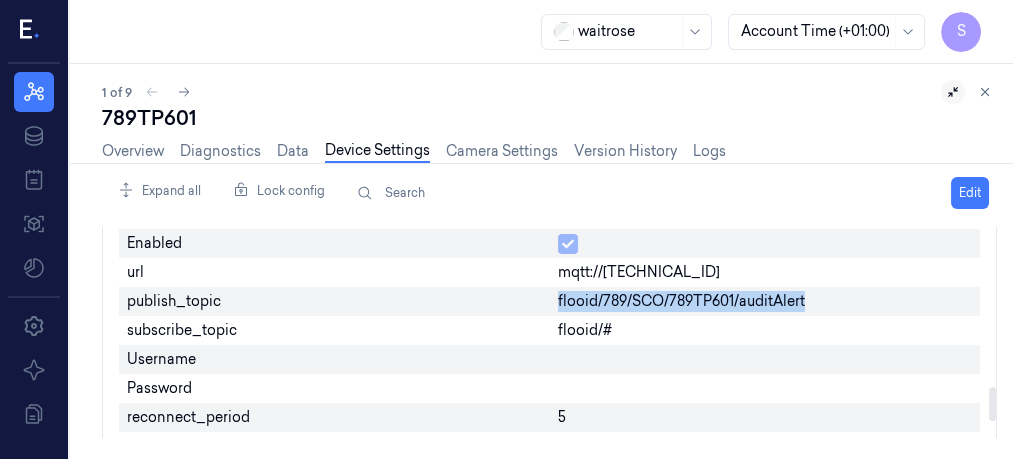 drag, startPoint x: 558, startPoint y: 282, endPoint x: 857, endPoint y: 281, distance: 299.00168 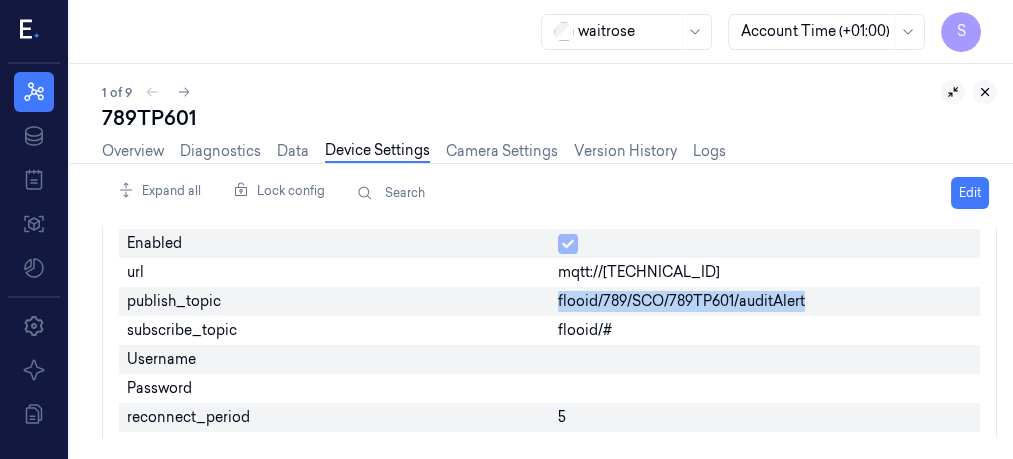 click 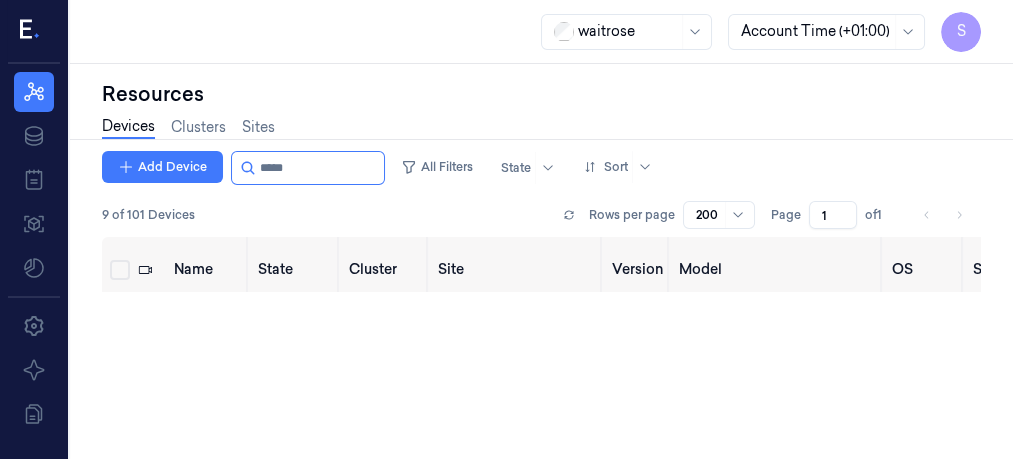 scroll, scrollTop: 0, scrollLeft: 0, axis: both 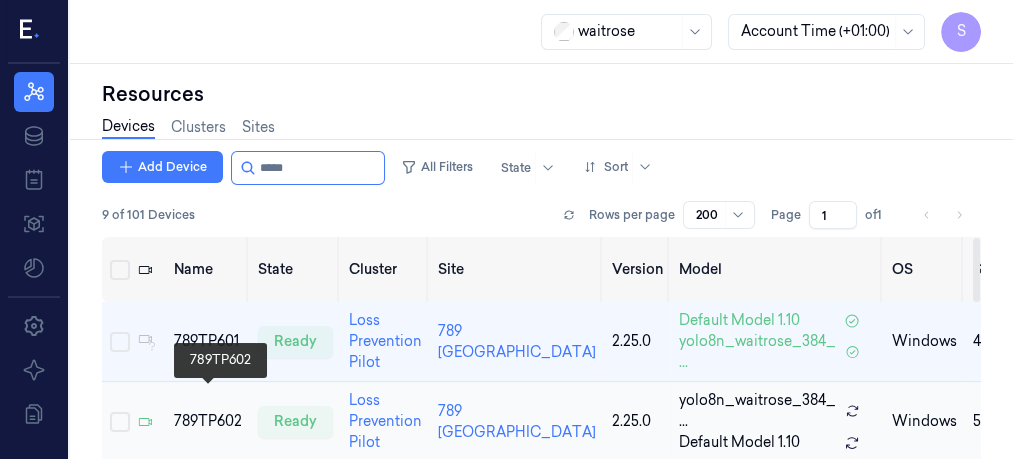 click on "789TP602" at bounding box center (208, 421) 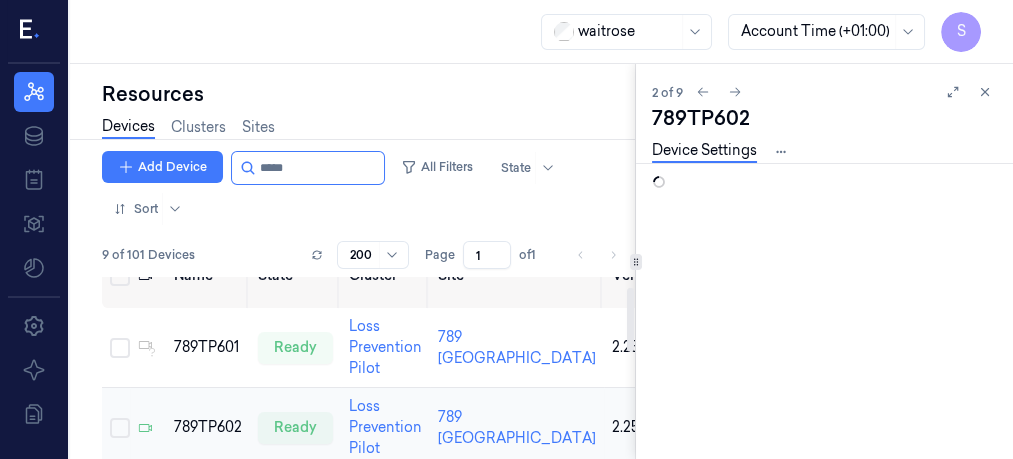 scroll, scrollTop: 51, scrollLeft: 0, axis: vertical 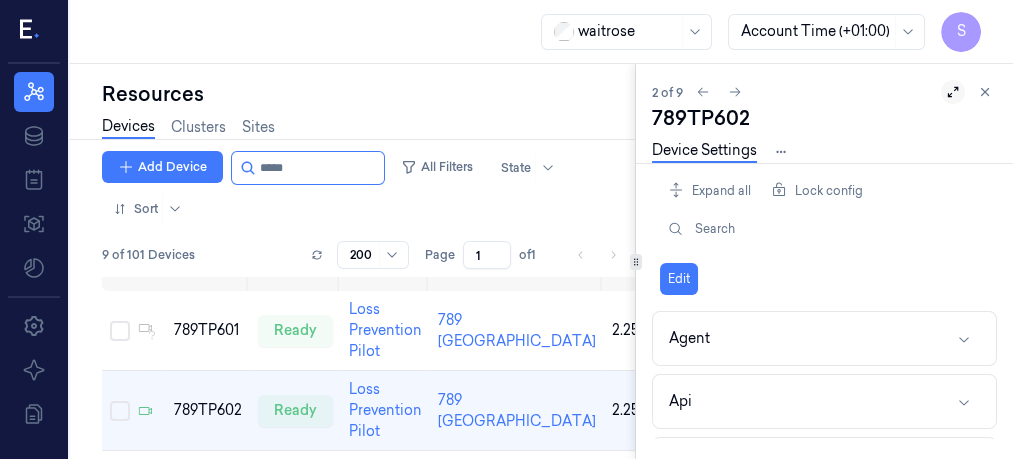 click 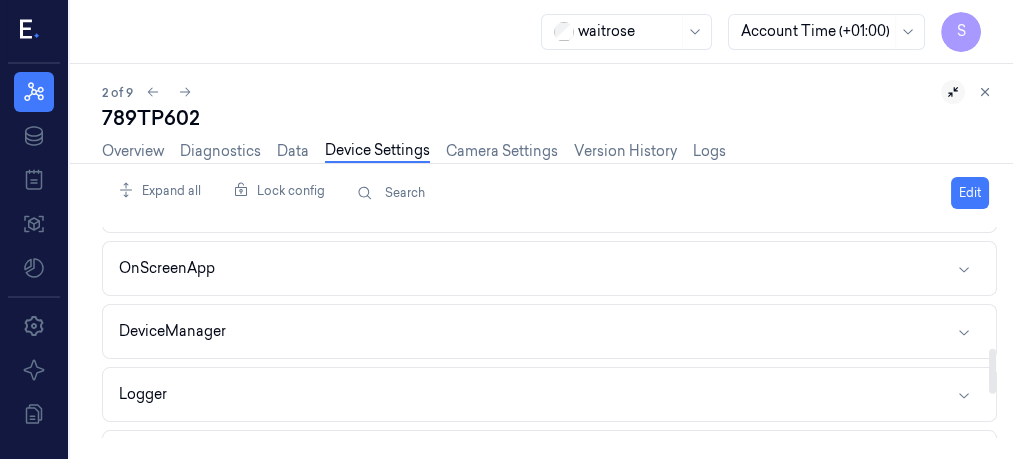 scroll, scrollTop: 781, scrollLeft: 0, axis: vertical 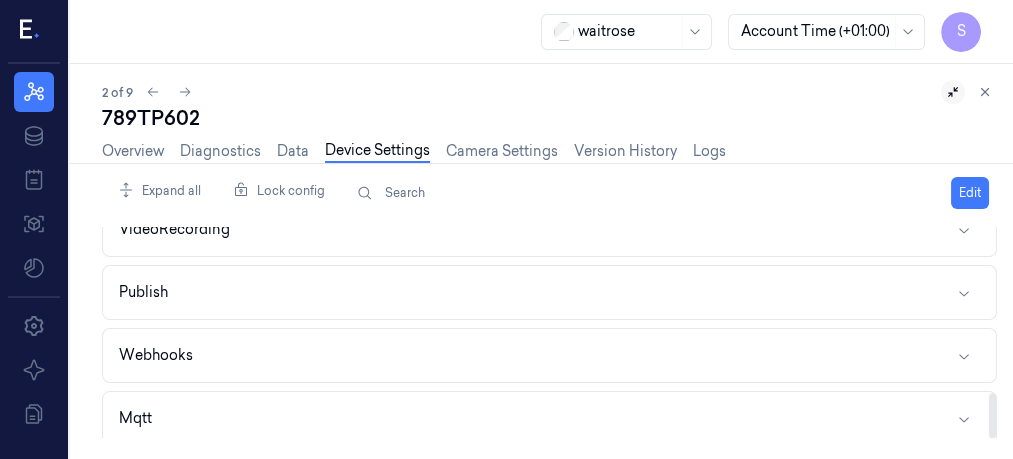 drag, startPoint x: 992, startPoint y: 252, endPoint x: 993, endPoint y: 451, distance: 199.00252 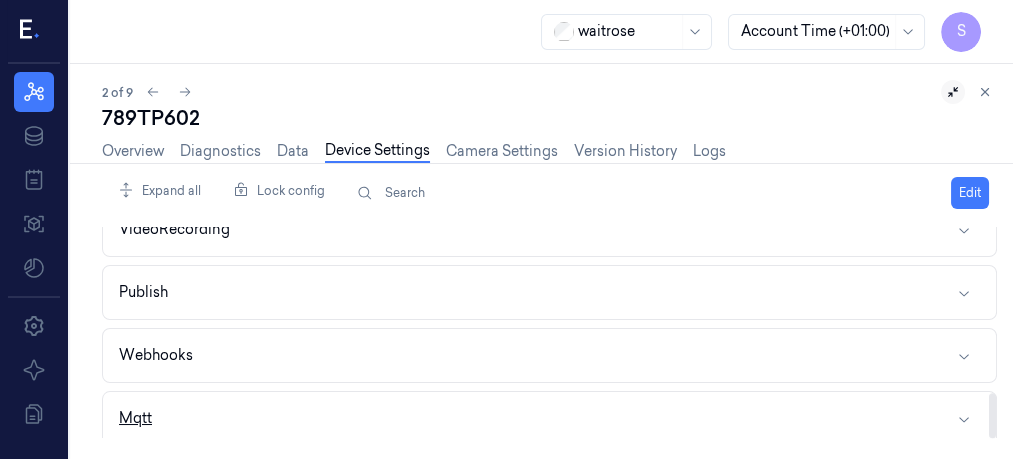 click 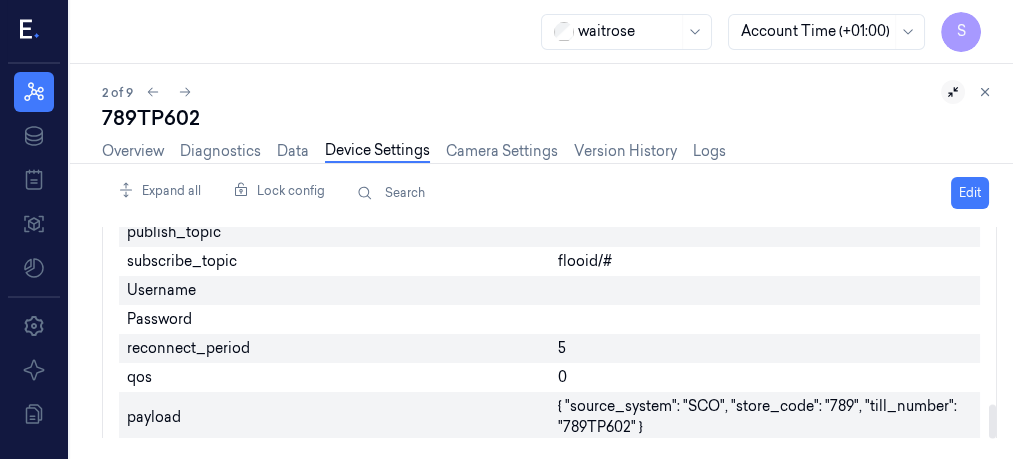 scroll, scrollTop: 1116, scrollLeft: 0, axis: vertical 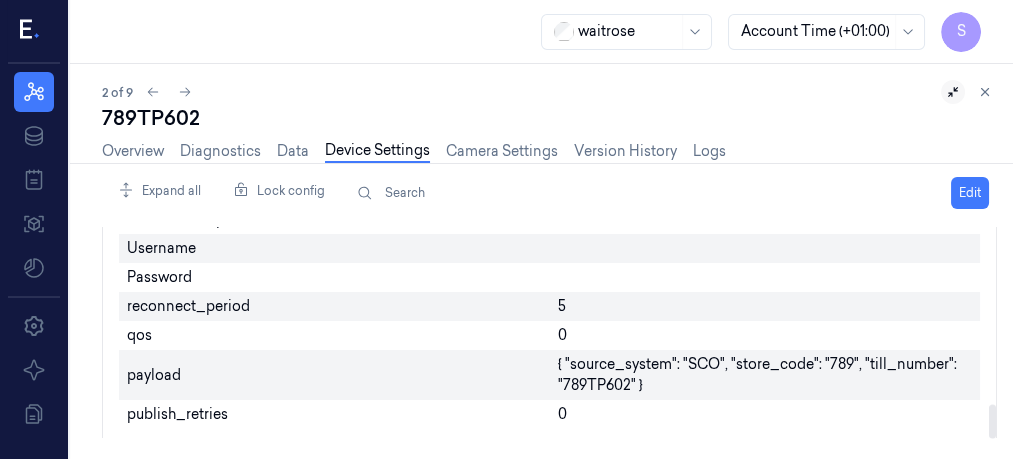 drag, startPoint x: 990, startPoint y: 375, endPoint x: 985, endPoint y: 434, distance: 59.211487 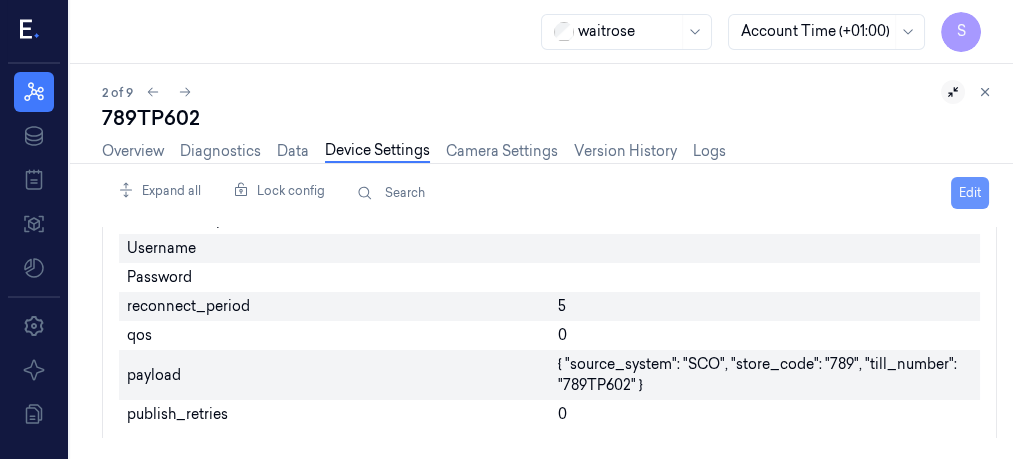 click on "Edit" at bounding box center (970, 193) 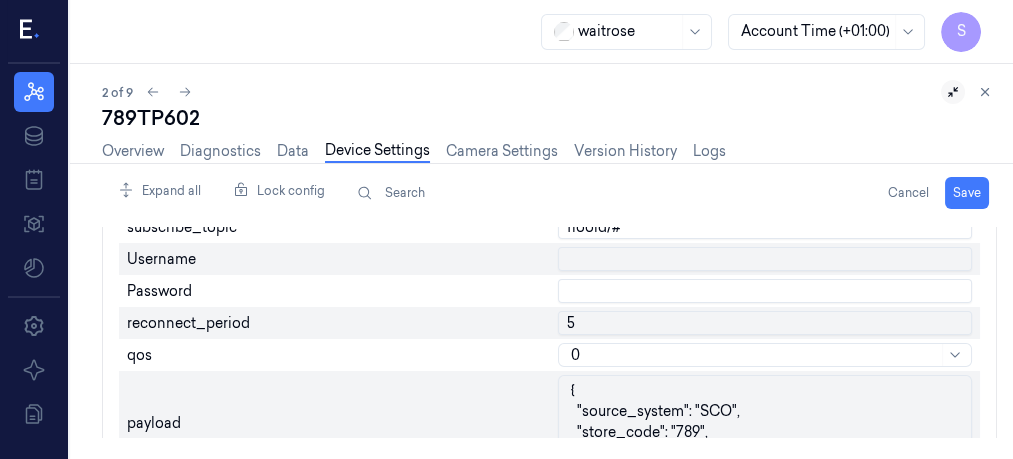scroll, scrollTop: 1126, scrollLeft: 0, axis: vertical 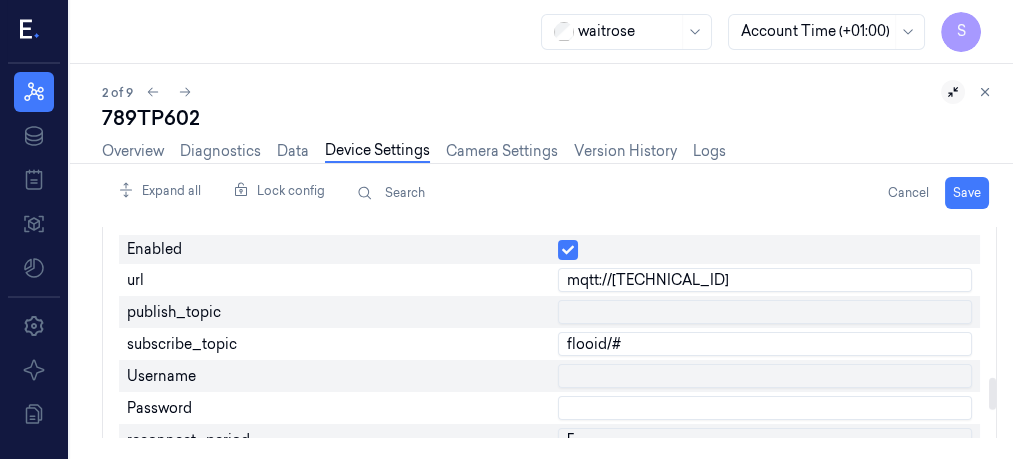 drag, startPoint x: 992, startPoint y: 409, endPoint x: 992, endPoint y: 390, distance: 19 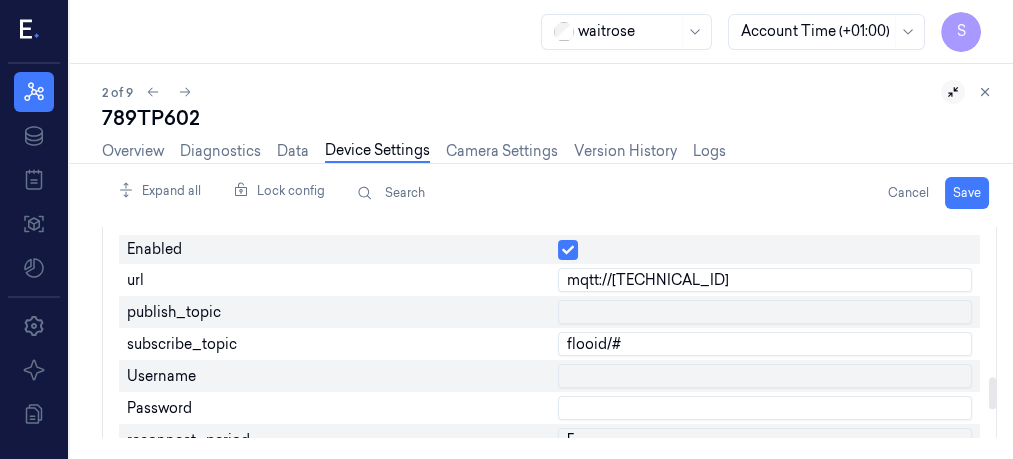 click at bounding box center [765, 312] 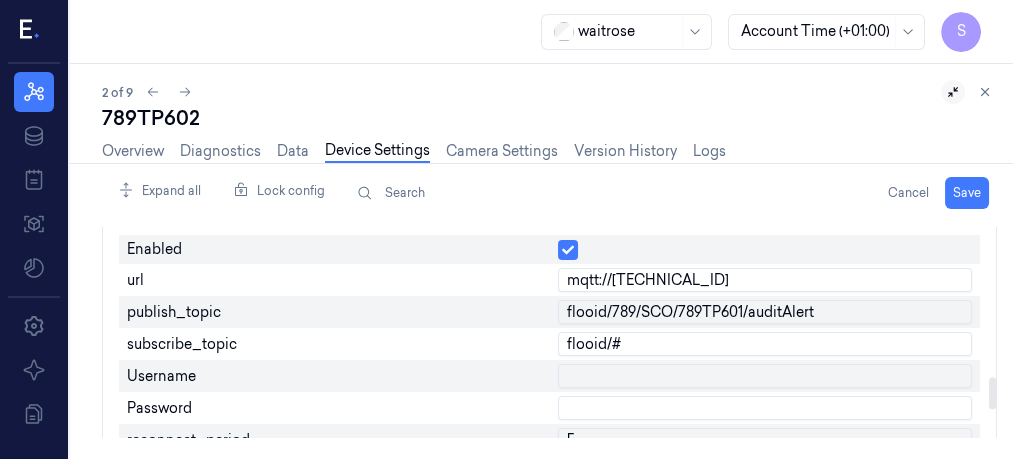 click on "flooid/789/SCO/789TP601/auditAlert" at bounding box center [765, 312] 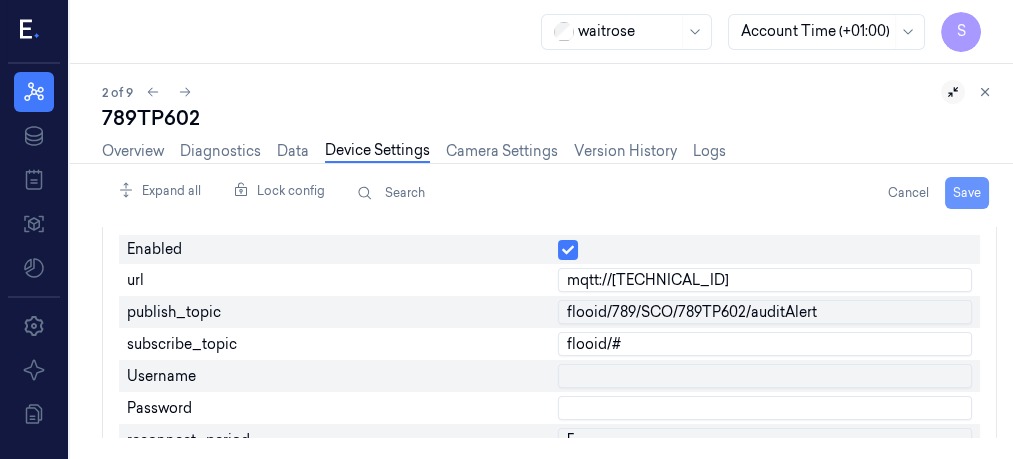 type on "flooid/789/SCO/789TP602/auditAlert" 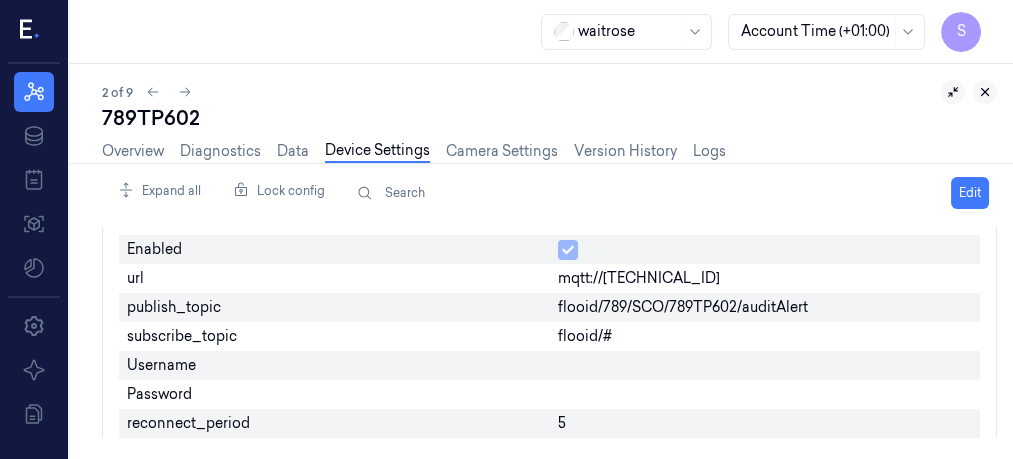 click 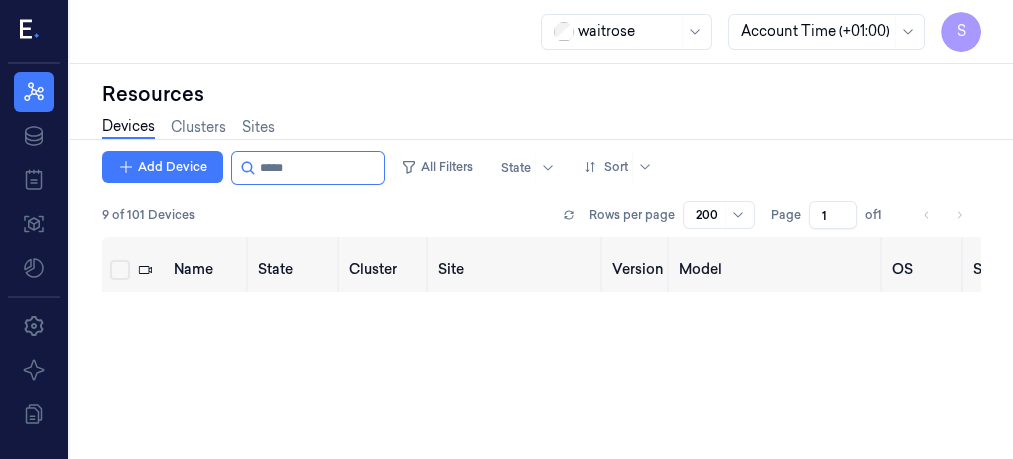 scroll, scrollTop: 0, scrollLeft: 0, axis: both 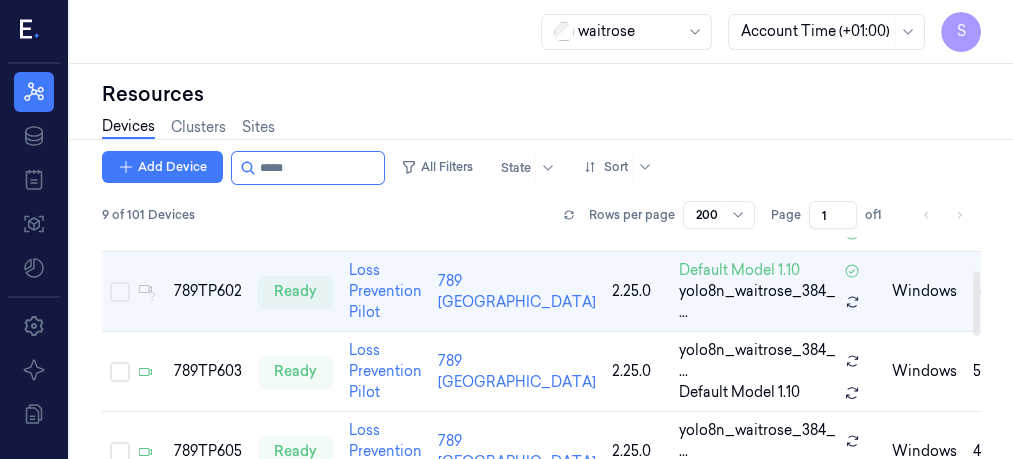 drag, startPoint x: 976, startPoint y: 278, endPoint x: 975, endPoint y: 315, distance: 37.01351 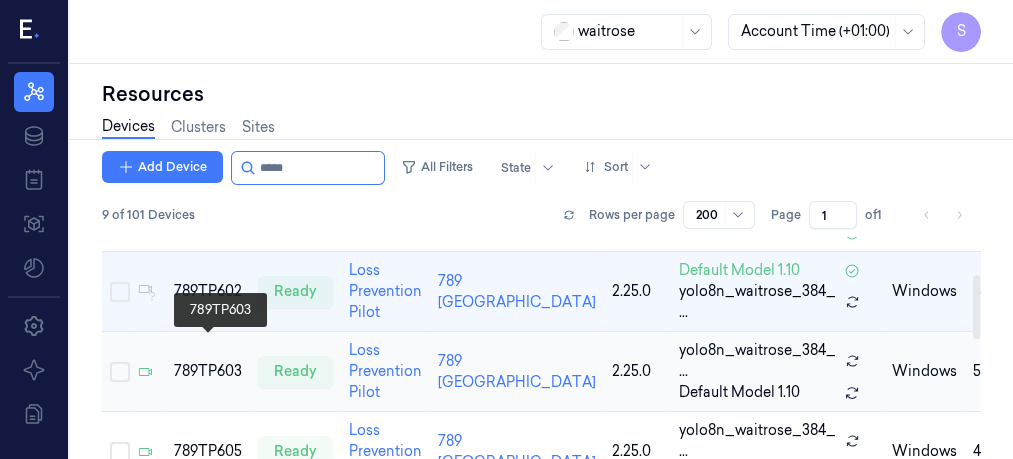 click on "789TP603" at bounding box center [208, 371] 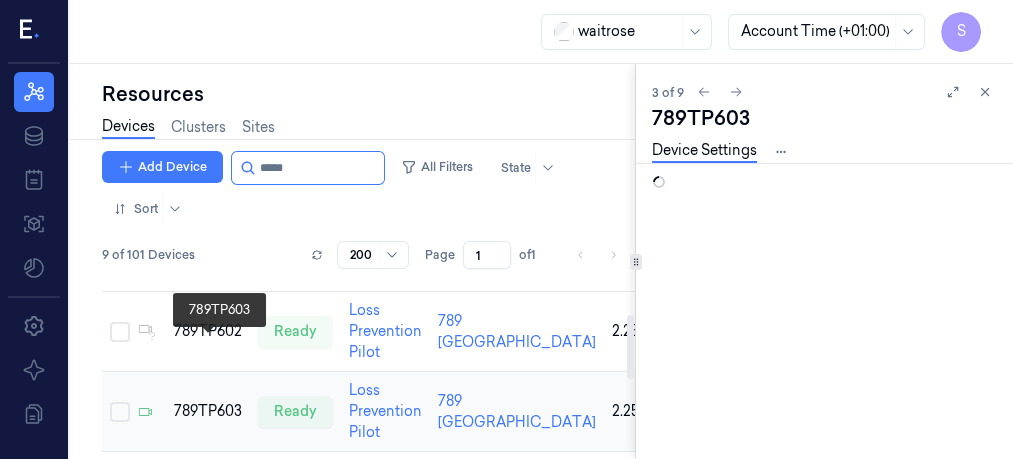 scroll, scrollTop: 0, scrollLeft: 0, axis: both 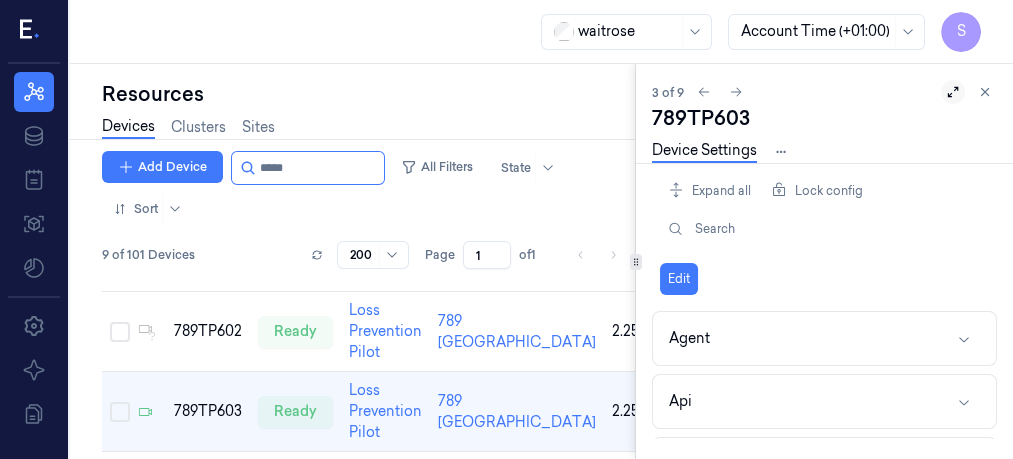 click 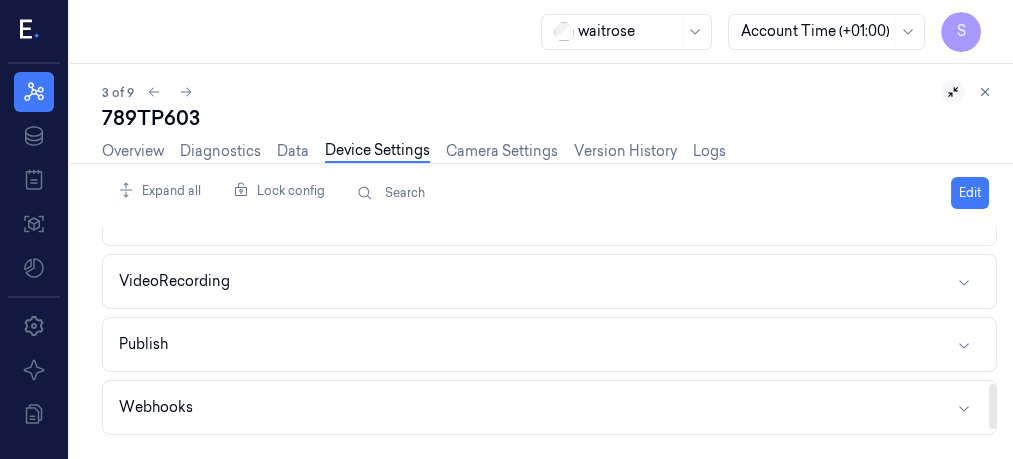 scroll, scrollTop: 781, scrollLeft: 0, axis: vertical 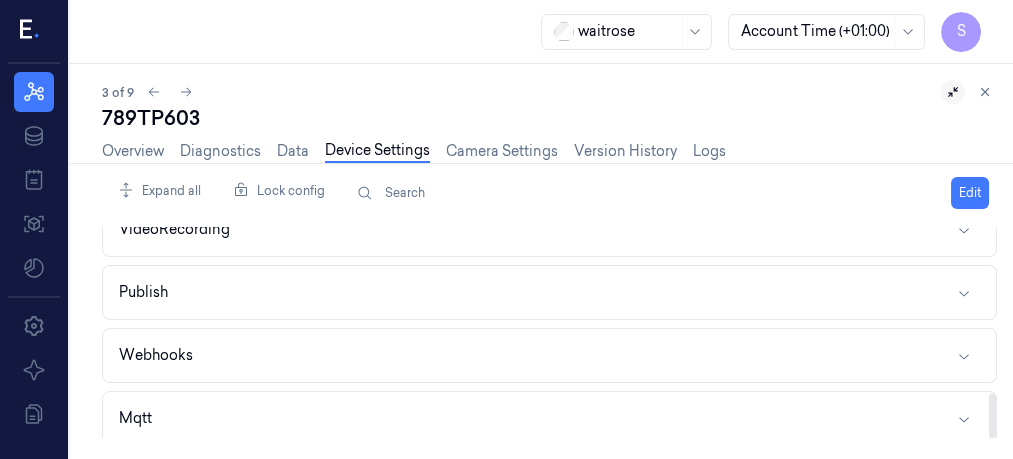 drag, startPoint x: 993, startPoint y: 248, endPoint x: 987, endPoint y: 432, distance: 184.0978 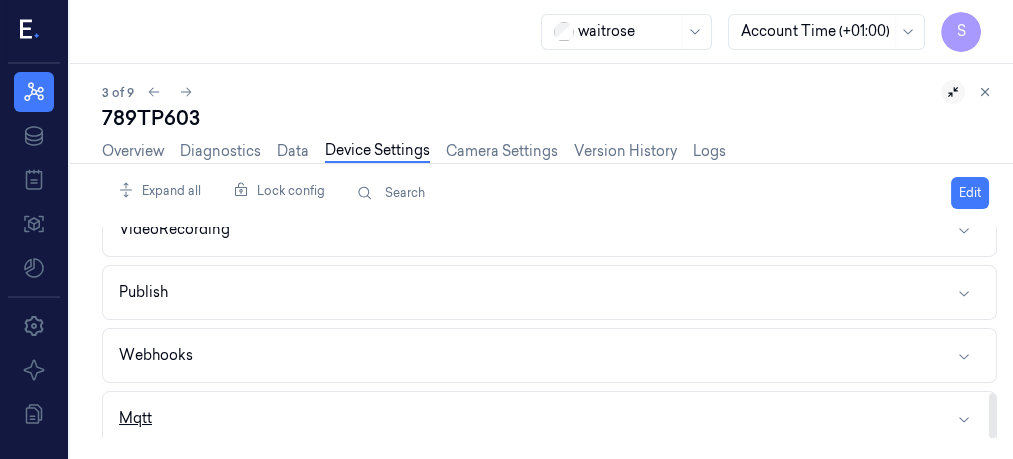 click 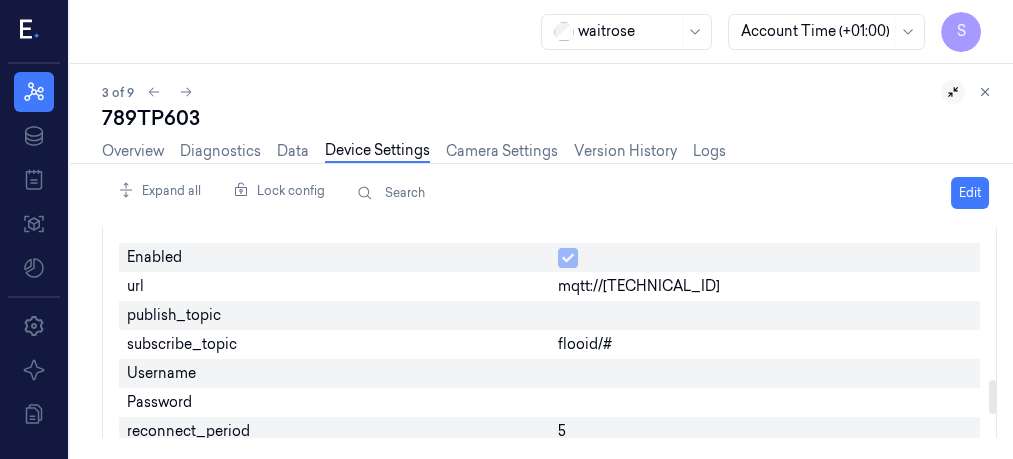 scroll, scrollTop: 994, scrollLeft: 0, axis: vertical 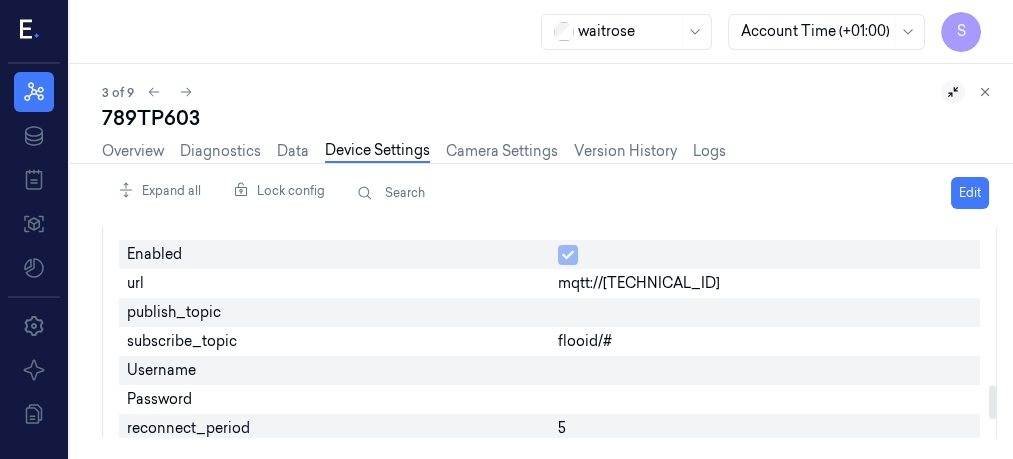 drag, startPoint x: 991, startPoint y: 366, endPoint x: 992, endPoint y: 400, distance: 34.0147 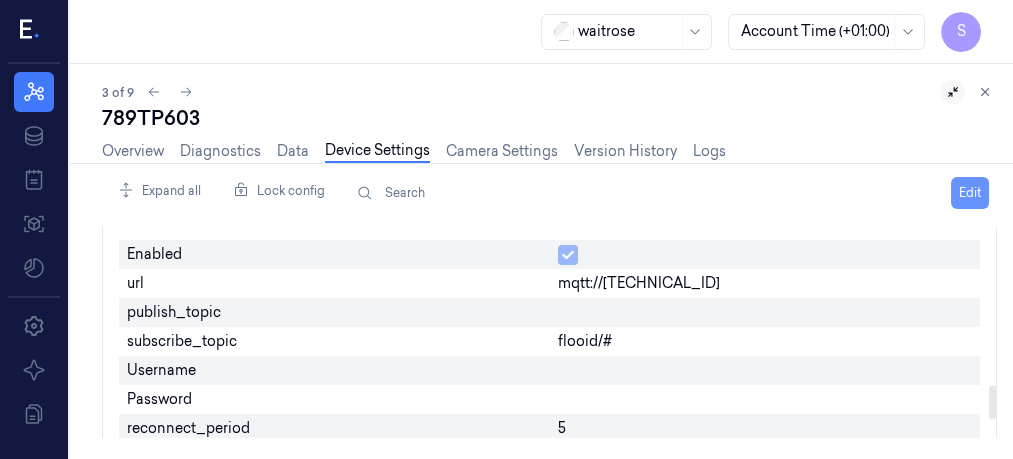 click on "Edit" at bounding box center [970, 193] 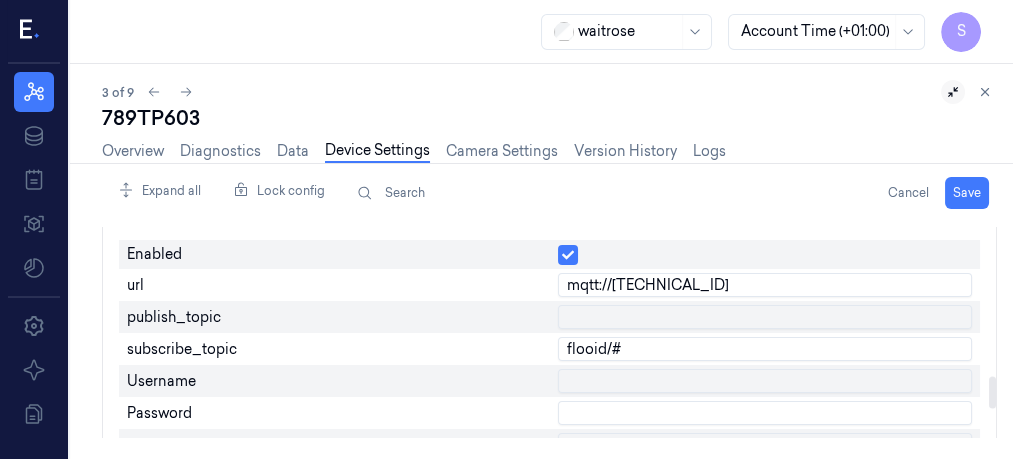 click at bounding box center (765, 317) 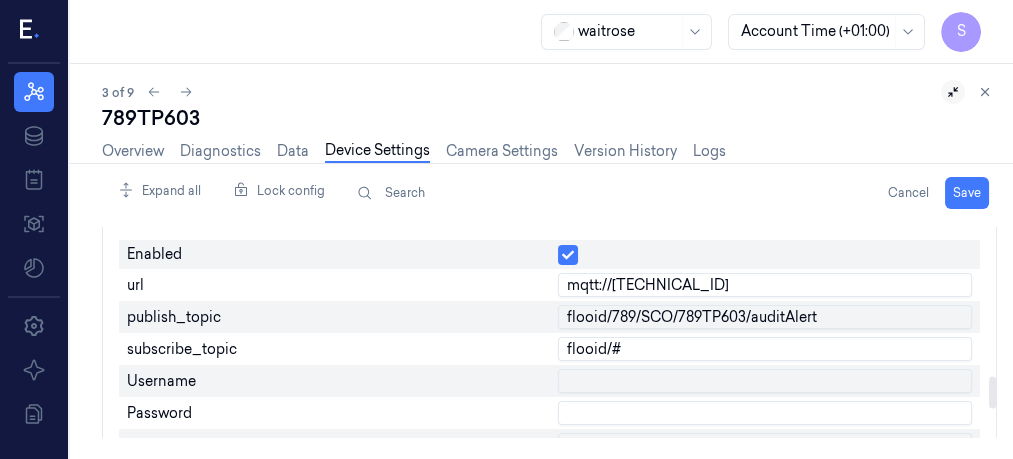 type on "flooid/789/SCO/789TP603/auditAlert" 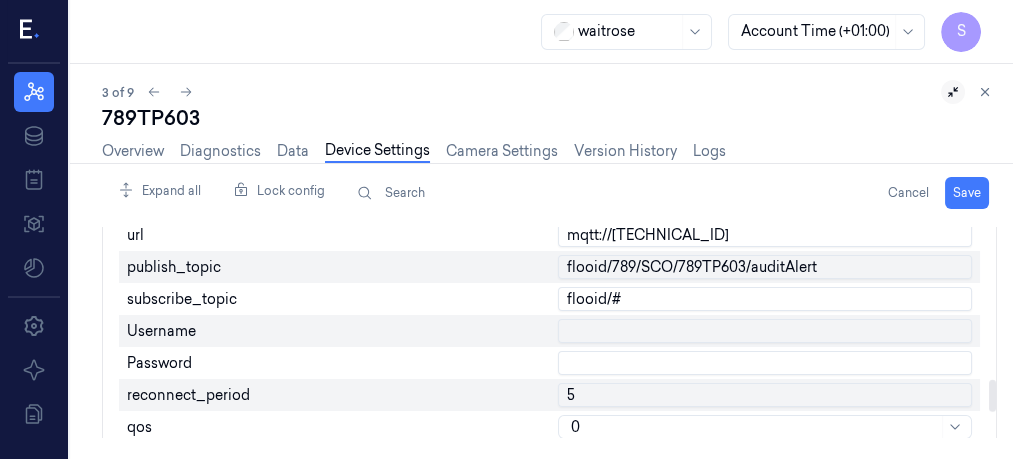 scroll, scrollTop: 1016, scrollLeft: 0, axis: vertical 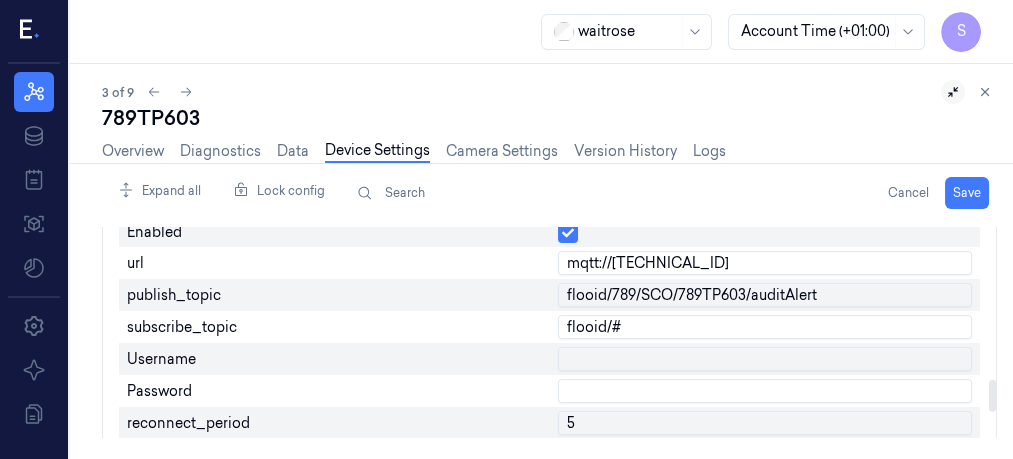 click at bounding box center [992, 396] 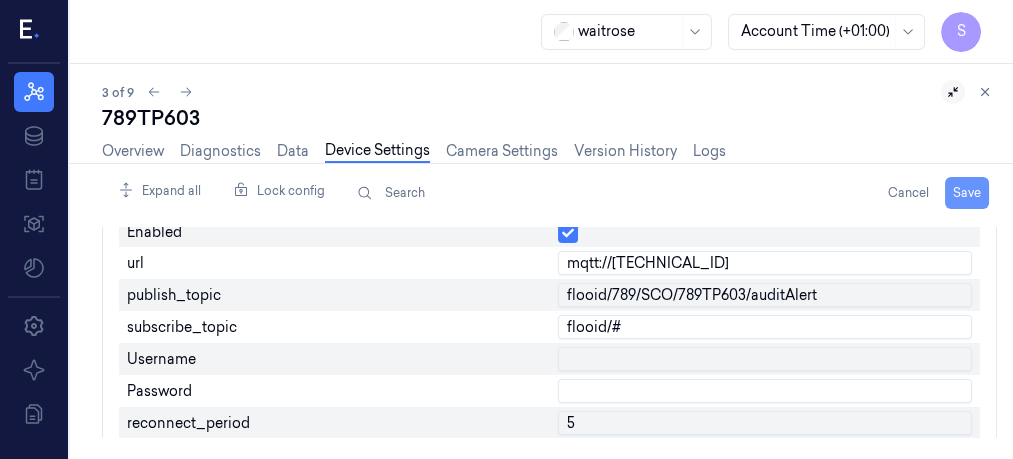 click on "Save" at bounding box center (967, 193) 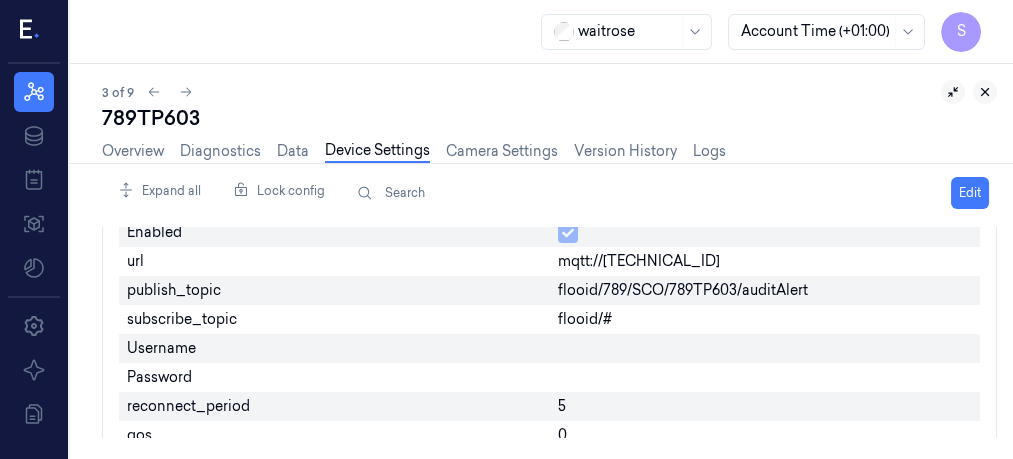 click 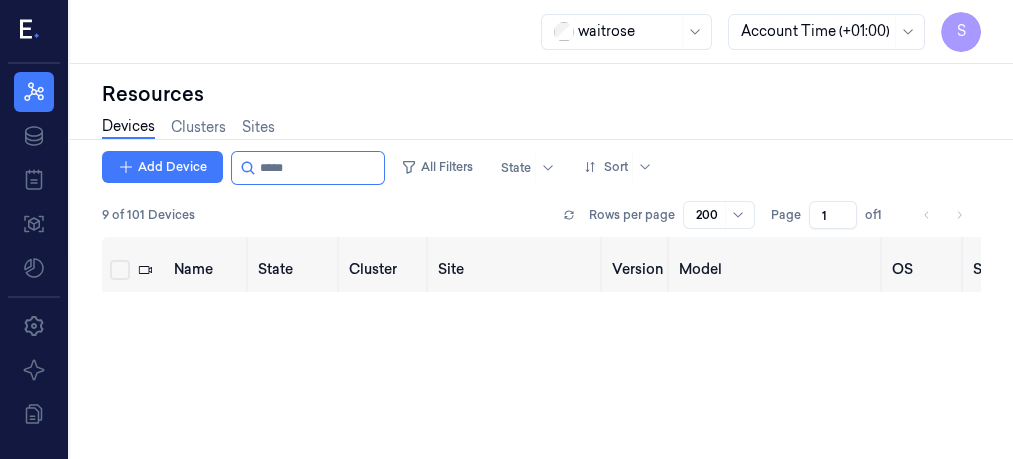 scroll, scrollTop: 0, scrollLeft: 0, axis: both 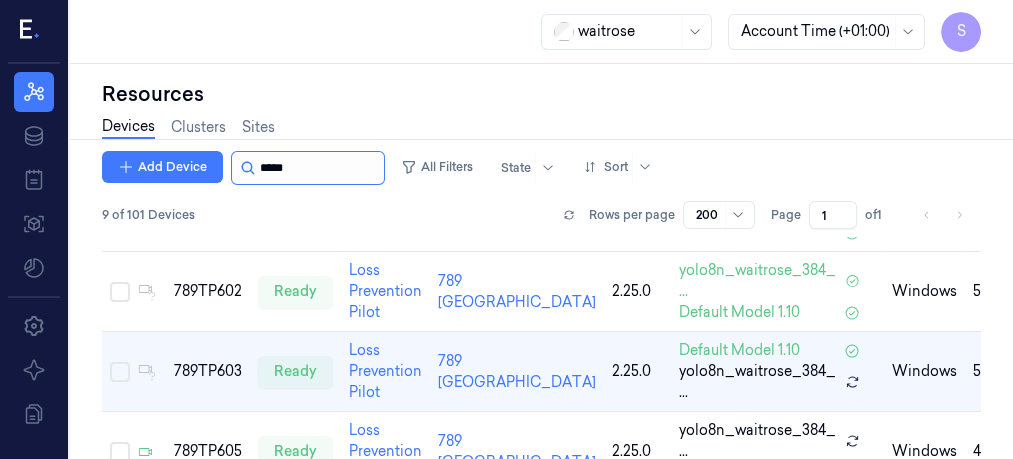 click at bounding box center [320, 168] 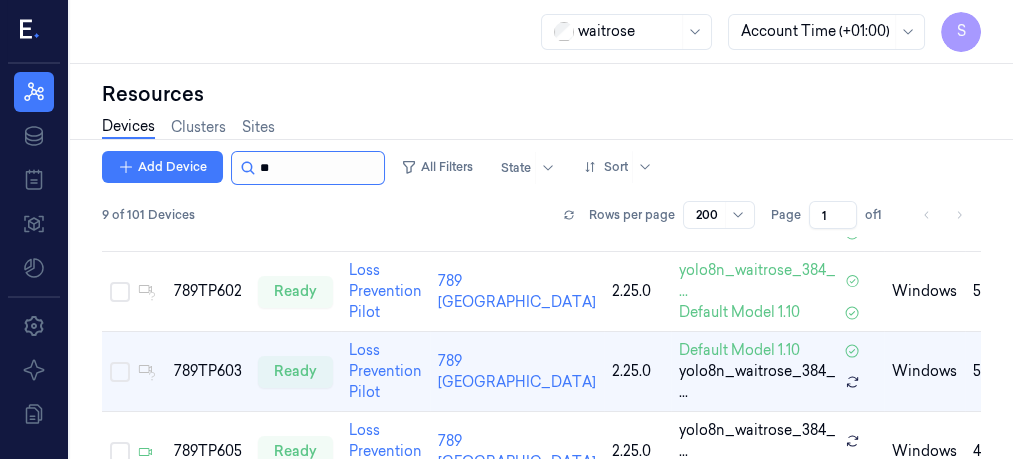 type on "*" 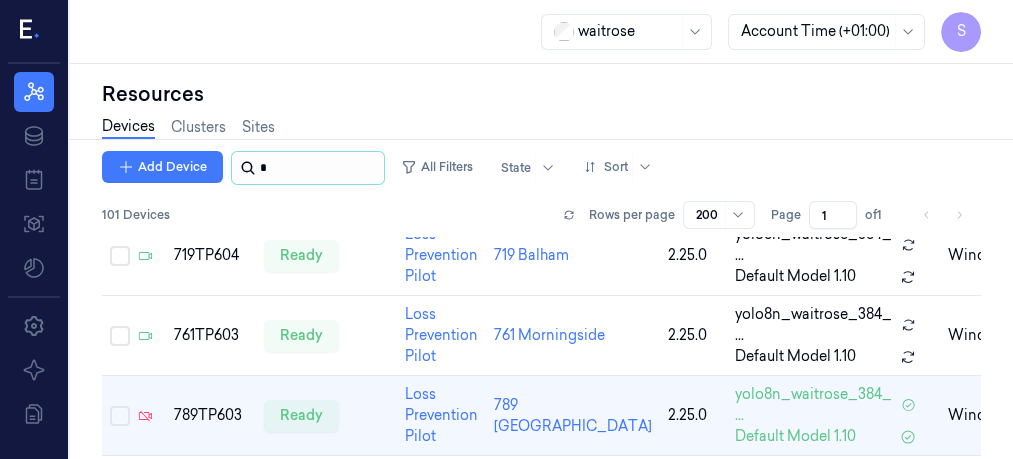 scroll, scrollTop: 3269, scrollLeft: 0, axis: vertical 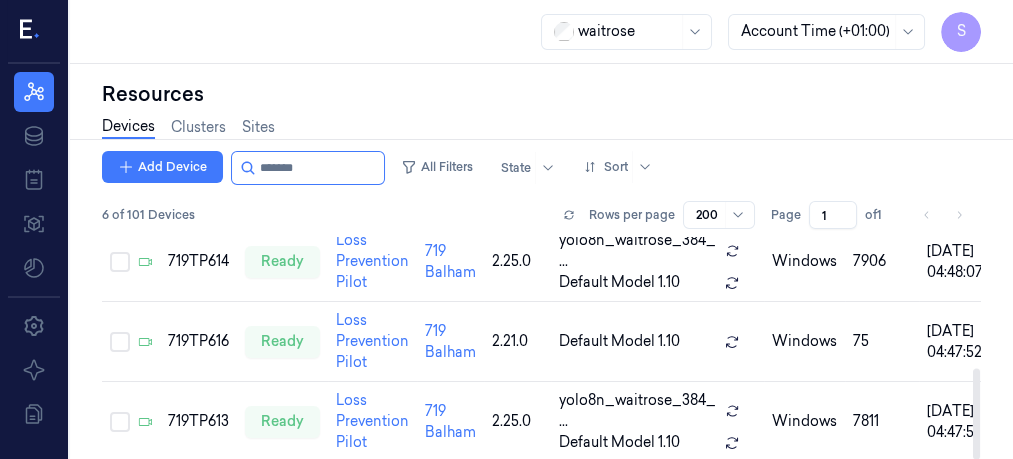 drag, startPoint x: 974, startPoint y: 280, endPoint x: 938, endPoint y: 434, distance: 158.15182 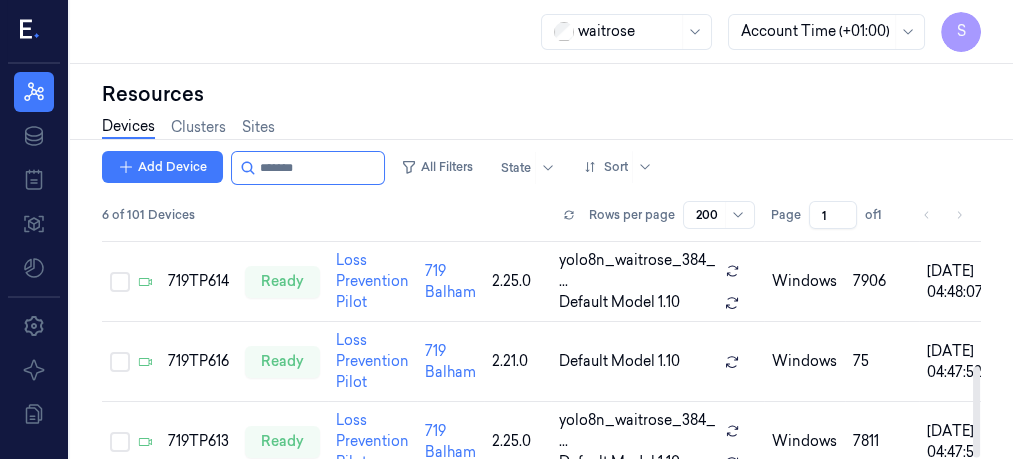 scroll, scrollTop: 316, scrollLeft: 0, axis: vertical 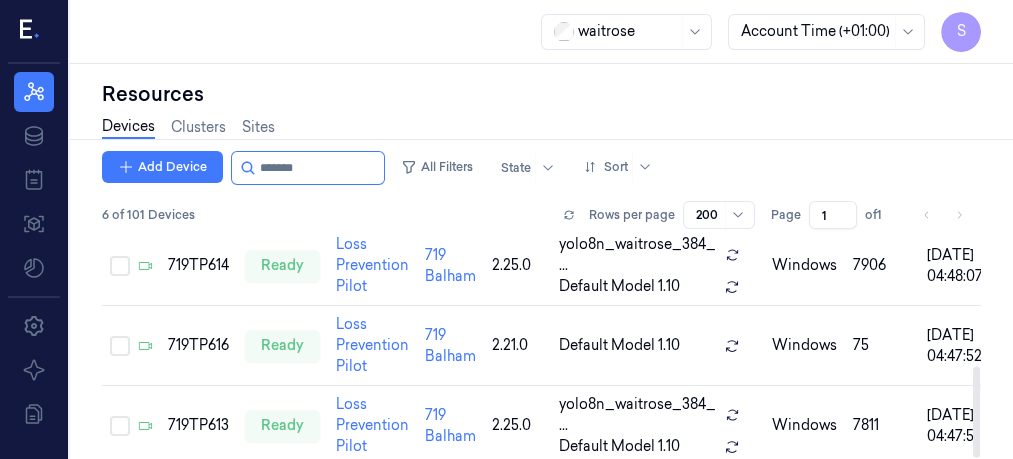 drag, startPoint x: 974, startPoint y: 404, endPoint x: 993, endPoint y: 403, distance: 19.026299 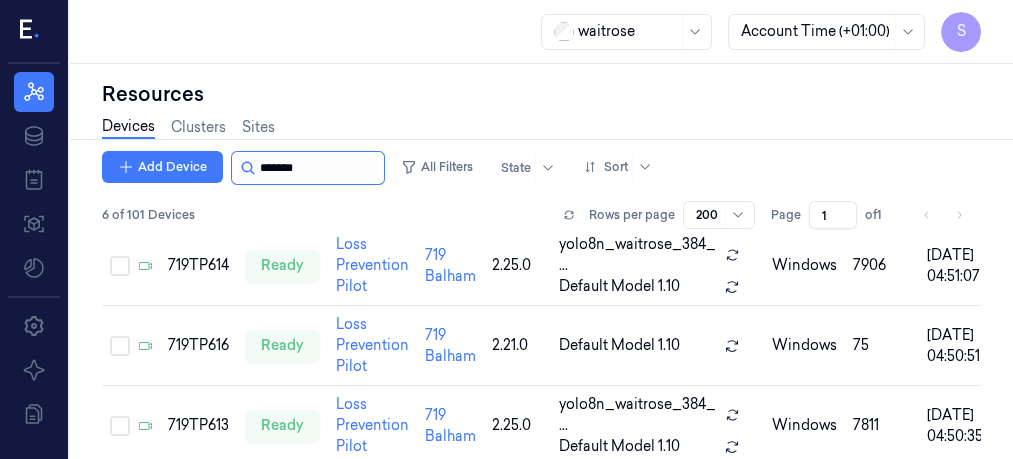 click at bounding box center (320, 168) 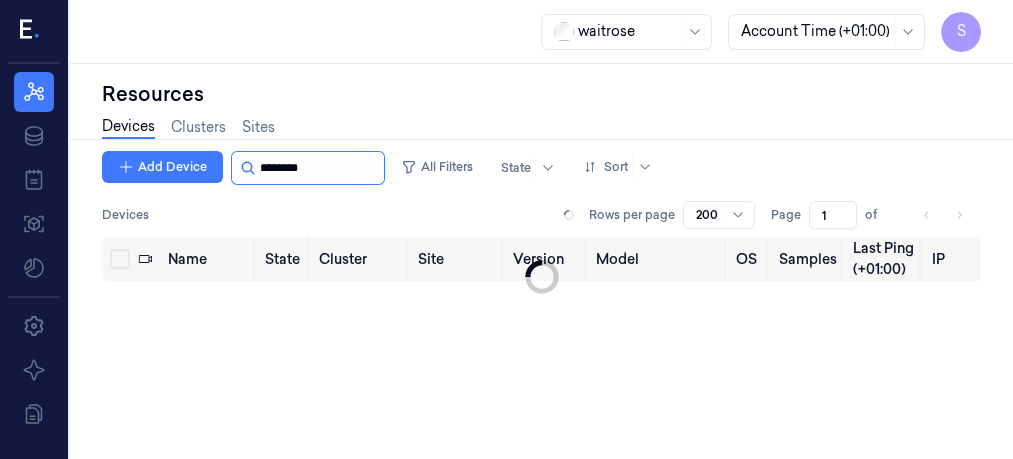 scroll, scrollTop: 0, scrollLeft: 0, axis: both 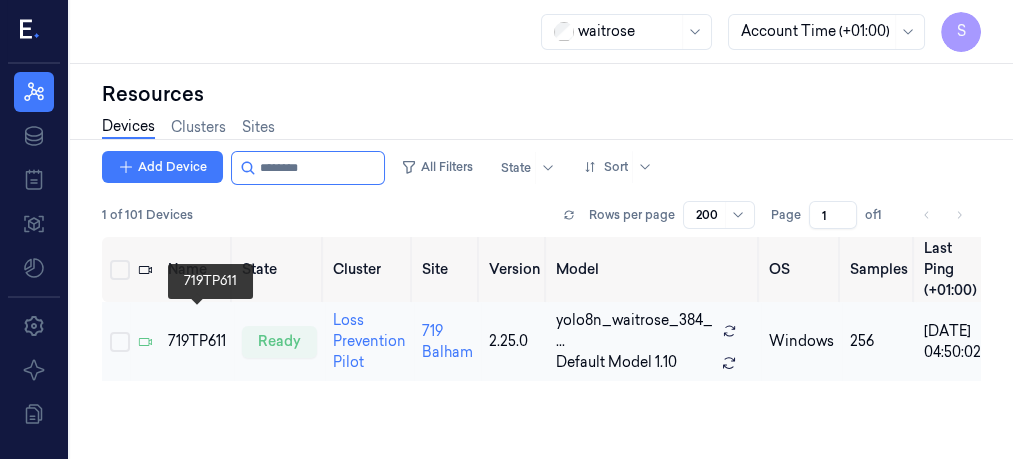 type on "********" 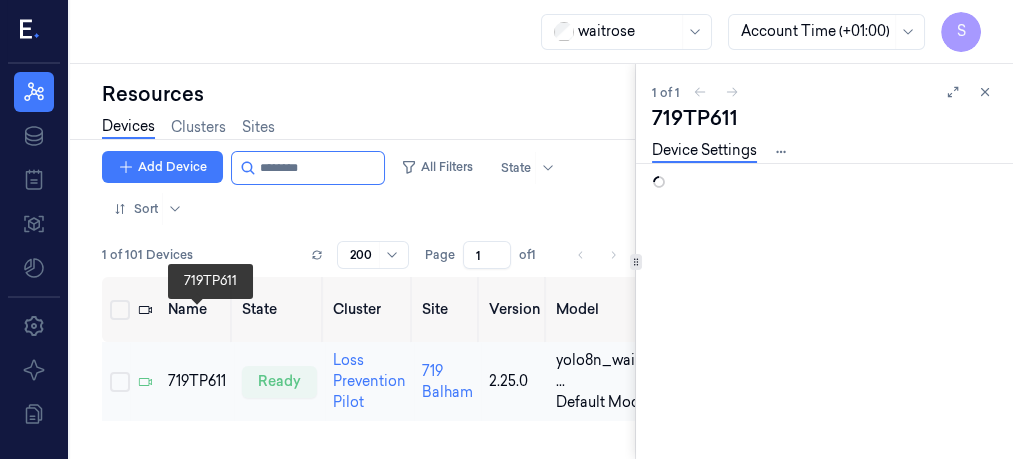 scroll, scrollTop: 0, scrollLeft: 0, axis: both 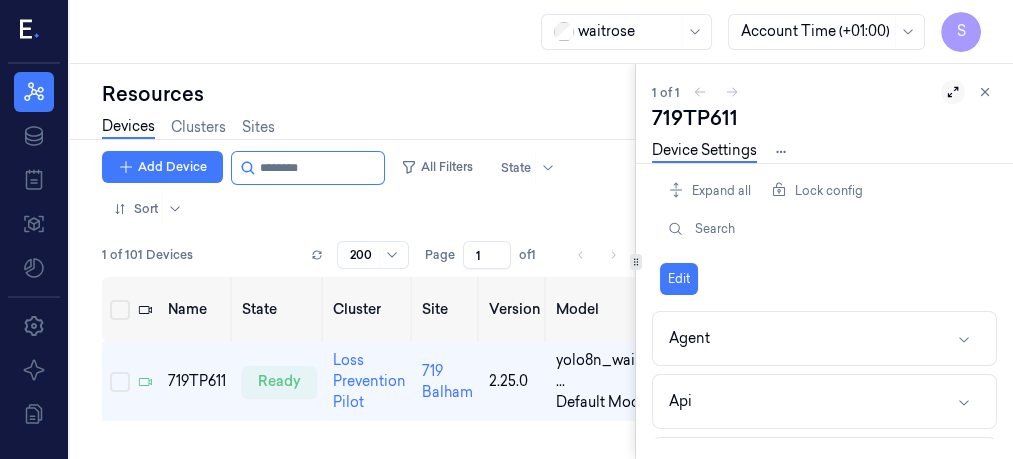 click 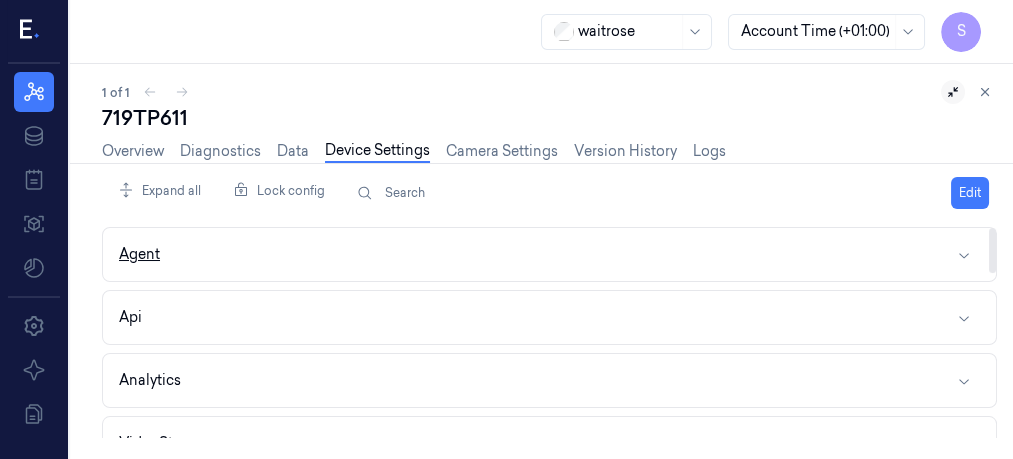 click 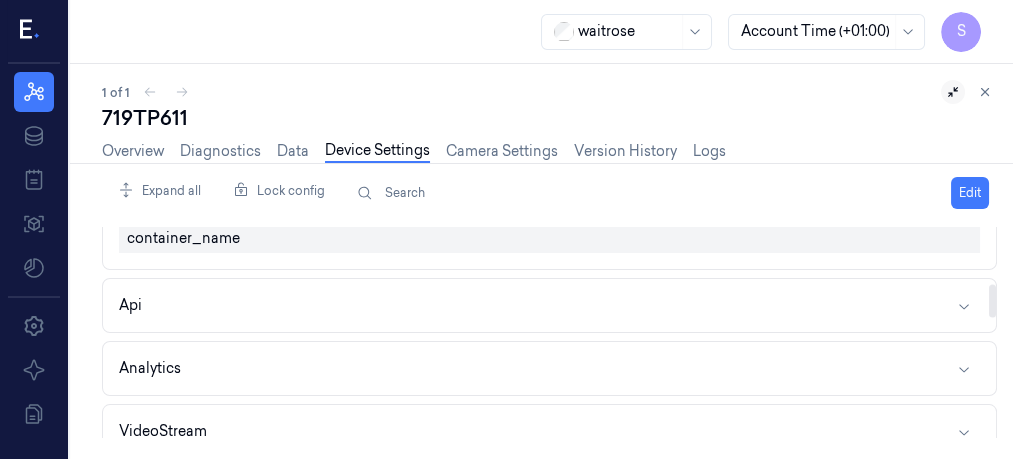 scroll, scrollTop: 365, scrollLeft: 0, axis: vertical 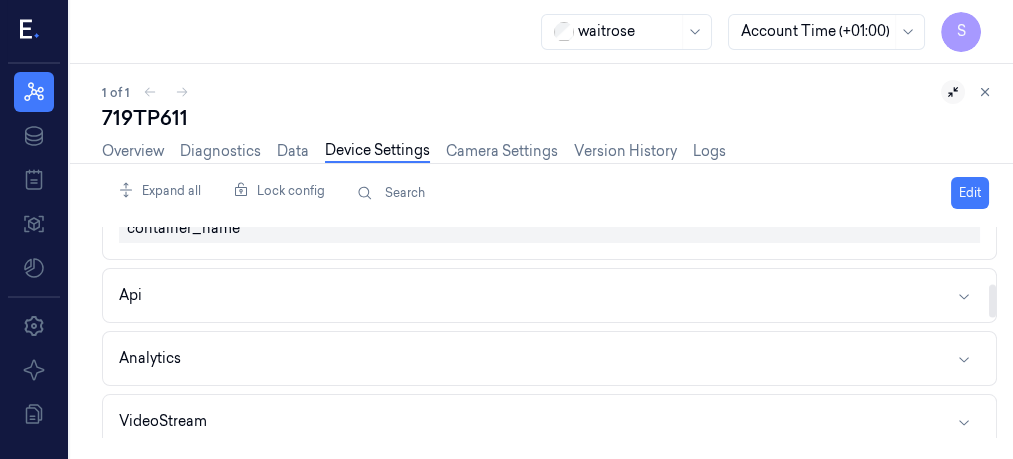 drag, startPoint x: 988, startPoint y: 239, endPoint x: 999, endPoint y: 297, distance: 59.03389 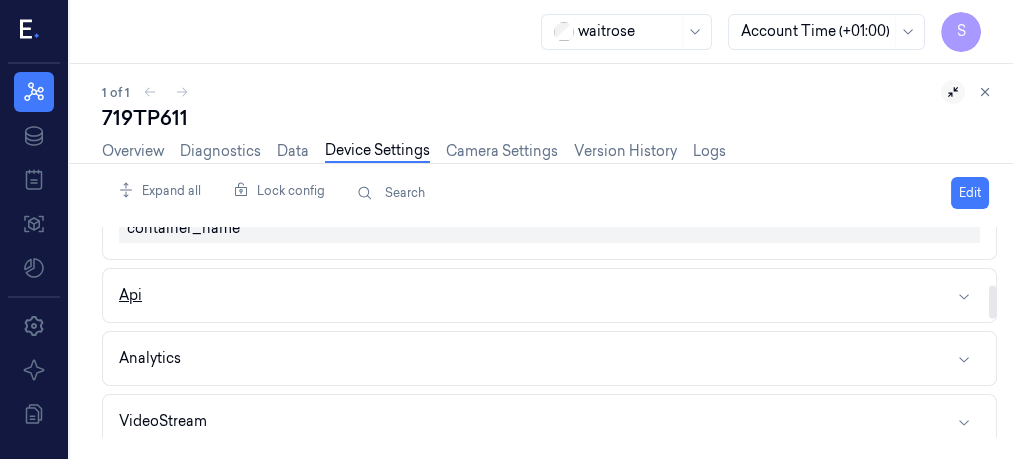 click 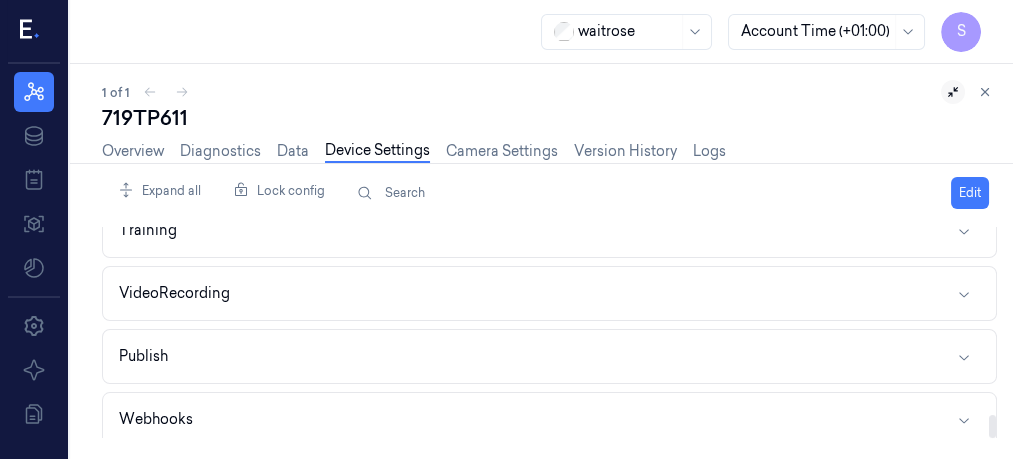 scroll, scrollTop: 1728, scrollLeft: 0, axis: vertical 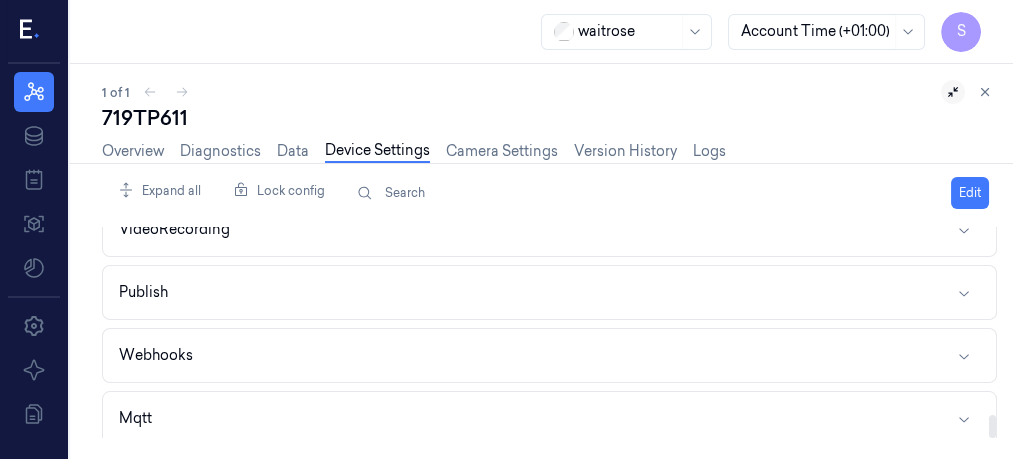 drag, startPoint x: 992, startPoint y: 272, endPoint x: 994, endPoint y: 432, distance: 160.0125 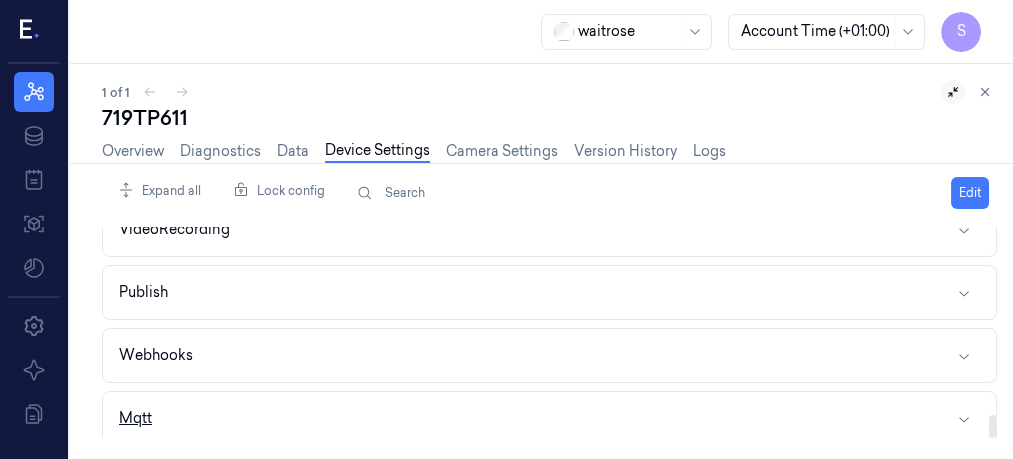 click 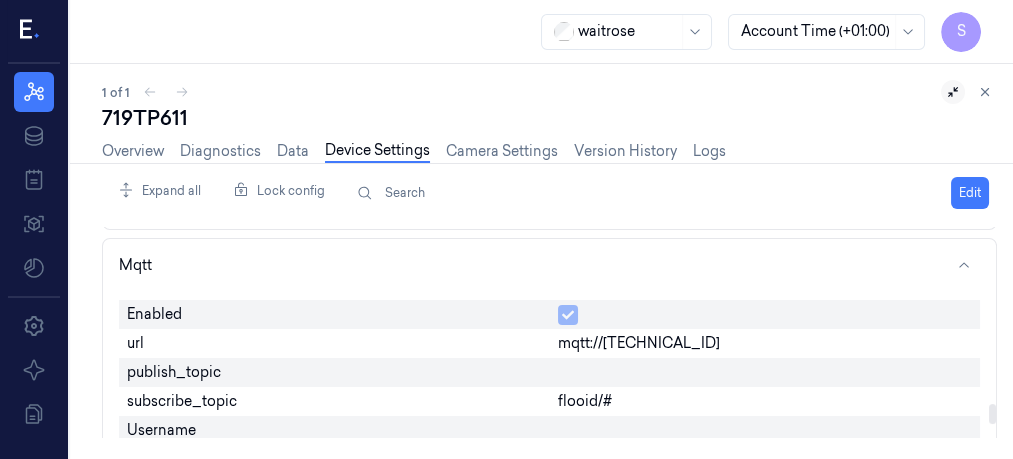 scroll, scrollTop: 1927, scrollLeft: 0, axis: vertical 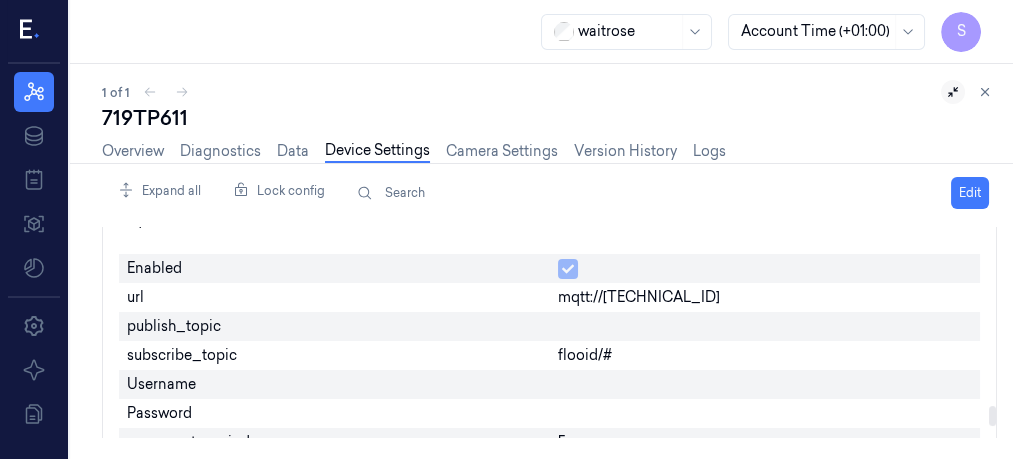 drag, startPoint x: 991, startPoint y: 391, endPoint x: 991, endPoint y: 409, distance: 18 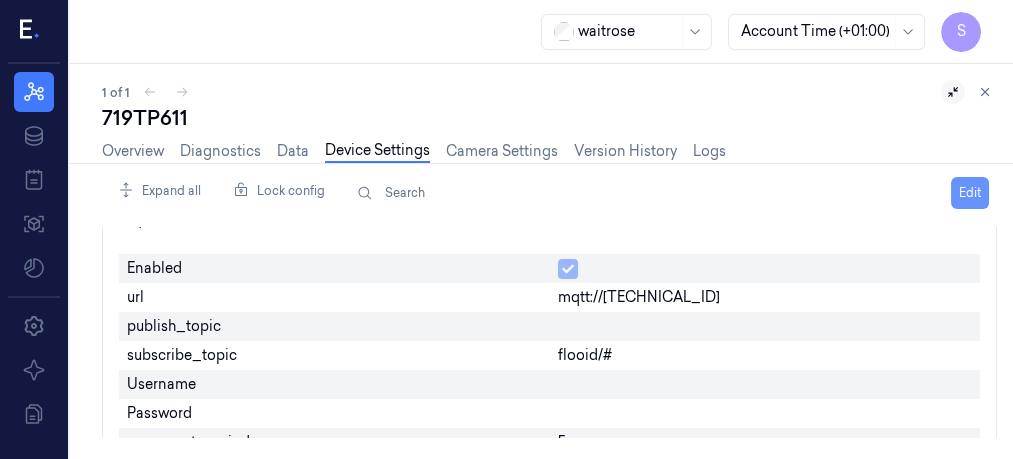 click on "Edit" at bounding box center (970, 193) 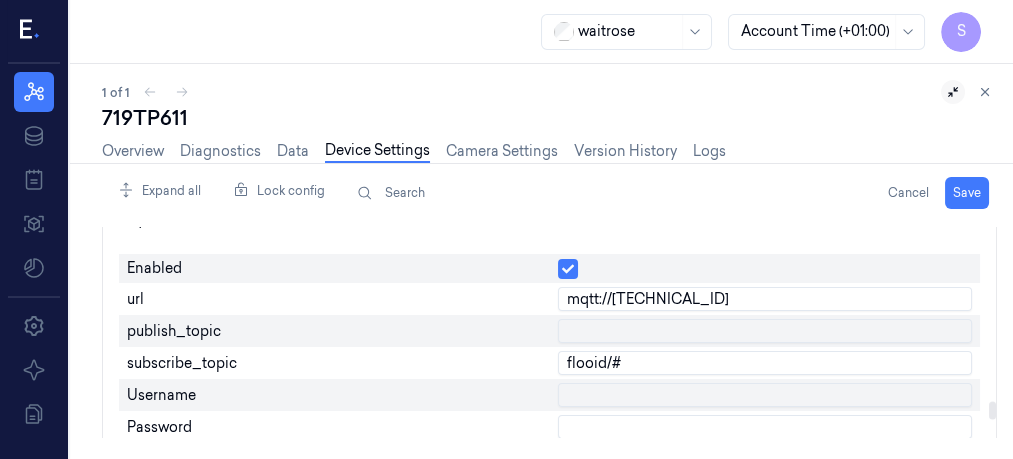 click at bounding box center [765, 331] 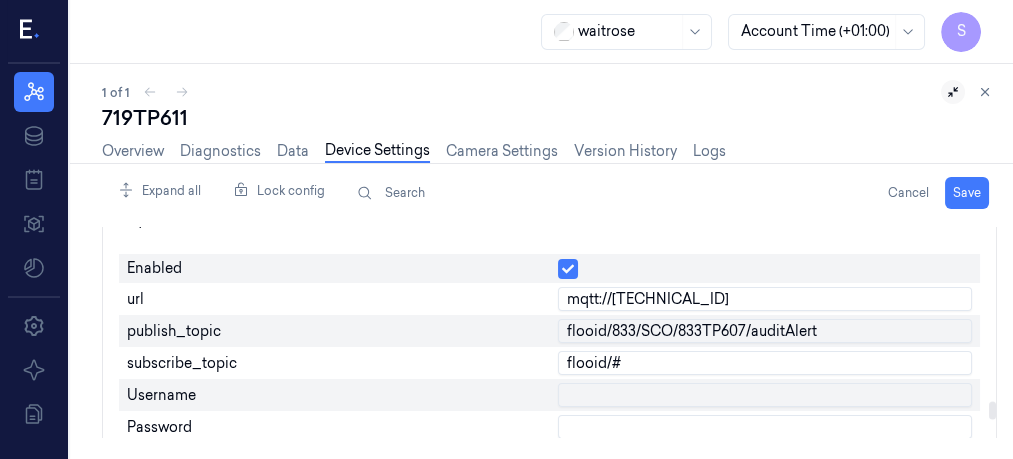 click on "flooid/833/SCO/833TP607/auditAlert" at bounding box center [765, 331] 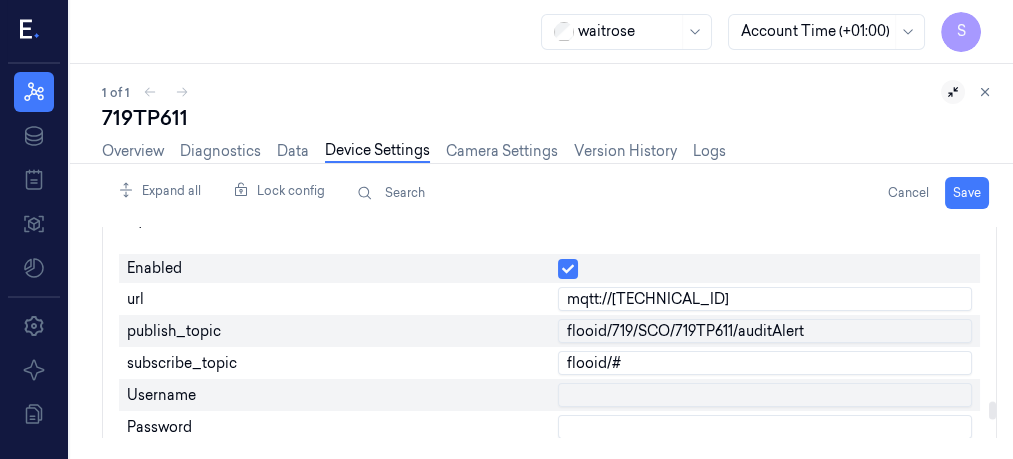 type on "flooid/719/SCO/719TP611/auditAlert" 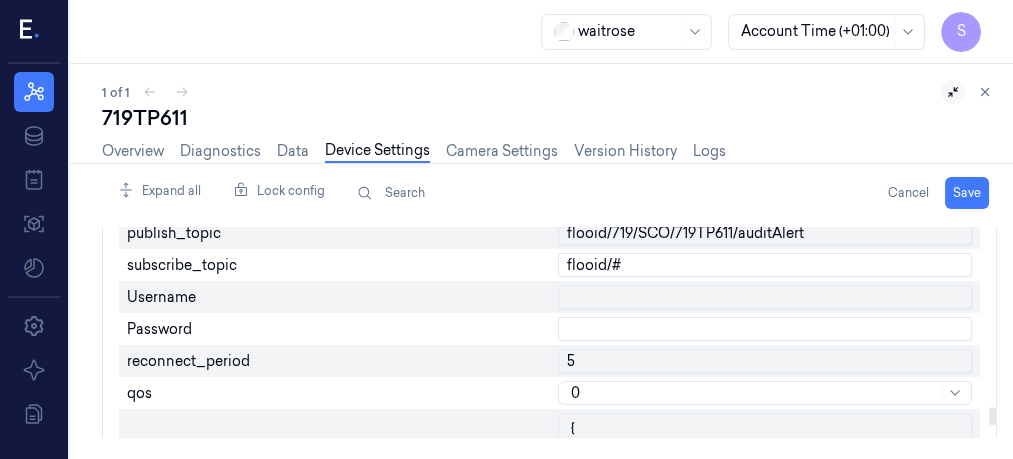 scroll, scrollTop: 2082, scrollLeft: 0, axis: vertical 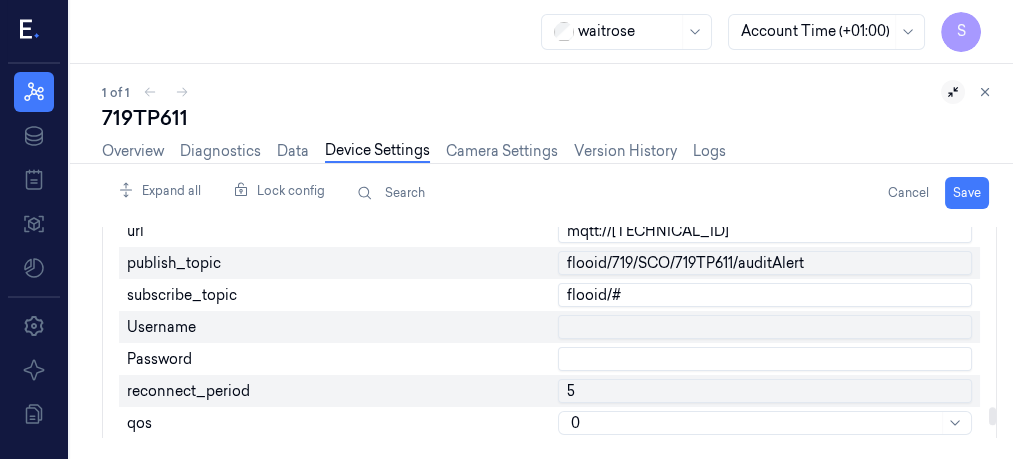 click at bounding box center (992, 416) 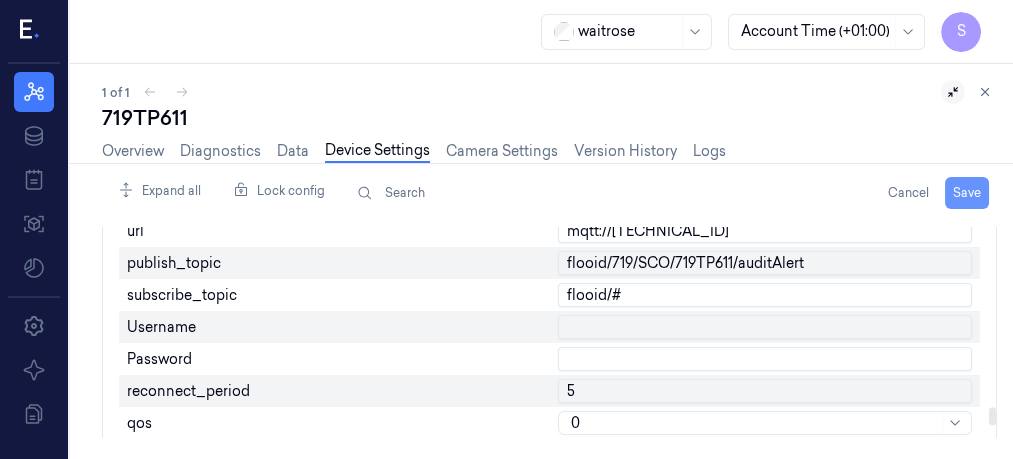 click on "Save" at bounding box center (967, 193) 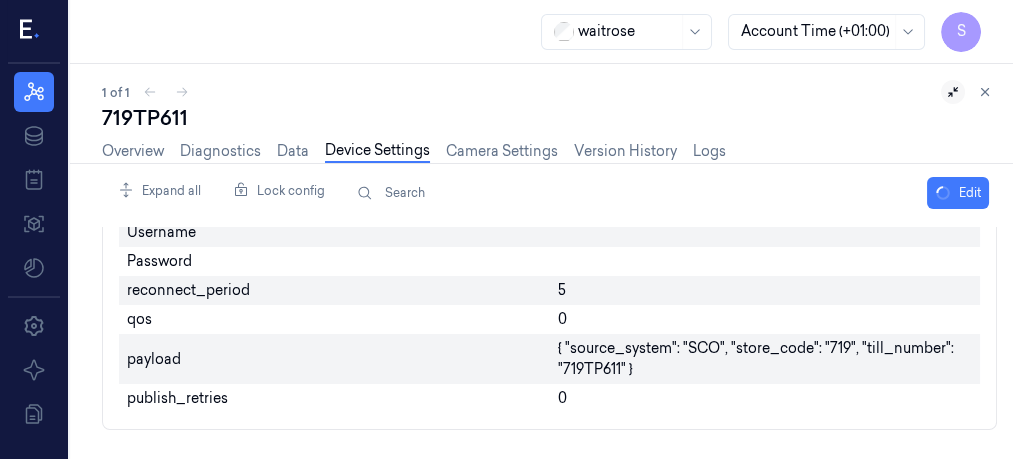 scroll, scrollTop: 1995, scrollLeft: 0, axis: vertical 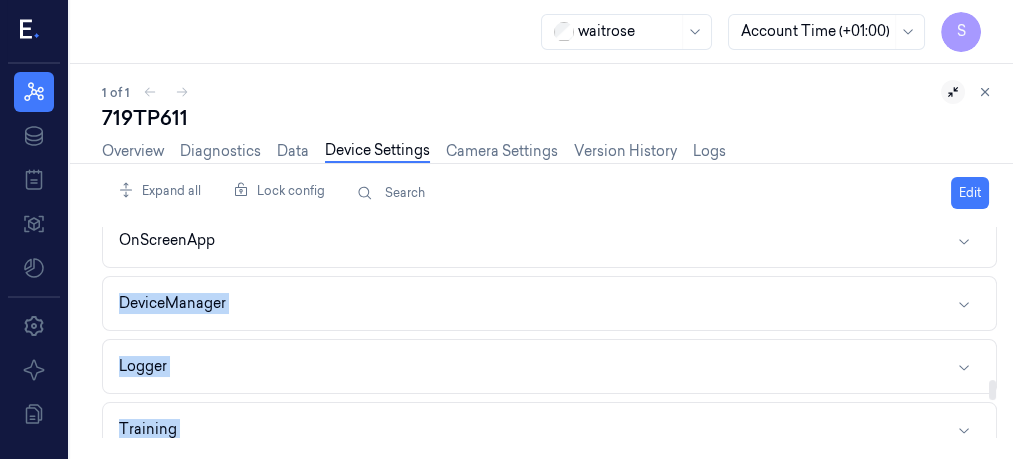 drag, startPoint x: 558, startPoint y: 237, endPoint x: 757, endPoint y: 223, distance: 199.49185 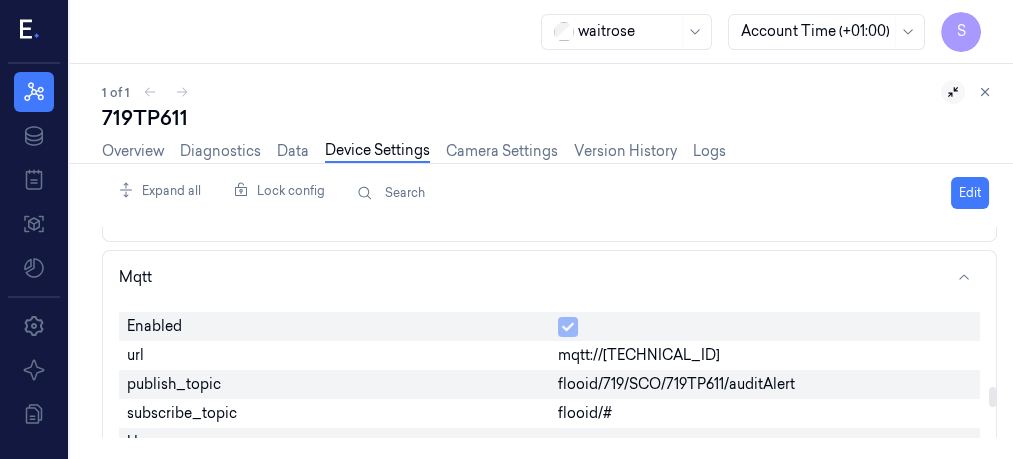 scroll, scrollTop: 2062, scrollLeft: 0, axis: vertical 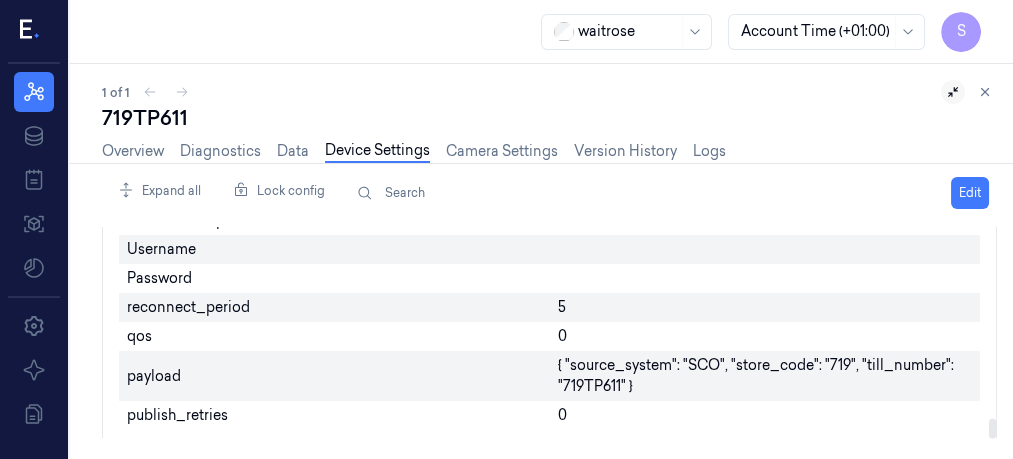 drag, startPoint x: 993, startPoint y: 362, endPoint x: 994, endPoint y: 460, distance: 98.005104 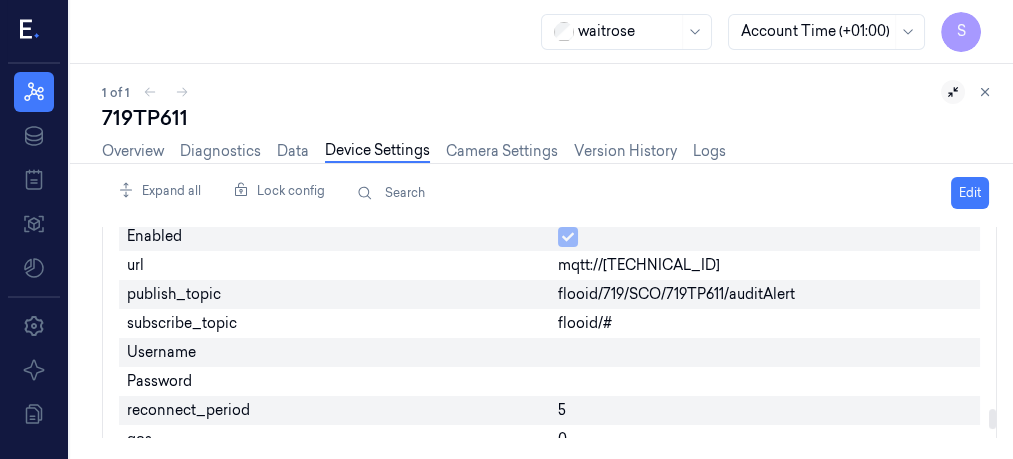 scroll, scrollTop: 1942, scrollLeft: 0, axis: vertical 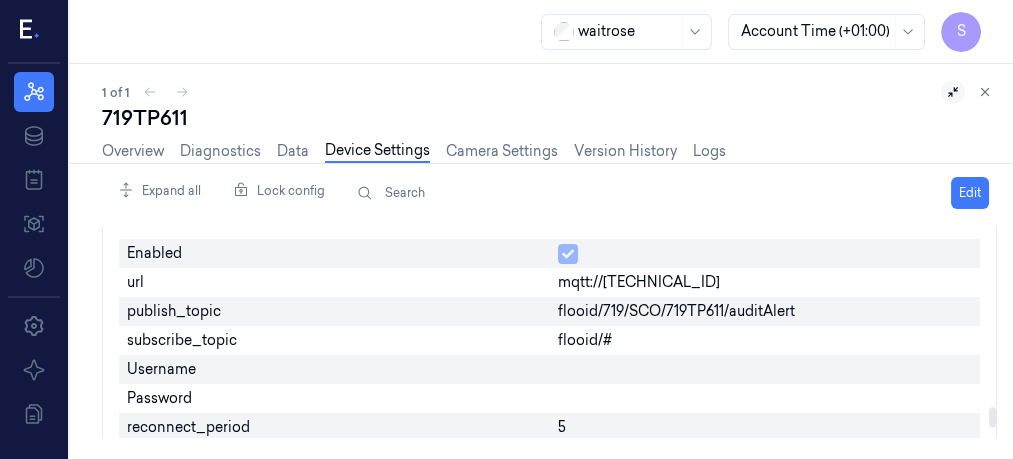 drag, startPoint x: 990, startPoint y: 424, endPoint x: 990, endPoint y: 413, distance: 11 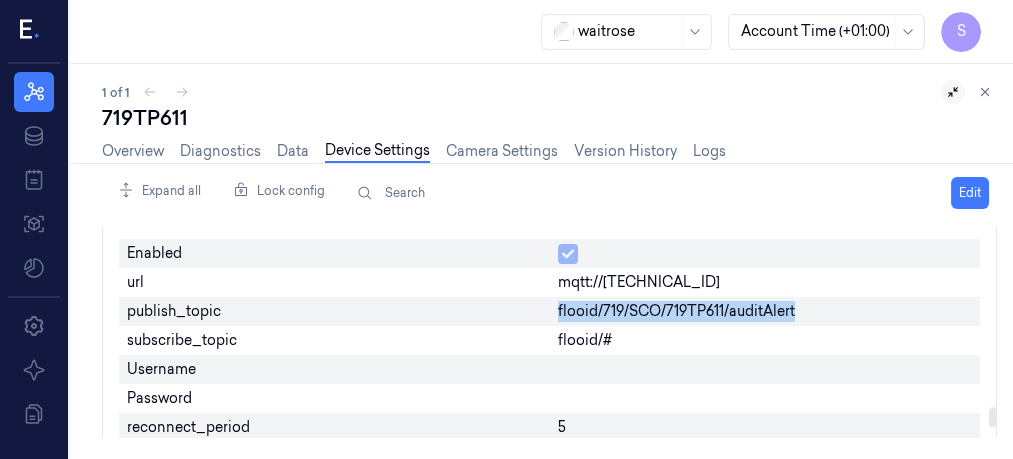 drag, startPoint x: 557, startPoint y: 290, endPoint x: 817, endPoint y: 291, distance: 260.00192 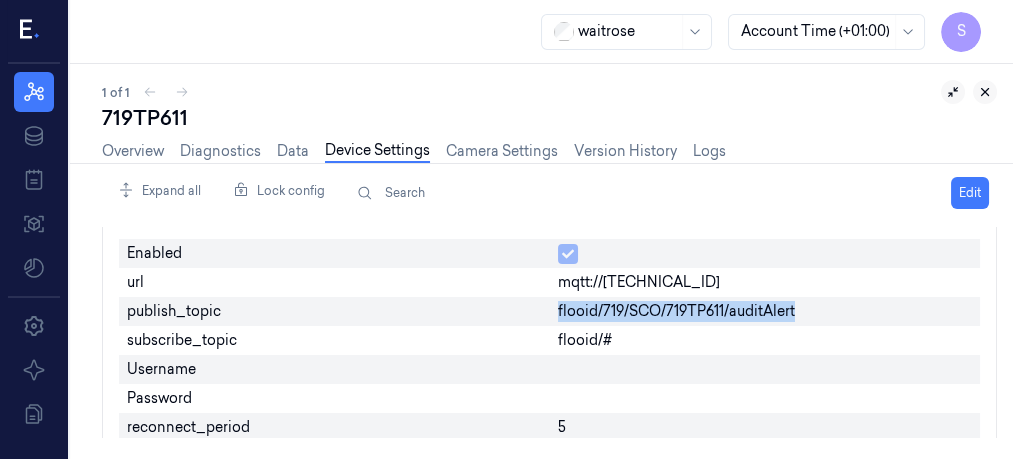 click 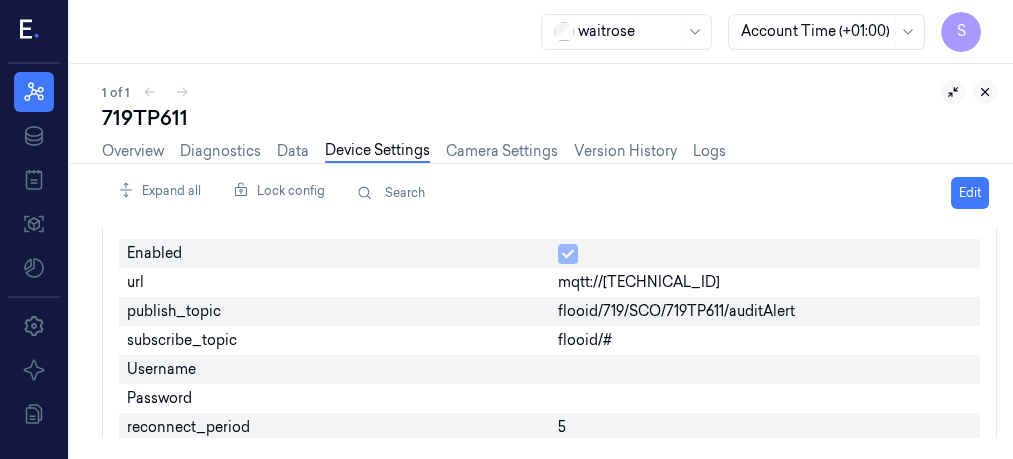 scroll, scrollTop: 0, scrollLeft: 0, axis: both 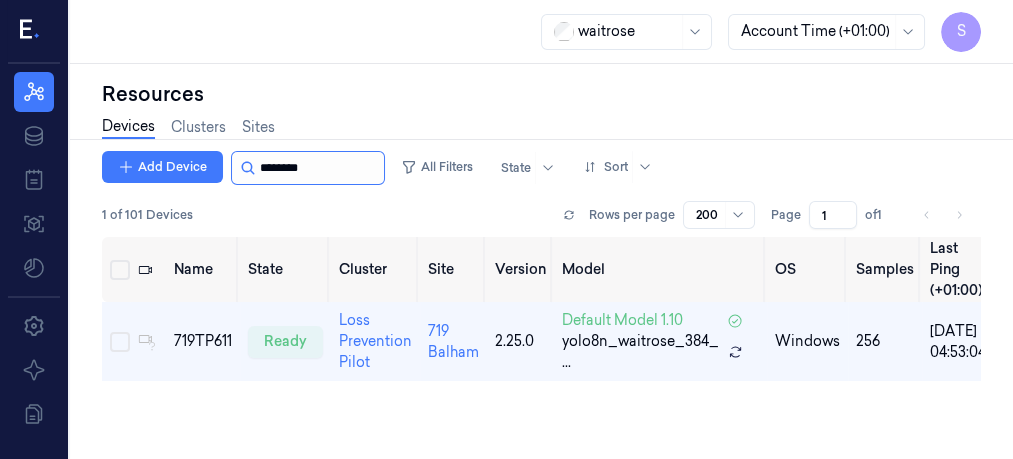 click at bounding box center (320, 168) 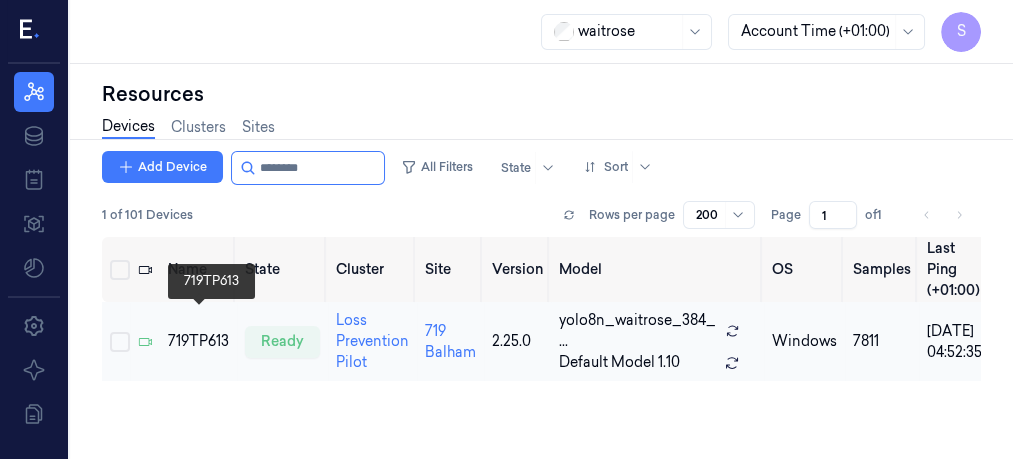 type on "********" 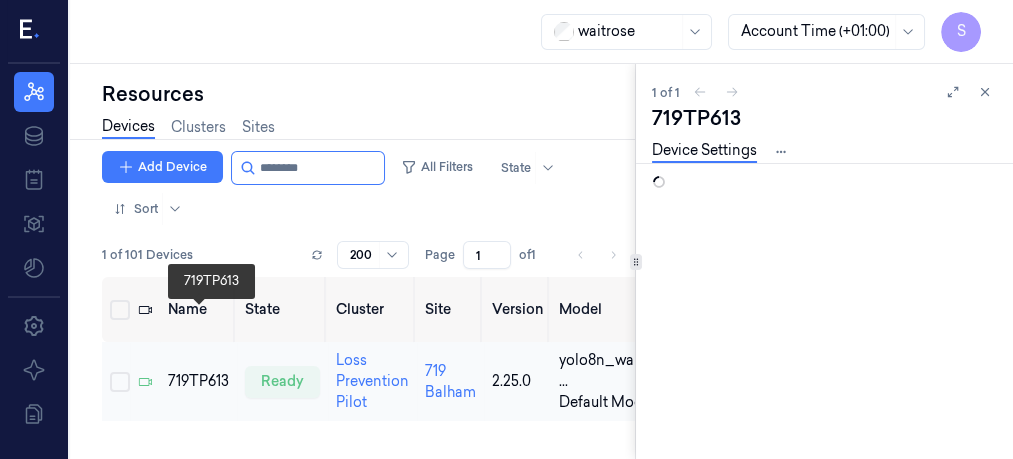 scroll, scrollTop: 0, scrollLeft: 0, axis: both 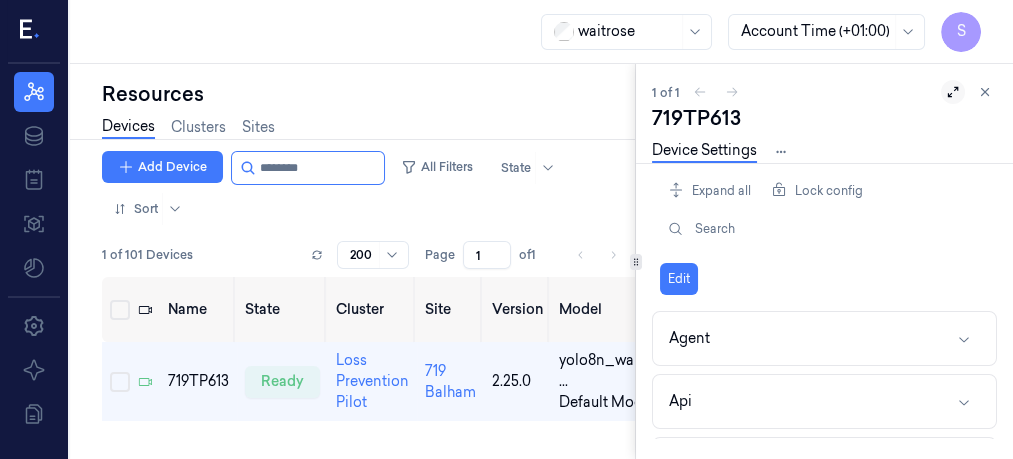click 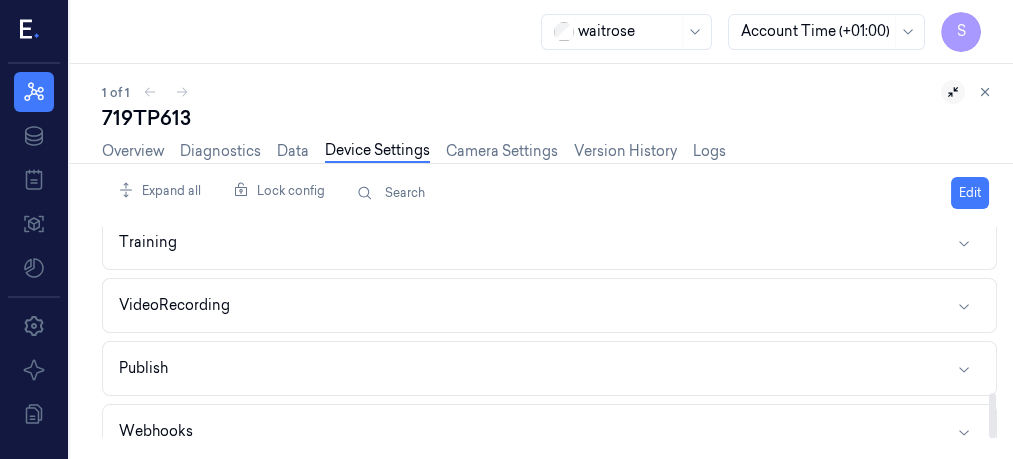 scroll, scrollTop: 781, scrollLeft: 0, axis: vertical 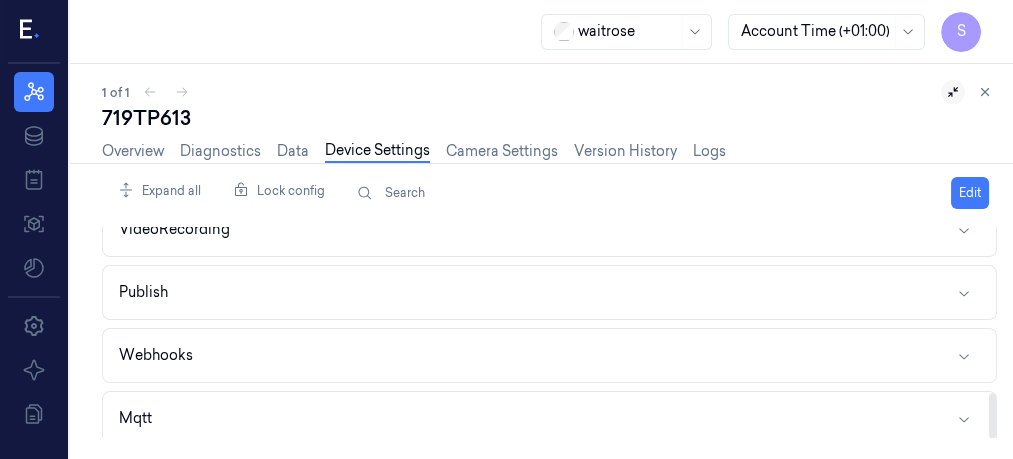 drag, startPoint x: 988, startPoint y: 250, endPoint x: 993, endPoint y: 451, distance: 201.06218 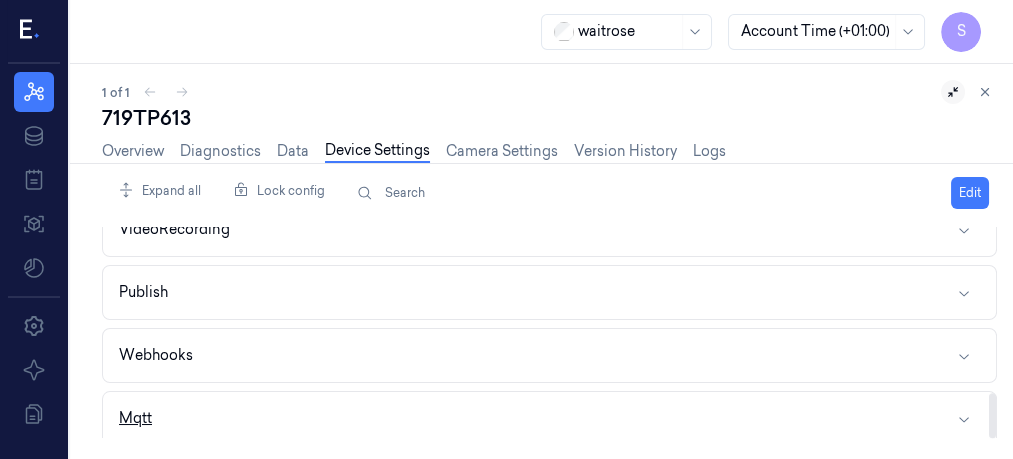 click 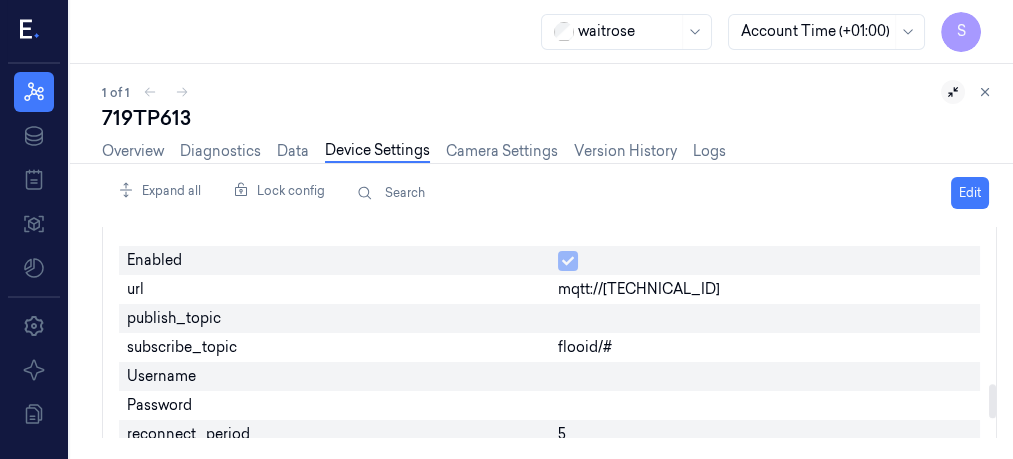 scroll, scrollTop: 1011, scrollLeft: 0, axis: vertical 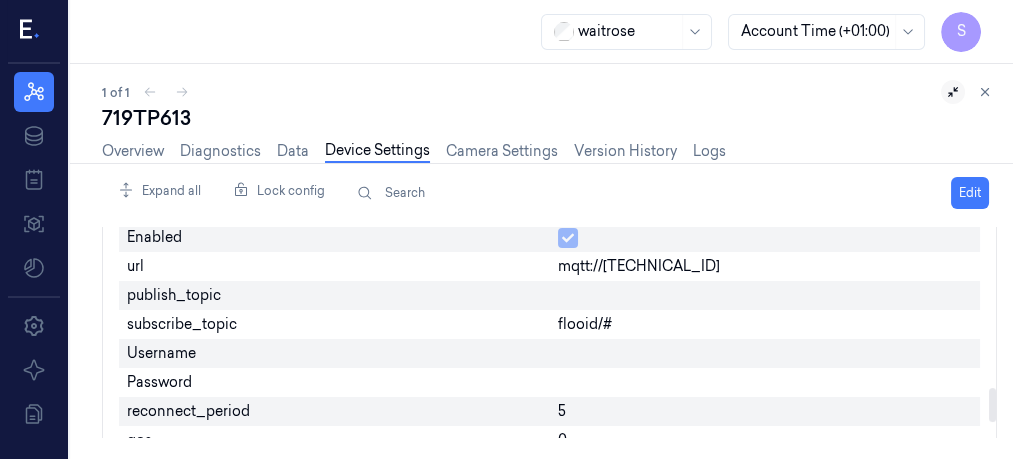drag, startPoint x: 993, startPoint y: 360, endPoint x: 1000, endPoint y: 396, distance: 36.67424 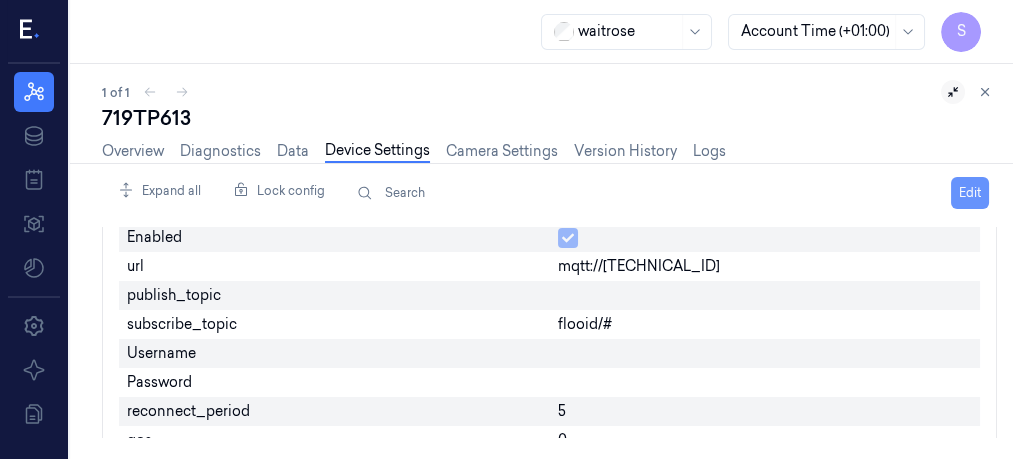 click on "Edit" at bounding box center [970, 193] 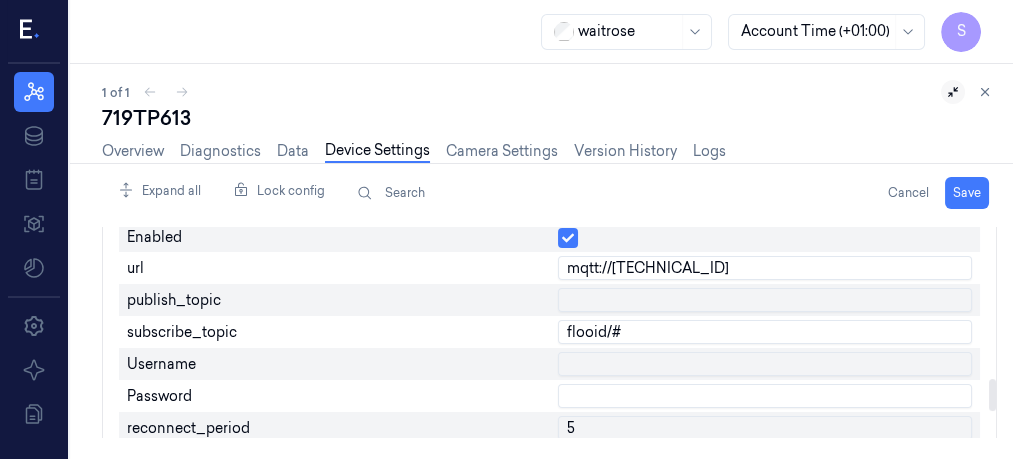 click at bounding box center [765, 300] 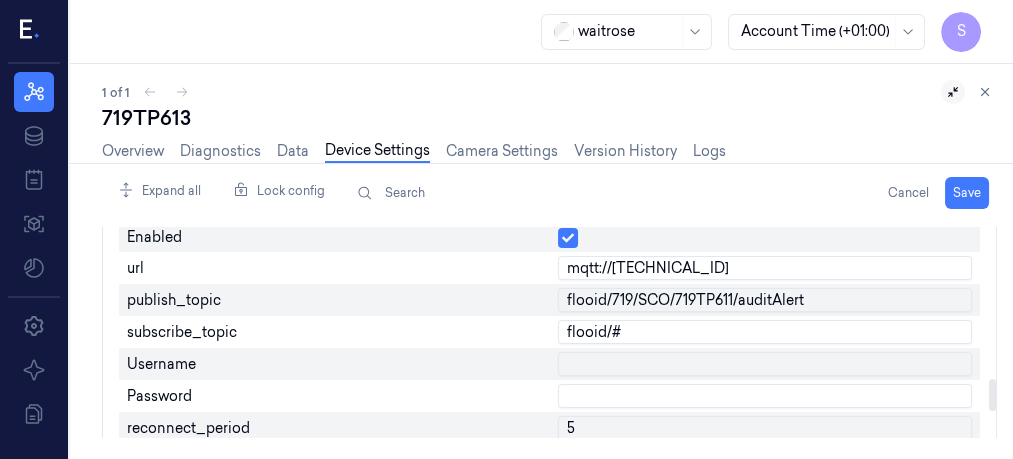 click on "flooid/719/SCO/719TP611/auditAlert" at bounding box center (765, 300) 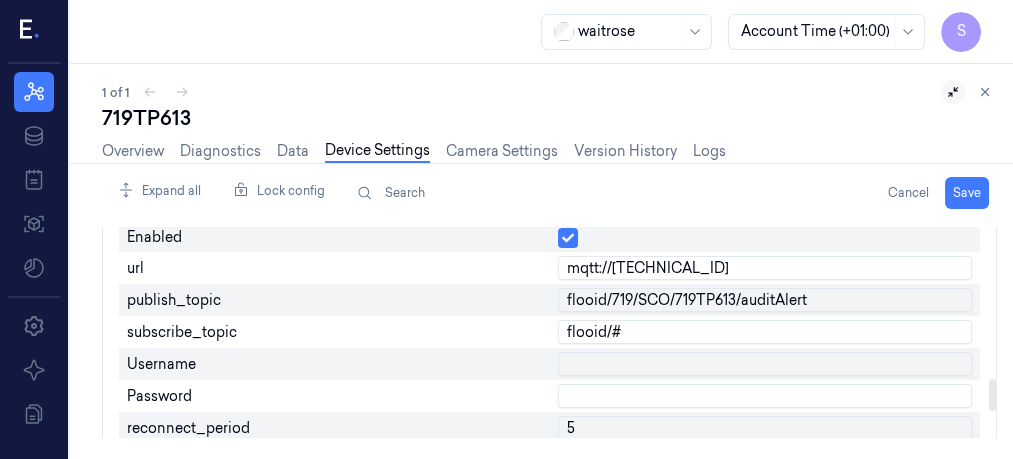 type on "flooid/719/SCO/719TP613/auditAlert" 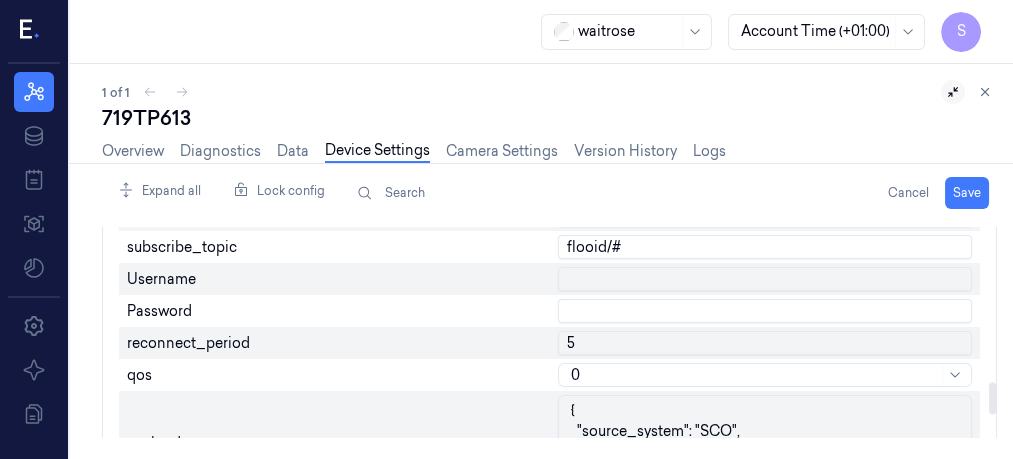 scroll, scrollTop: 1018, scrollLeft: 0, axis: vertical 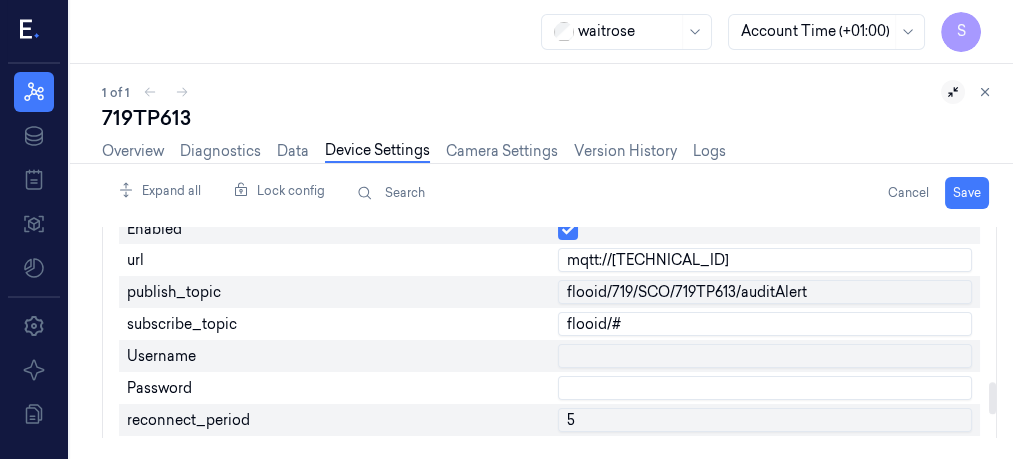 click at bounding box center [992, 398] 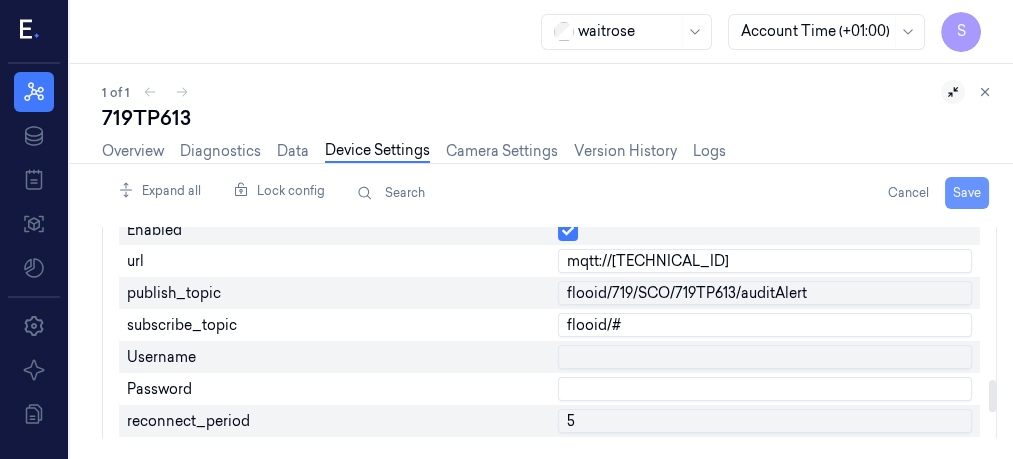 click on "Save" at bounding box center [967, 193] 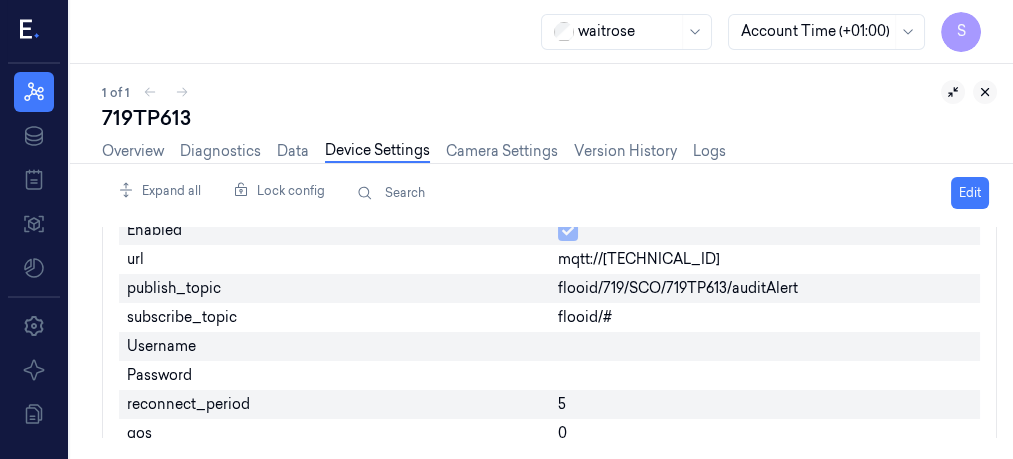 click 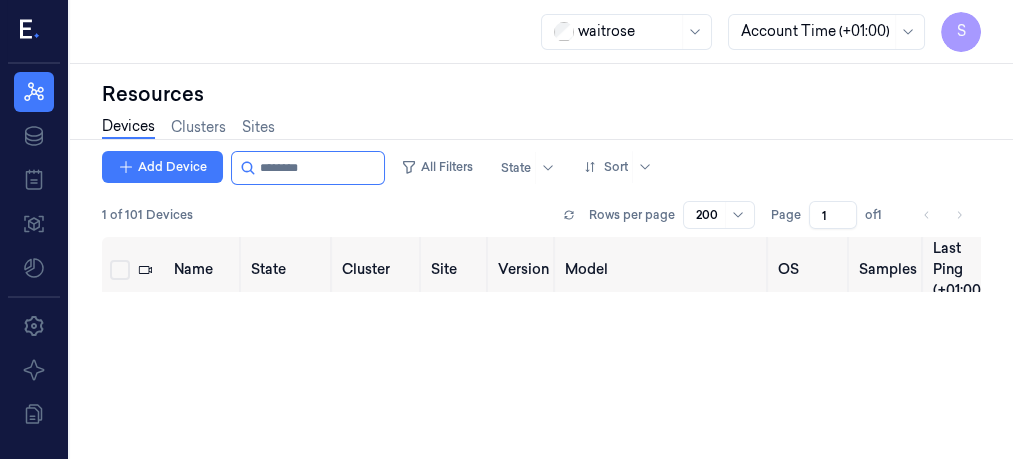 scroll, scrollTop: 0, scrollLeft: 0, axis: both 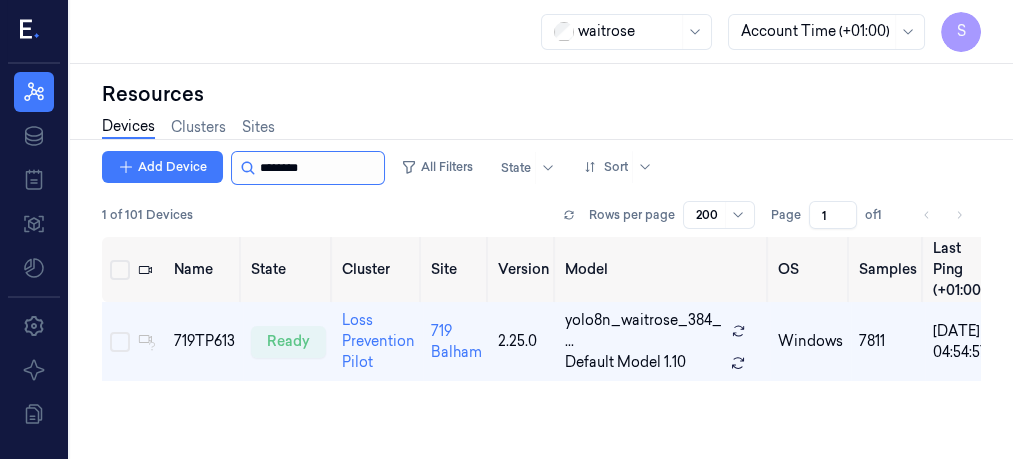 click at bounding box center [320, 168] 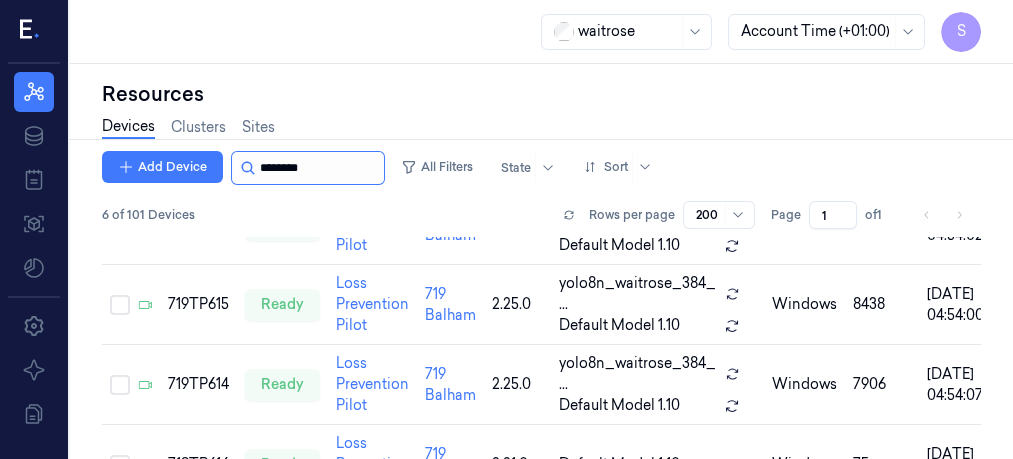 scroll, scrollTop: 320, scrollLeft: 0, axis: vertical 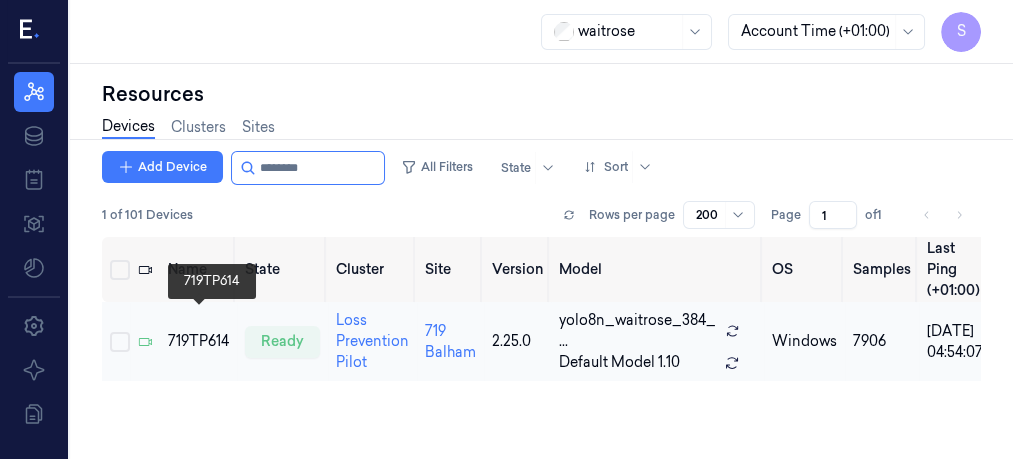 type on "********" 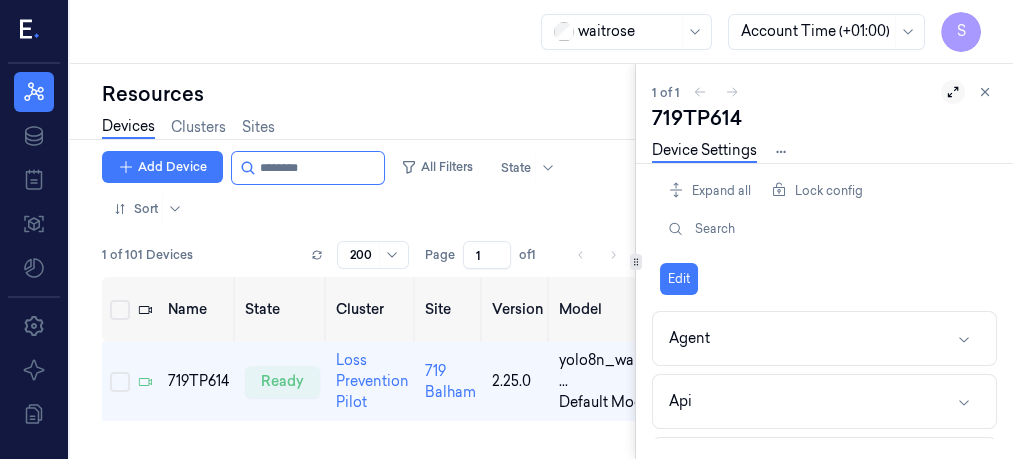 click 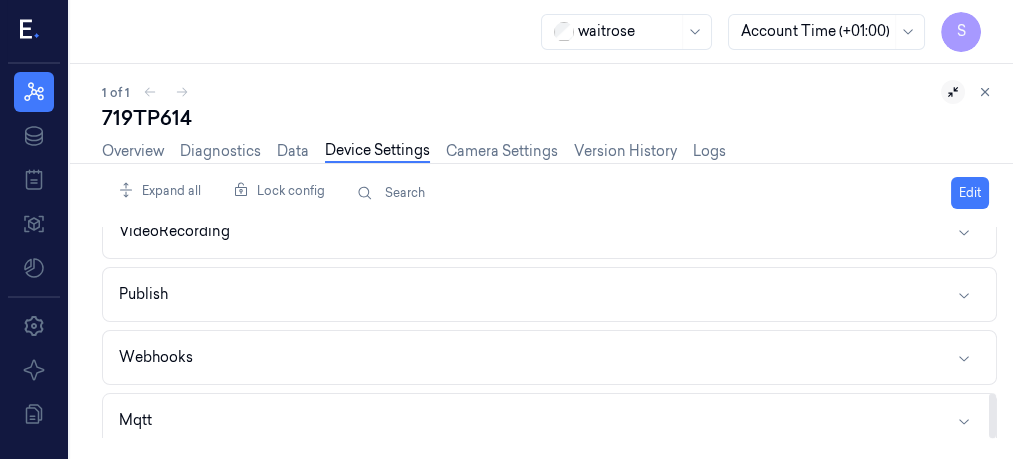 scroll, scrollTop: 781, scrollLeft: 0, axis: vertical 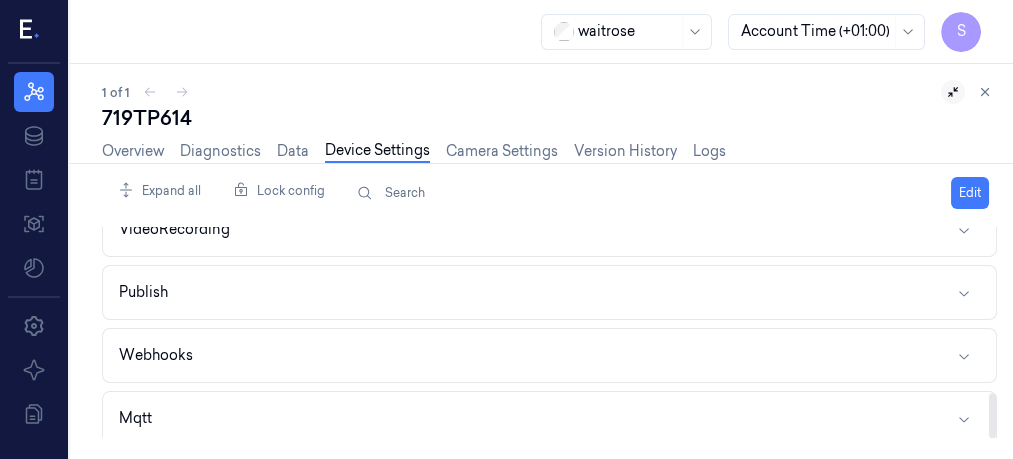 drag, startPoint x: 993, startPoint y: 243, endPoint x: 981, endPoint y: 449, distance: 206.34921 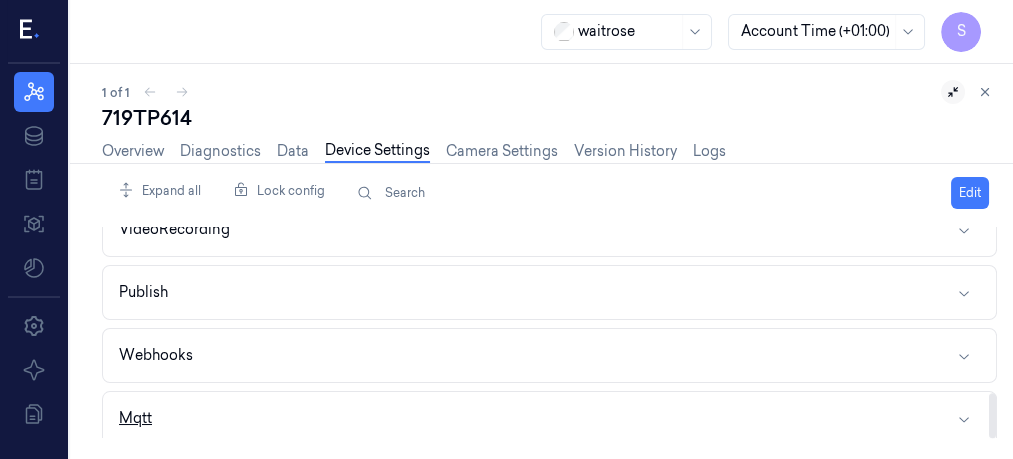 click 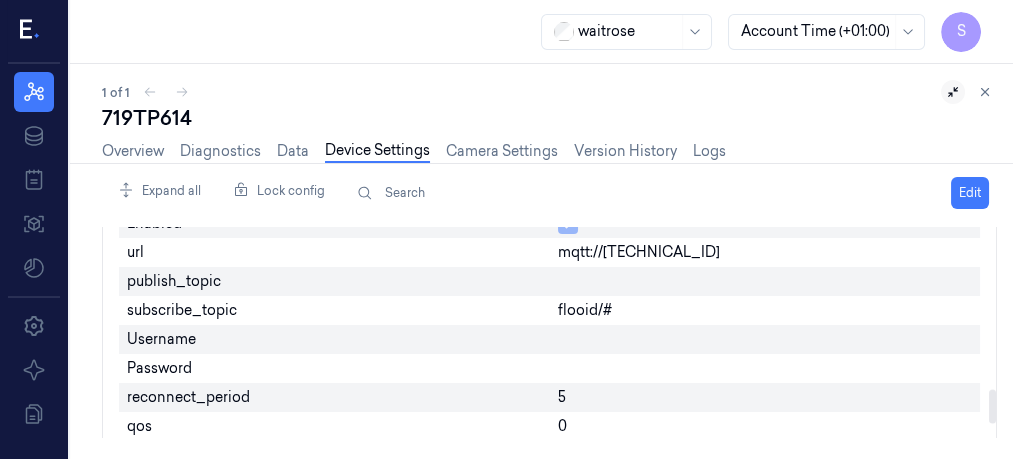 drag, startPoint x: 991, startPoint y: 355, endPoint x: 991, endPoint y: 395, distance: 40 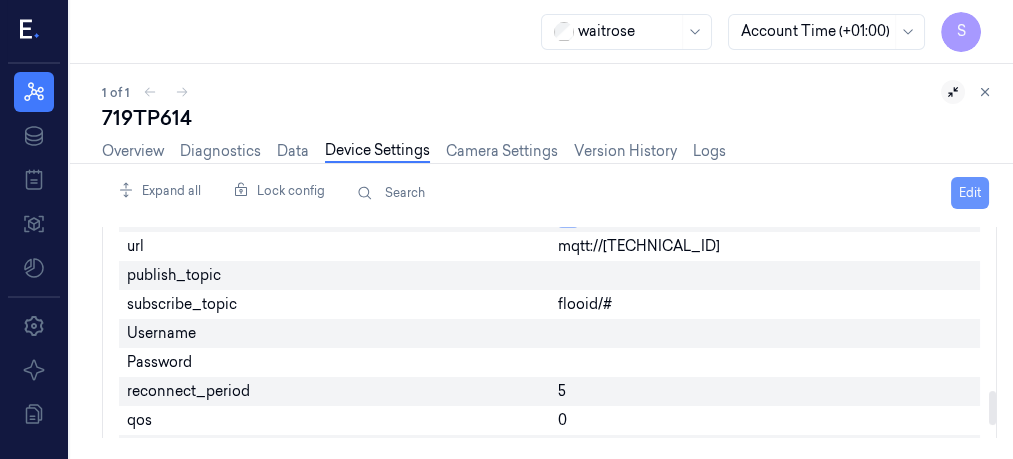 click on "Edit" at bounding box center (970, 193) 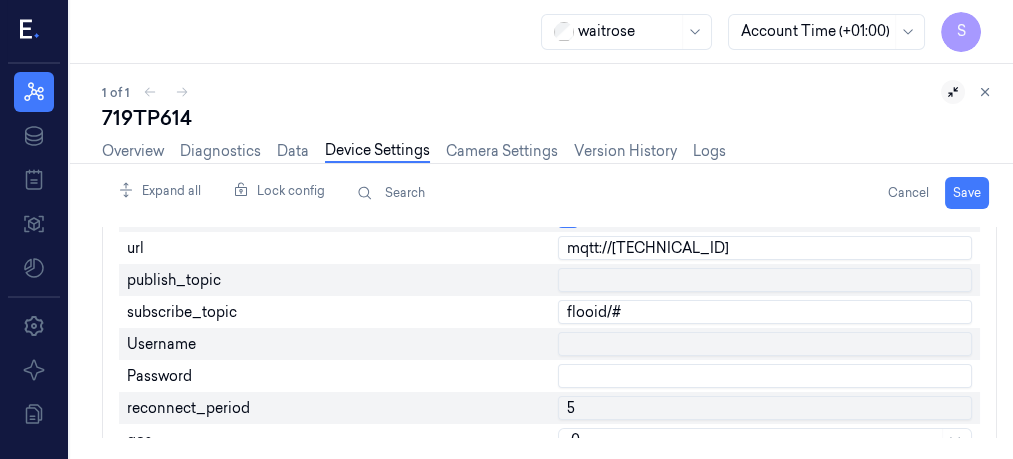 scroll, scrollTop: 1032, scrollLeft: 0, axis: vertical 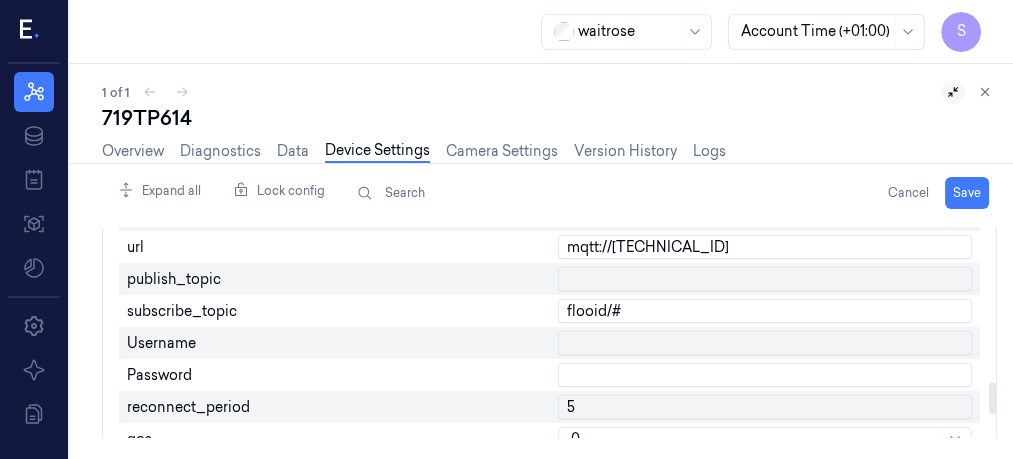 click at bounding box center (765, 279) 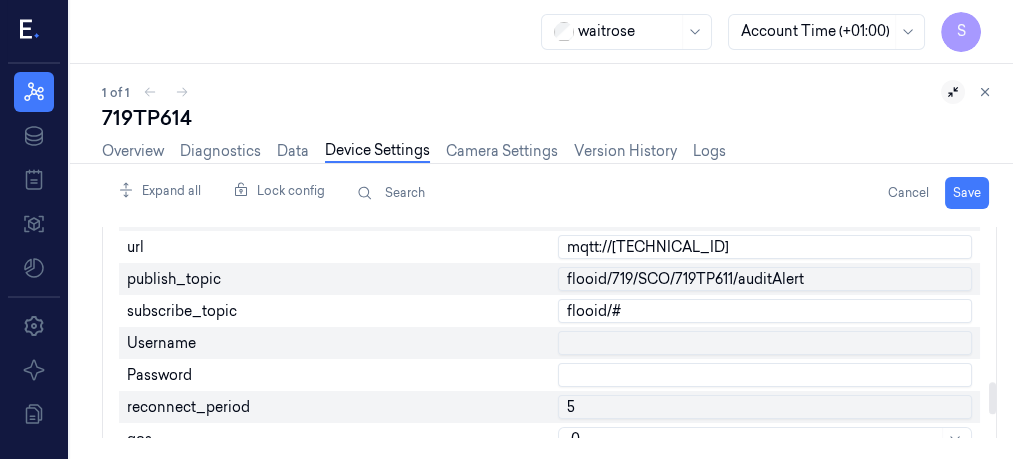 click on "flooid/719/SCO/719TP611/auditAlert" at bounding box center [765, 279] 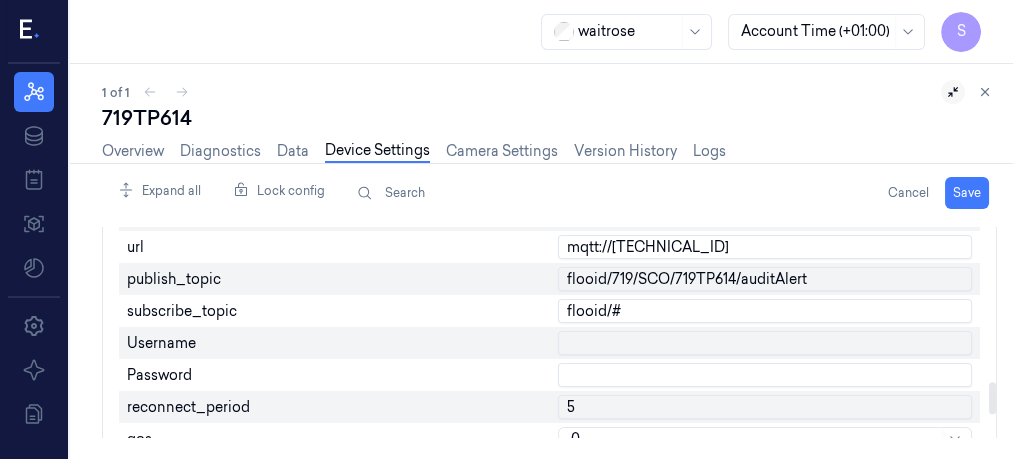 type on "flooid/719/SCO/719TP614/auditAlert" 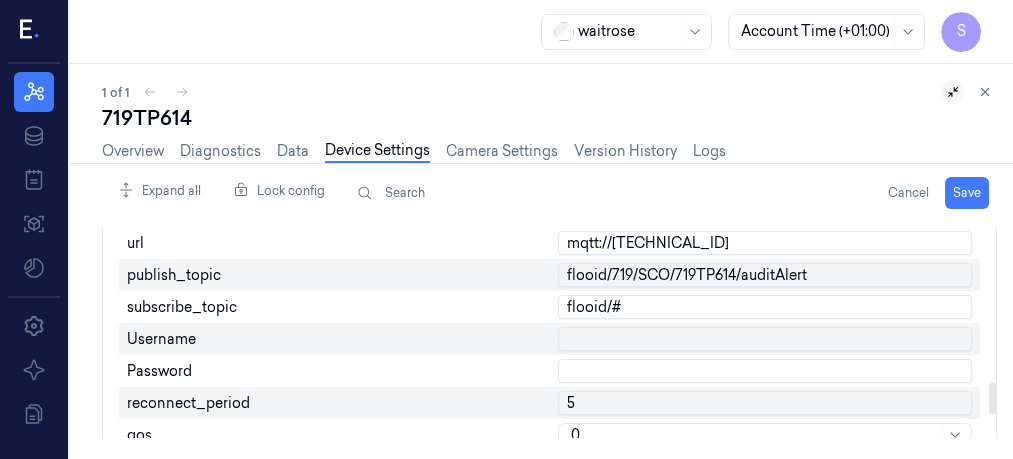 scroll, scrollTop: 1029, scrollLeft: 0, axis: vertical 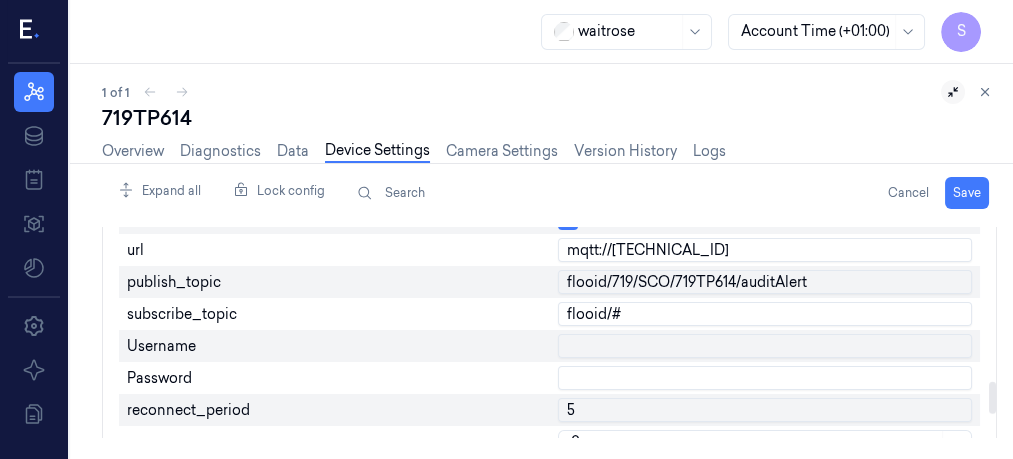 click at bounding box center (992, 398) 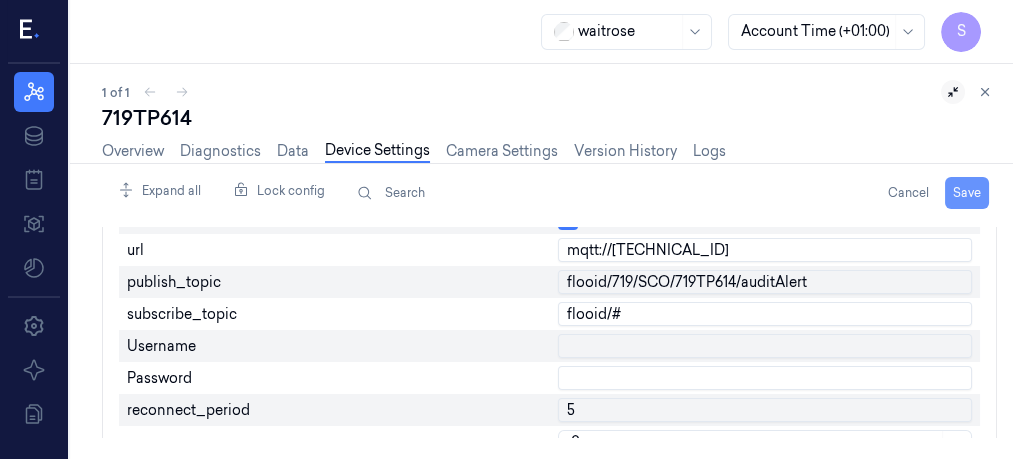 click on "Save" at bounding box center (967, 193) 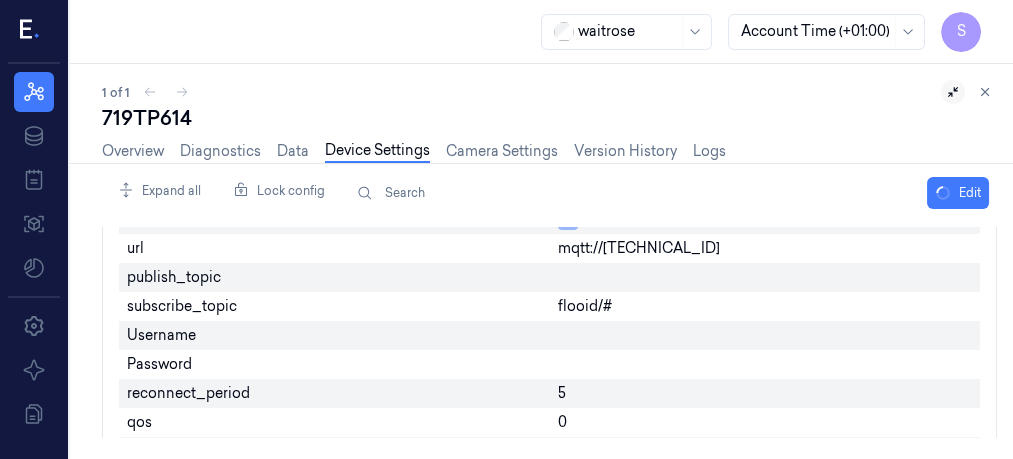 scroll, scrollTop: 1027, scrollLeft: 0, axis: vertical 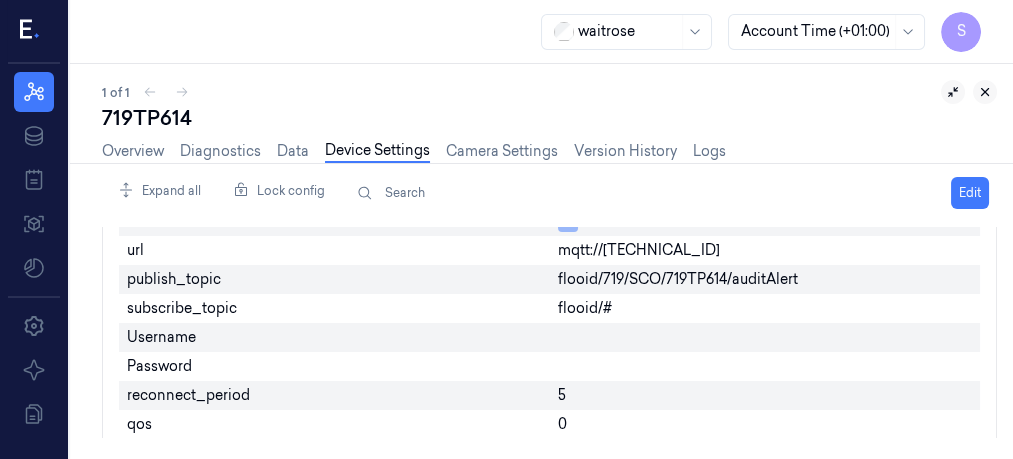 click 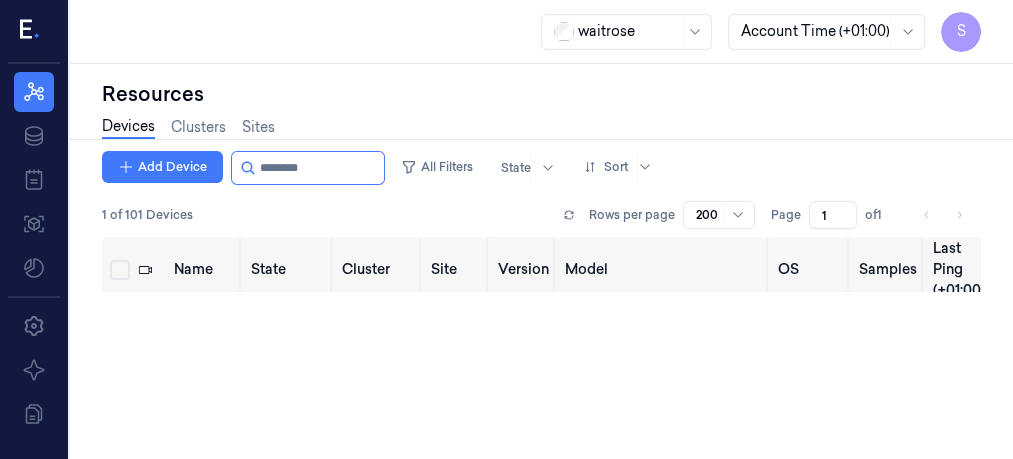 scroll, scrollTop: 0, scrollLeft: 0, axis: both 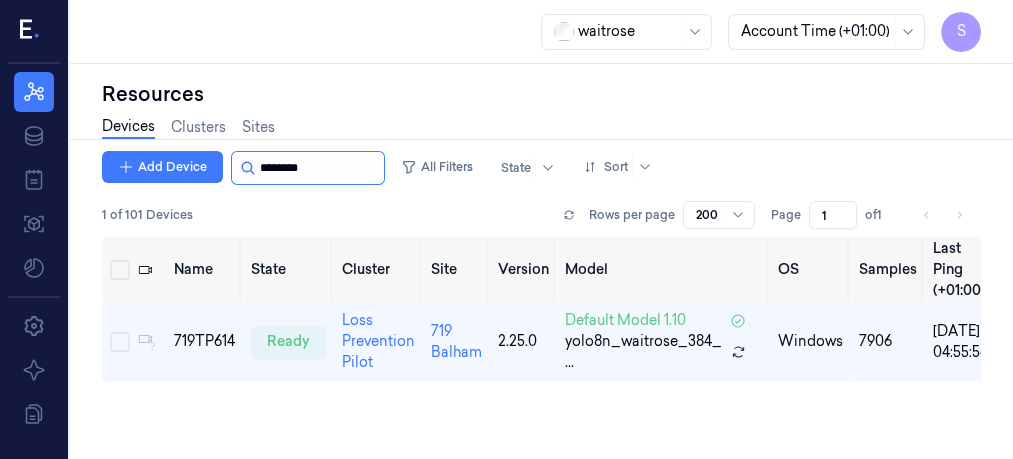 click at bounding box center (320, 168) 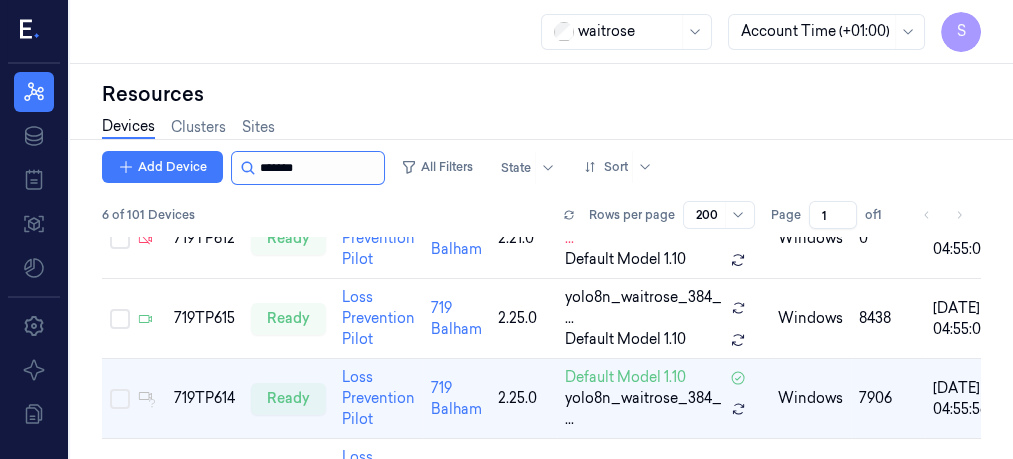 scroll, scrollTop: 210, scrollLeft: 0, axis: vertical 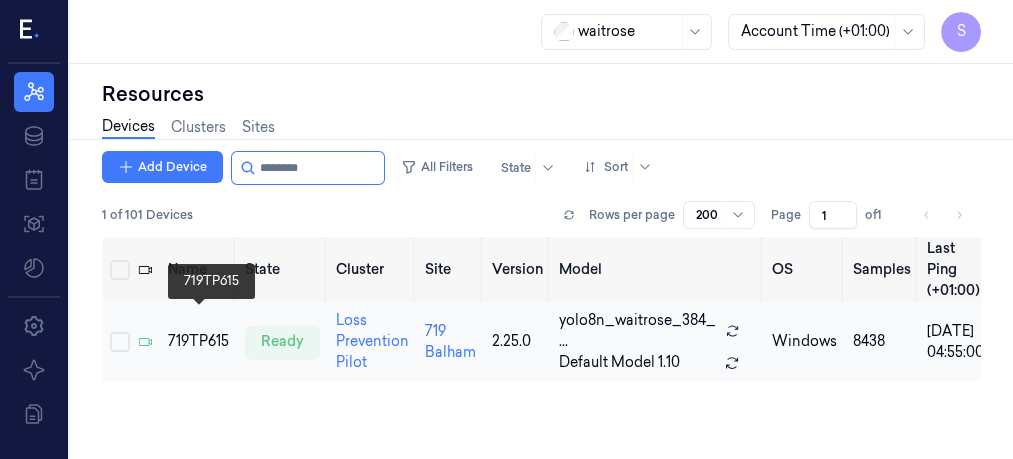 type on "********" 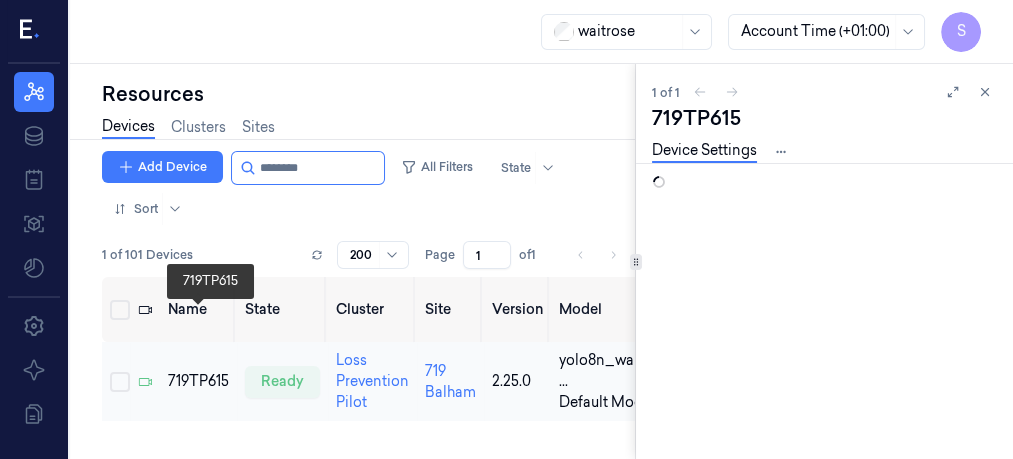 scroll, scrollTop: 0, scrollLeft: 0, axis: both 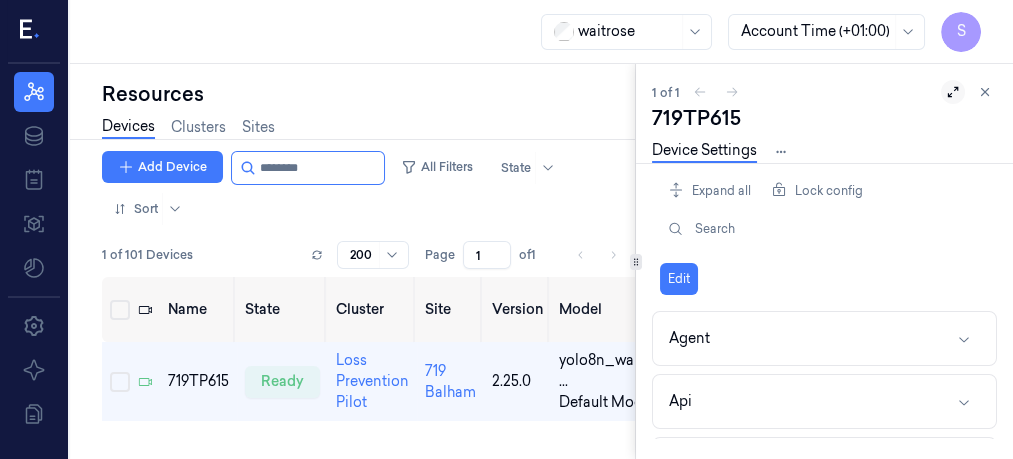 click 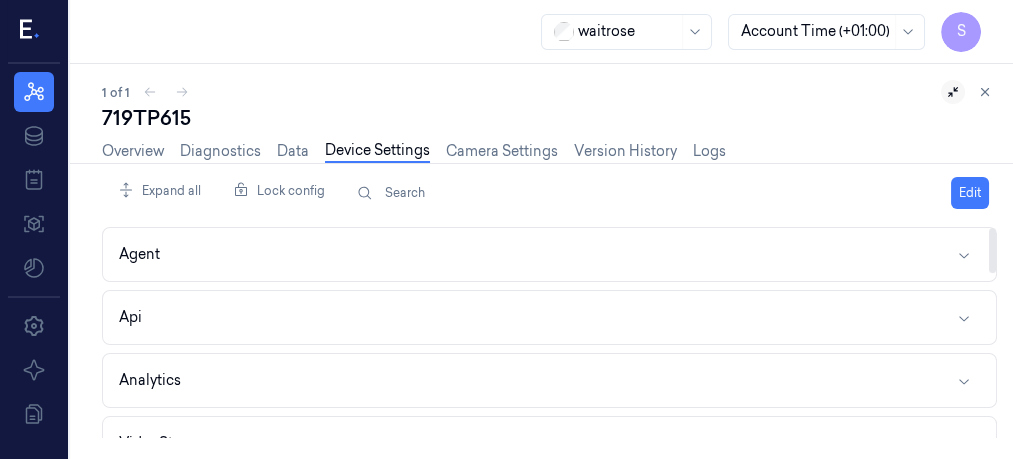 drag, startPoint x: 990, startPoint y: 247, endPoint x: 992, endPoint y: 415, distance: 168.0119 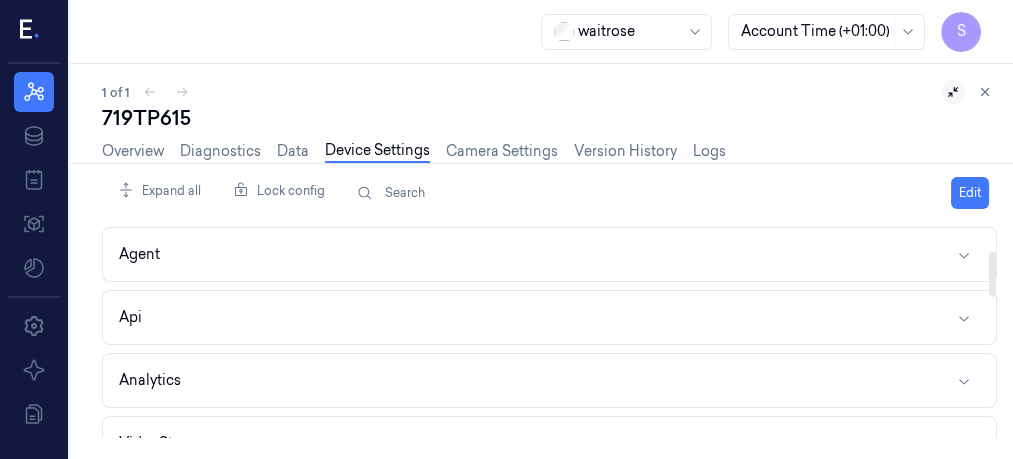 scroll, scrollTop: 112, scrollLeft: 0, axis: vertical 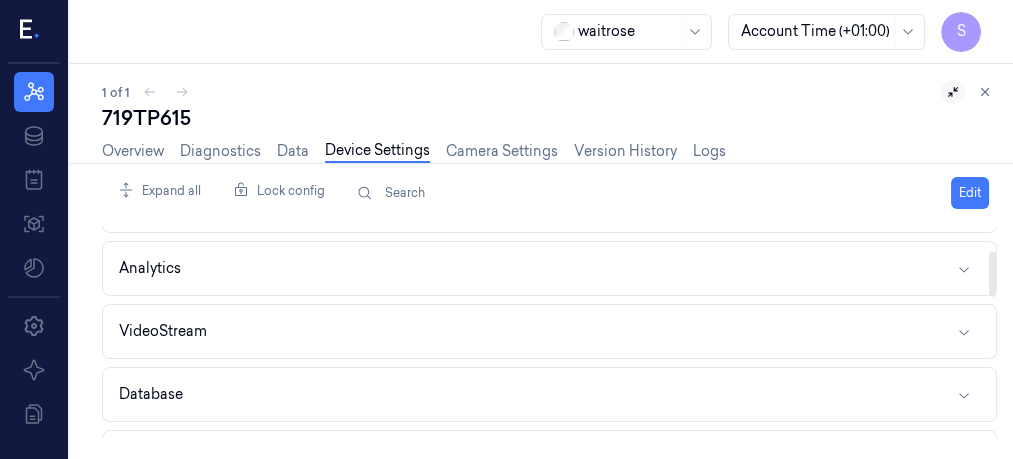 drag, startPoint x: 992, startPoint y: 415, endPoint x: 997, endPoint y: 270, distance: 145.08618 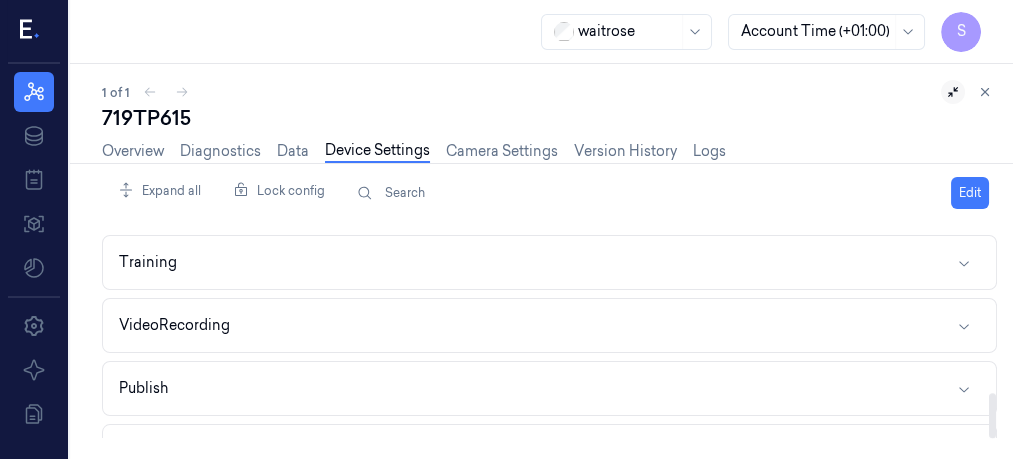 scroll, scrollTop: 781, scrollLeft: 0, axis: vertical 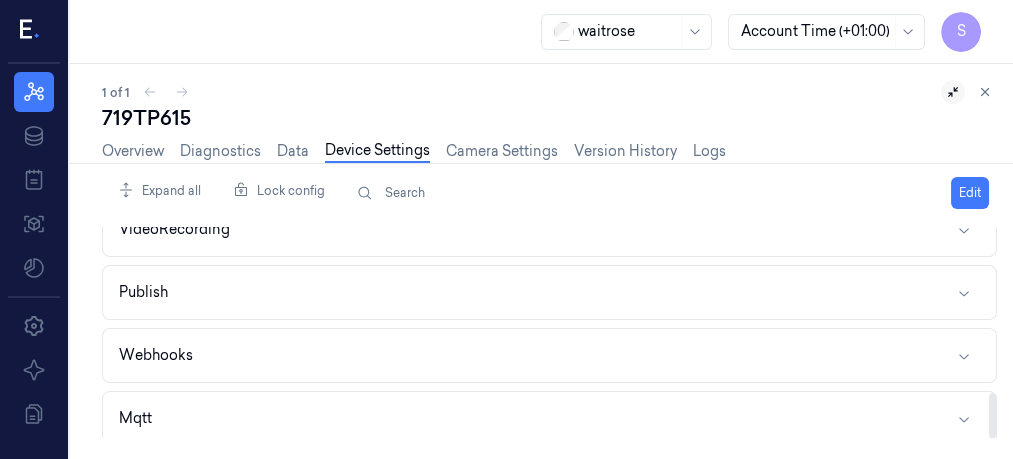 drag, startPoint x: 992, startPoint y: 261, endPoint x: 999, endPoint y: 454, distance: 193.1269 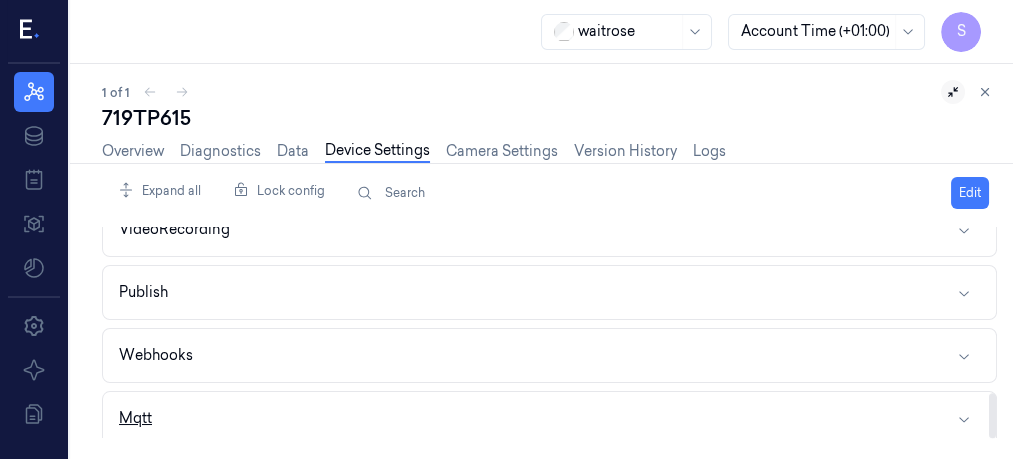 click 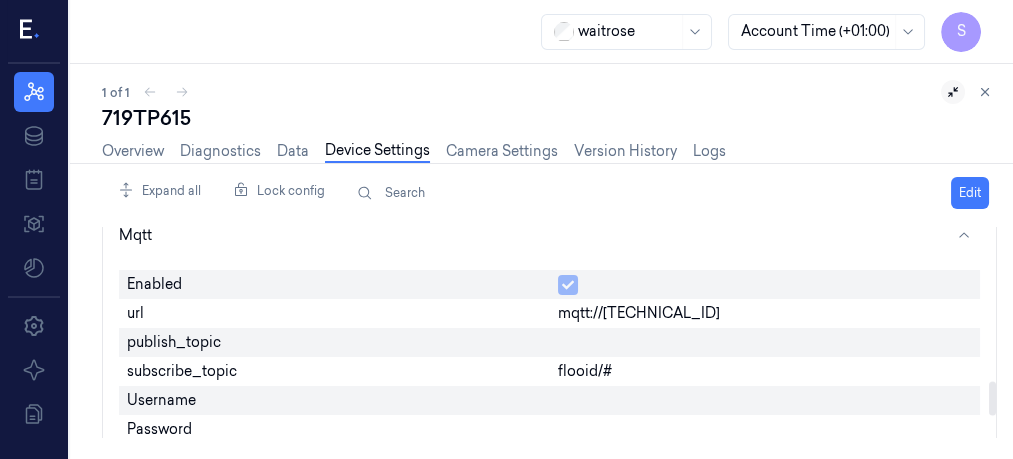 scroll, scrollTop: 978, scrollLeft: 0, axis: vertical 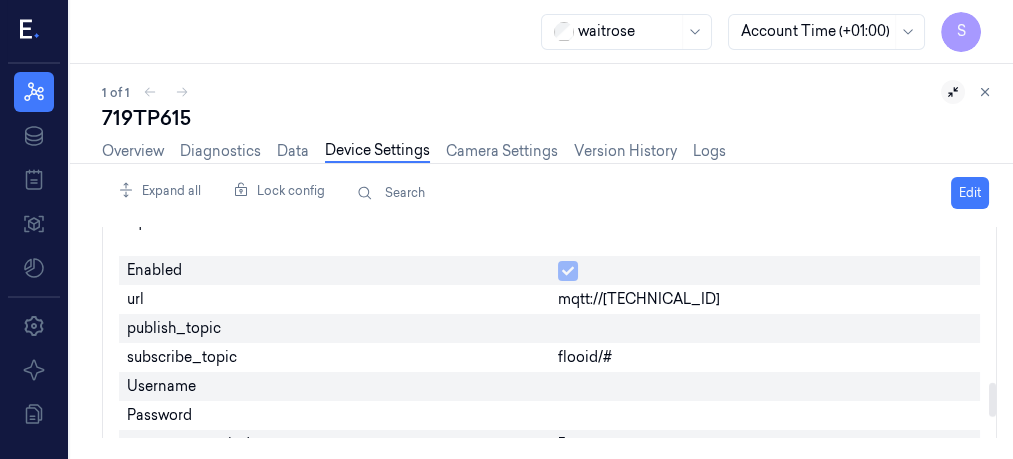 drag, startPoint x: 990, startPoint y: 363, endPoint x: 991, endPoint y: 394, distance: 31.016125 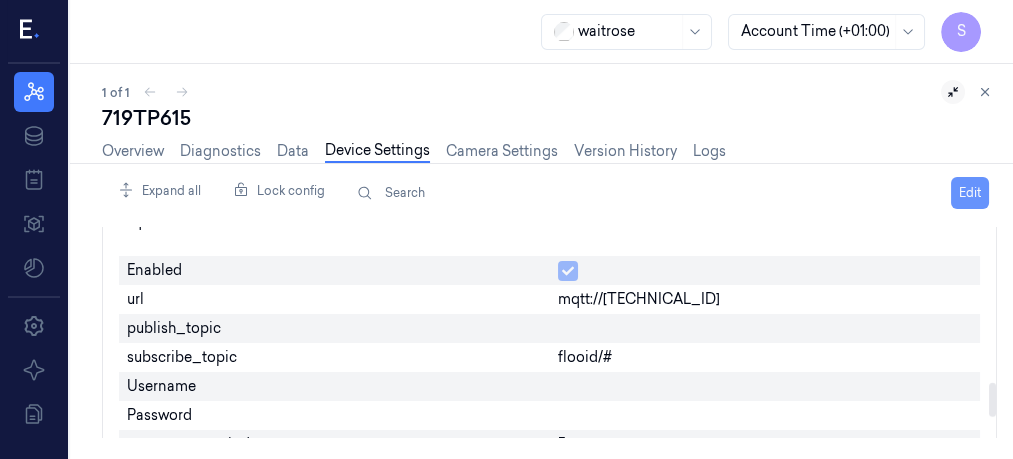 click on "Edit" at bounding box center [970, 193] 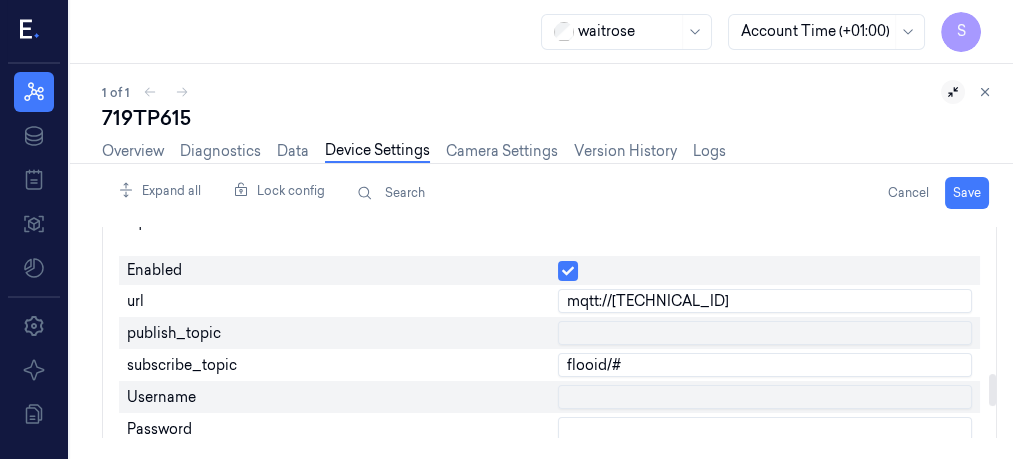 click at bounding box center (765, 333) 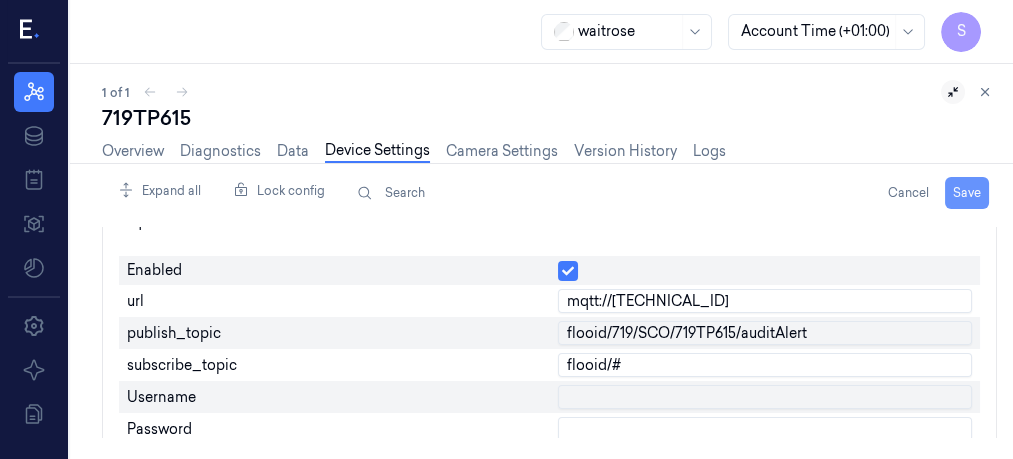 type on "flooid/719/SCO/719TP615/auditAlert" 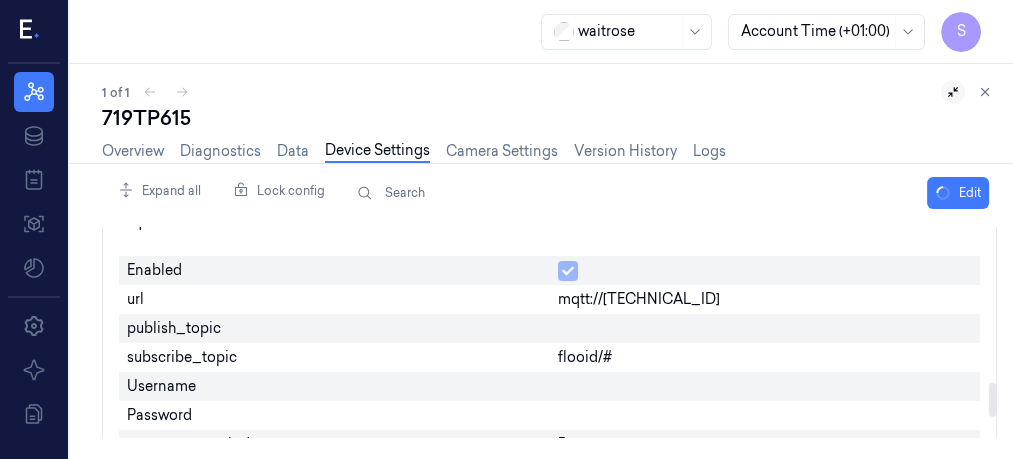 scroll, scrollTop: 974, scrollLeft: 0, axis: vertical 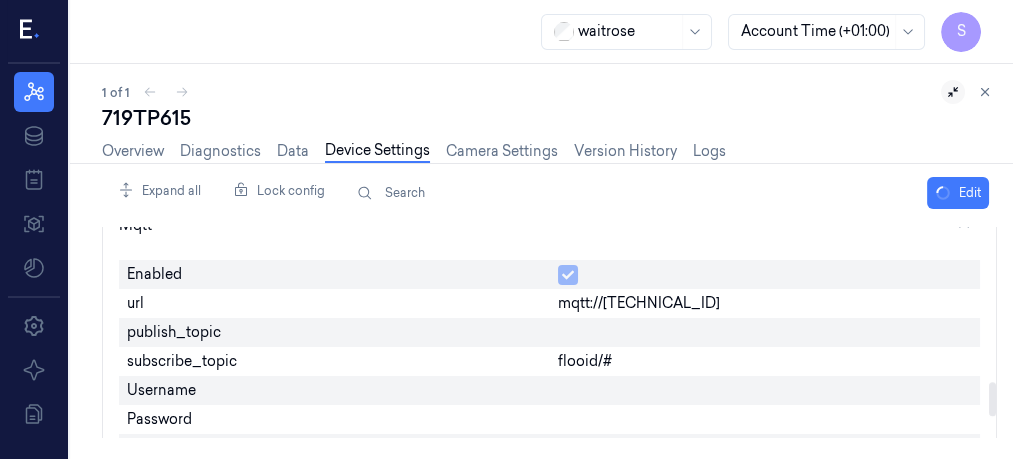 click at bounding box center (992, 399) 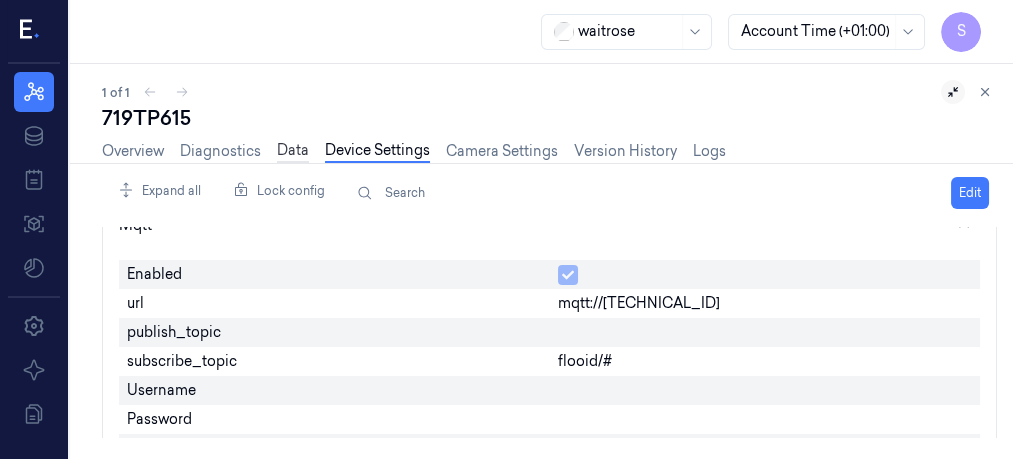 click on "Data" at bounding box center [293, 151] 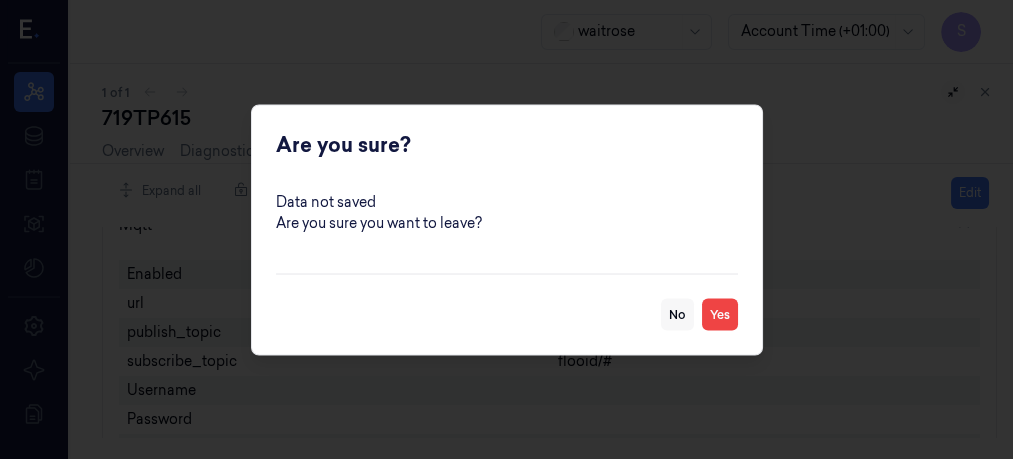 click on "No" at bounding box center [677, 314] 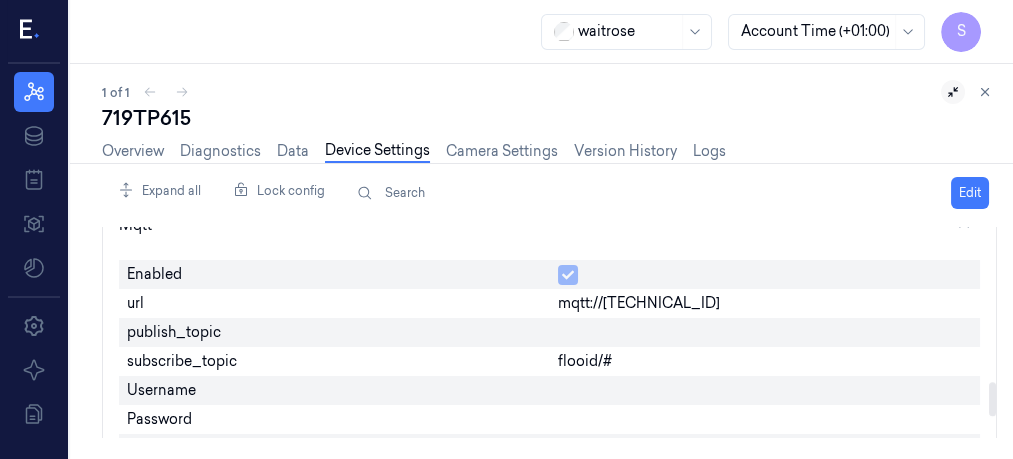 click on "mqtt://127.0.0.1:1883" at bounding box center [765, 303] 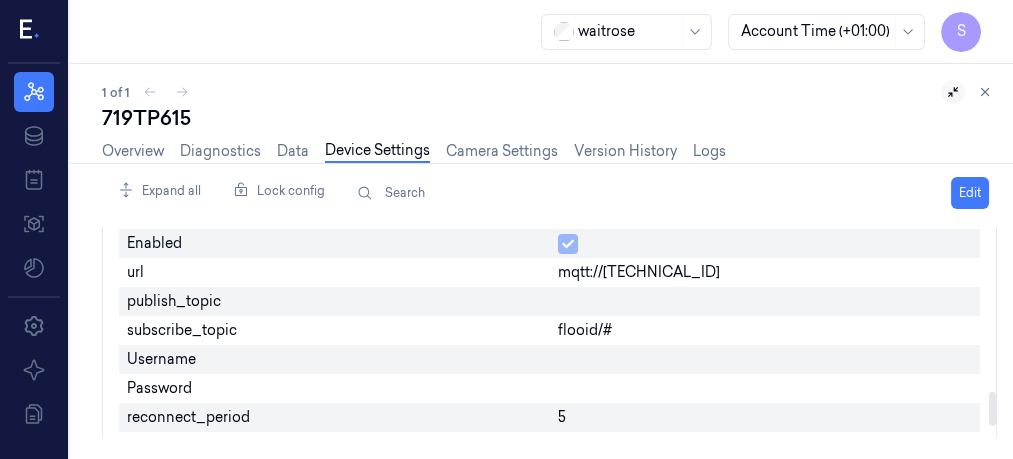 scroll, scrollTop: 998, scrollLeft: 0, axis: vertical 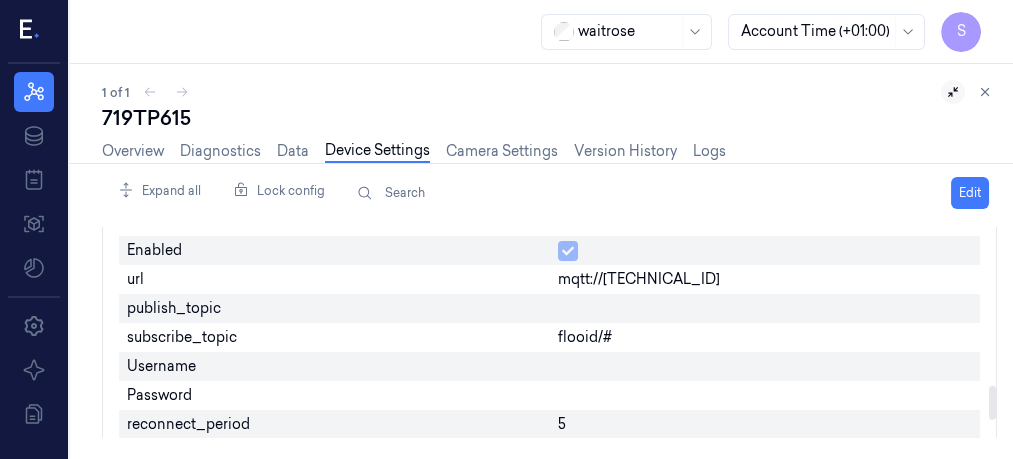 click at bounding box center [992, 403] 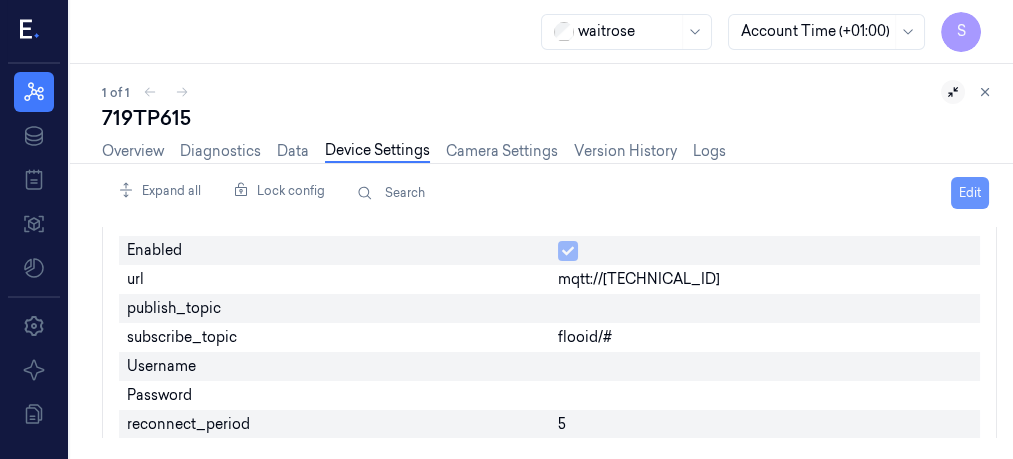 click on "Edit" at bounding box center (970, 193) 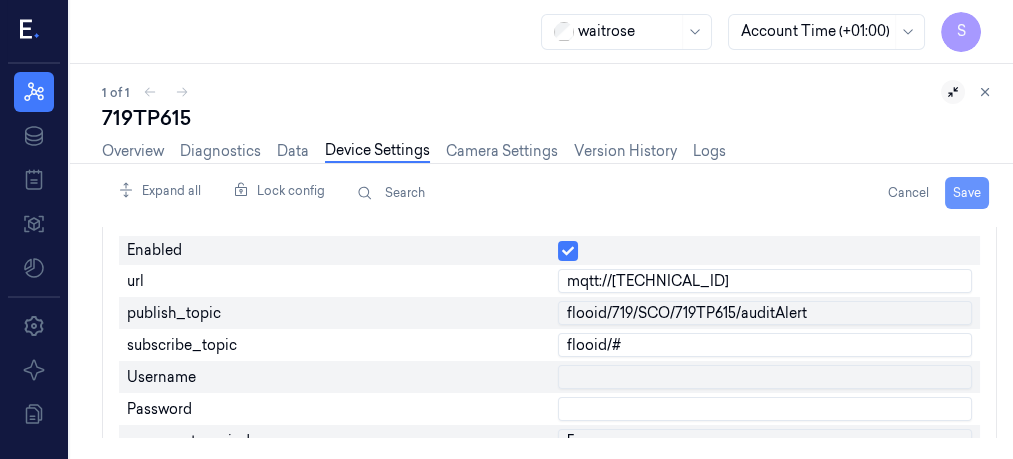 click on "Save" at bounding box center [967, 193] 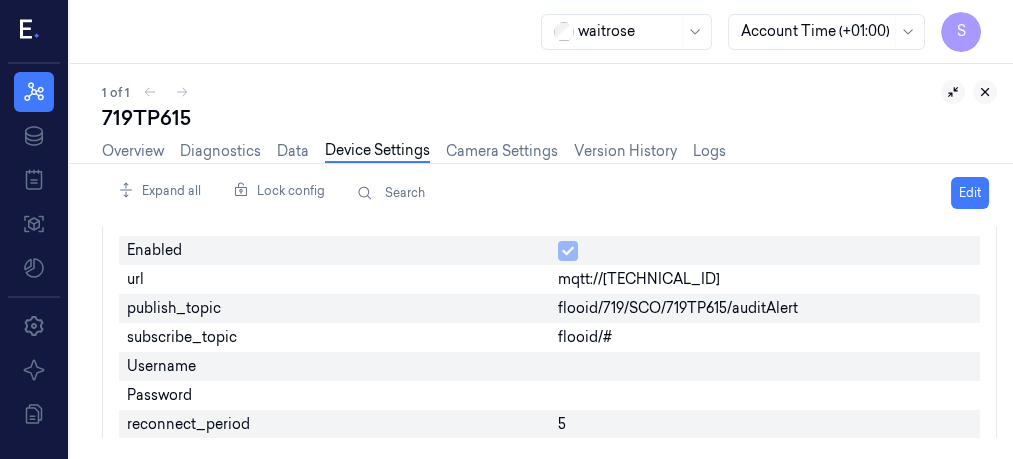 click 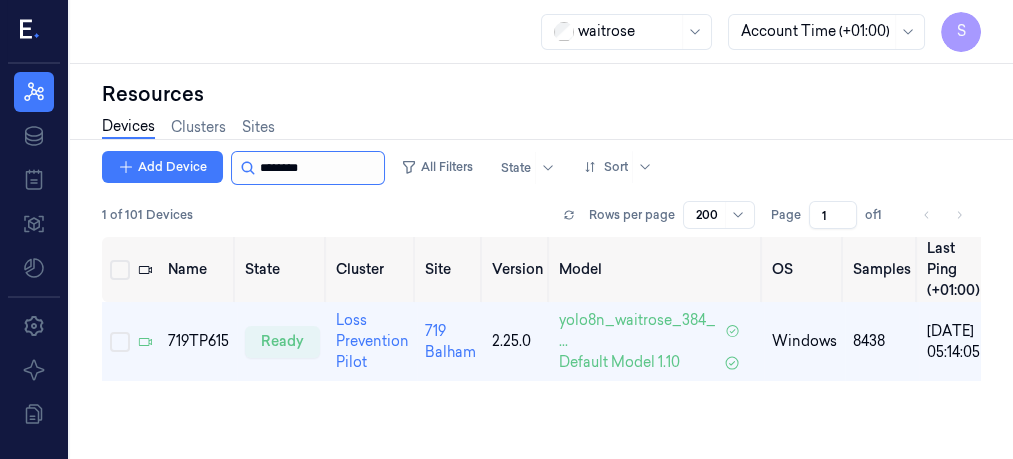 click at bounding box center [320, 168] 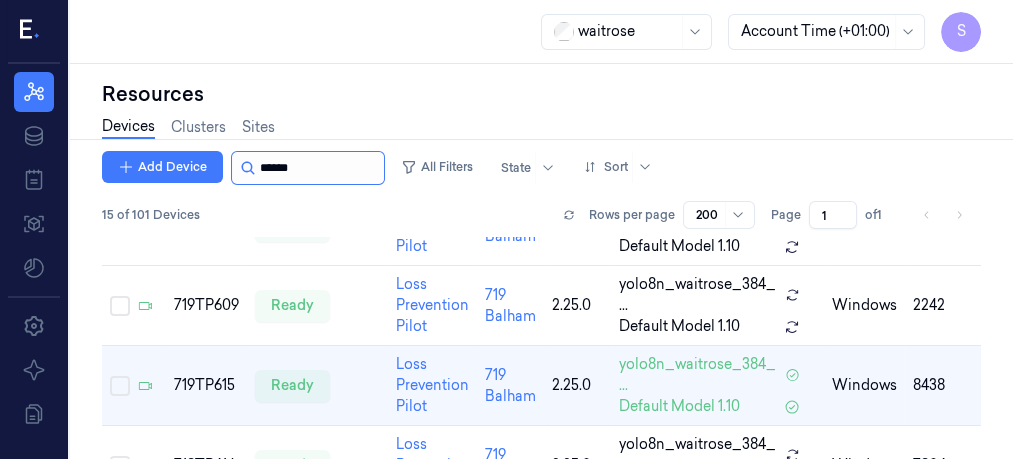 scroll, scrollTop: 766, scrollLeft: 0, axis: vertical 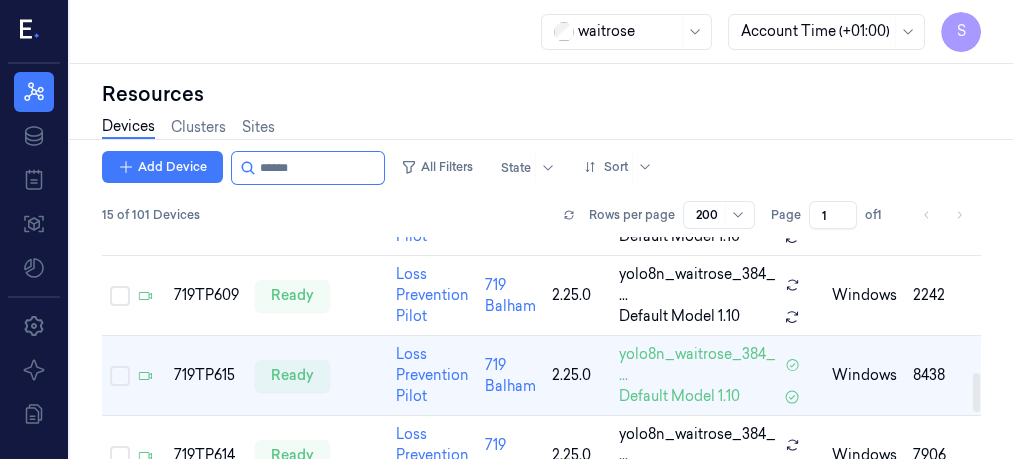 type on "******" 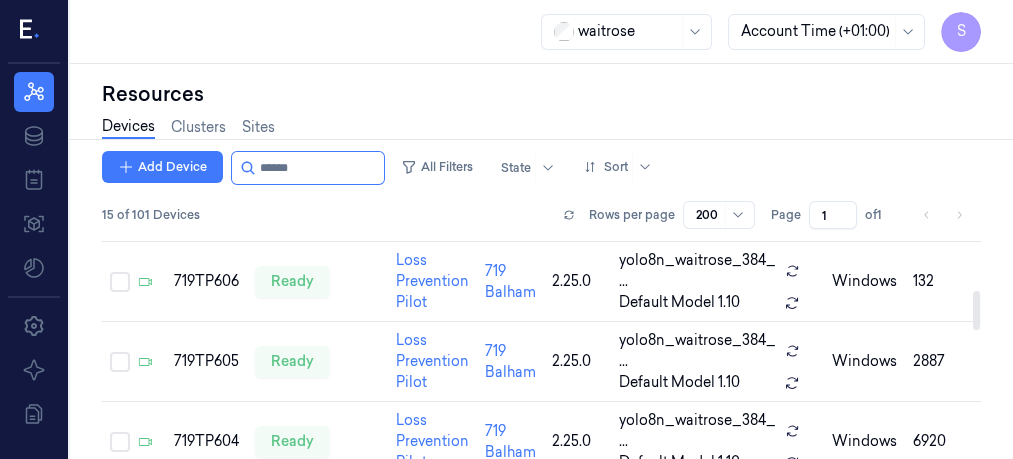 scroll, scrollTop: 297, scrollLeft: 0, axis: vertical 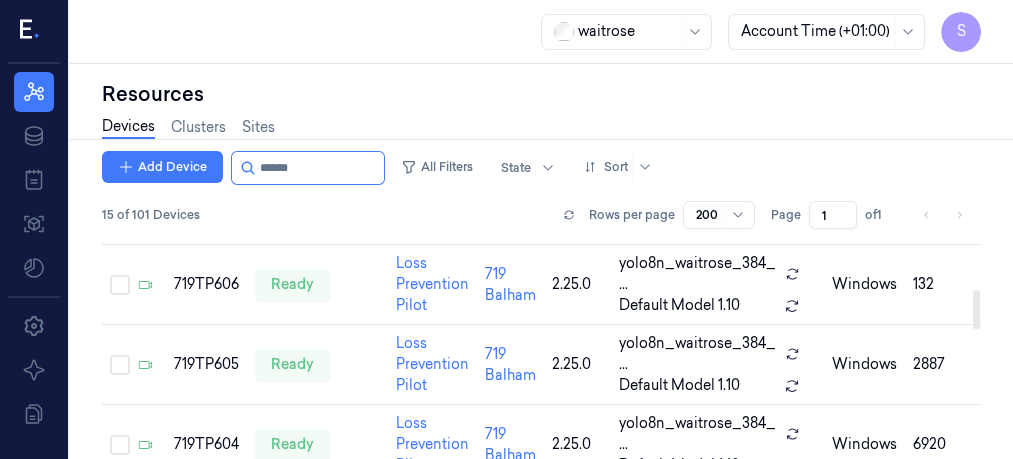 drag, startPoint x: 976, startPoint y: 383, endPoint x: 967, endPoint y: 300, distance: 83.48653 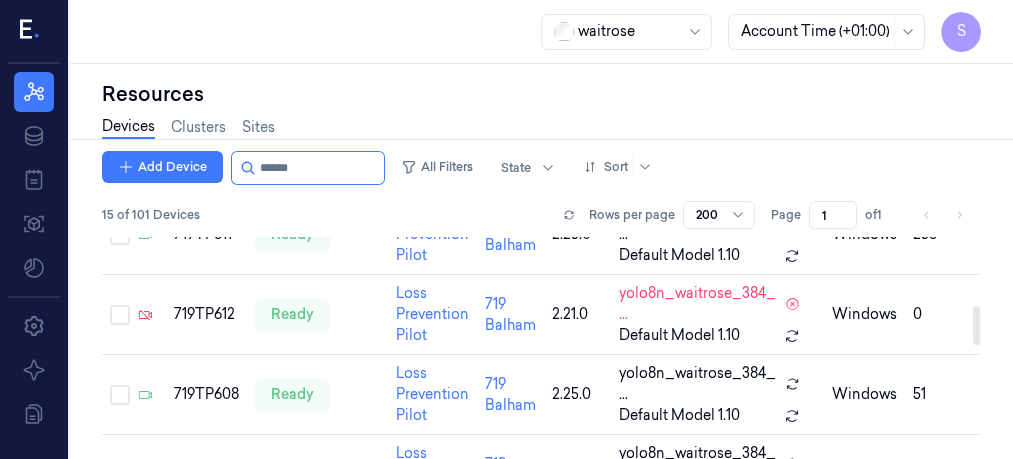 scroll, scrollTop: 766, scrollLeft: 0, axis: vertical 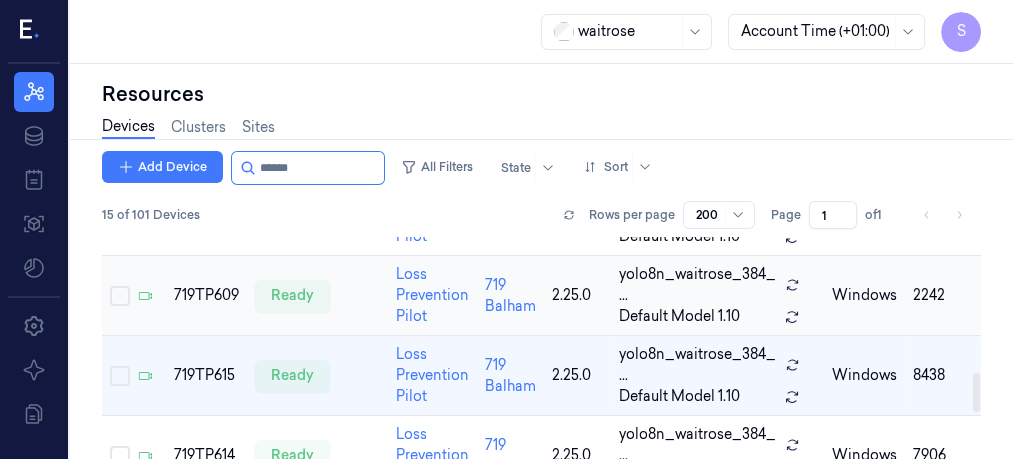 drag, startPoint x: 974, startPoint y: 386, endPoint x: 960, endPoint y: 247, distance: 139.70326 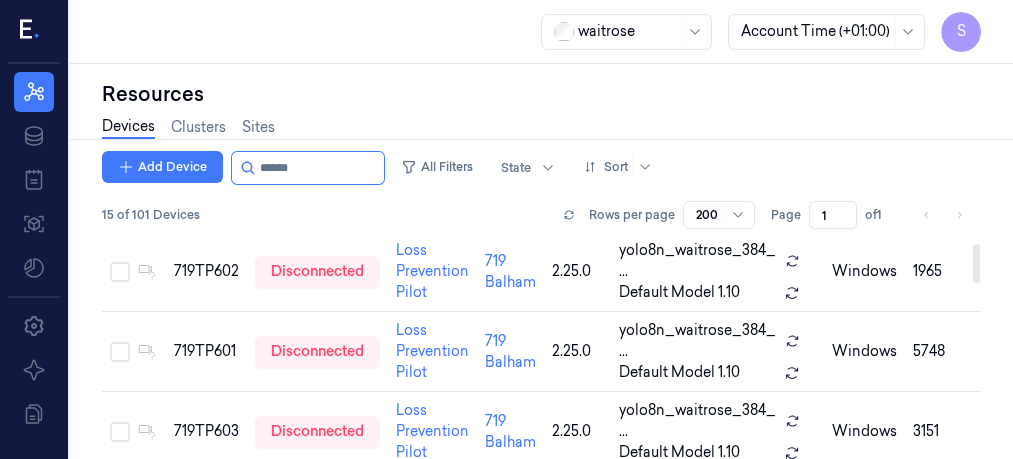scroll, scrollTop: 0, scrollLeft: 0, axis: both 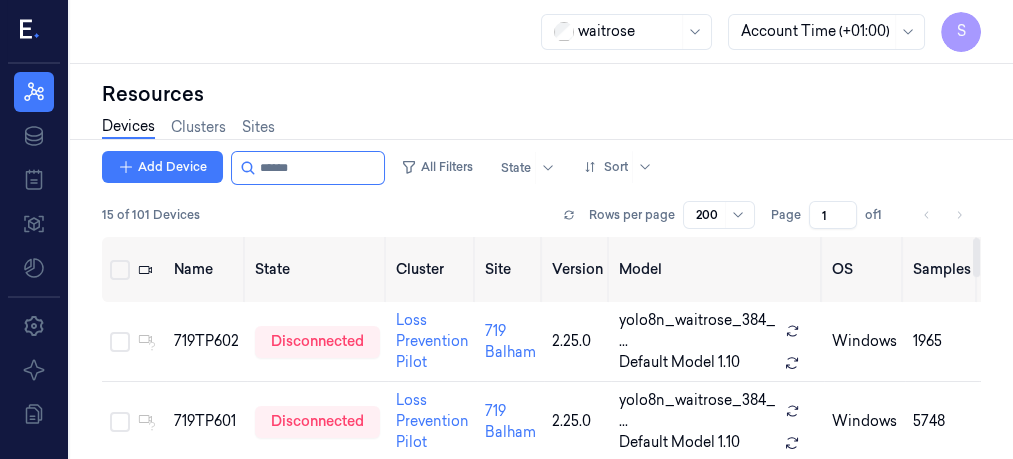 drag, startPoint x: 960, startPoint y: 247, endPoint x: 985, endPoint y: 232, distance: 29.15476 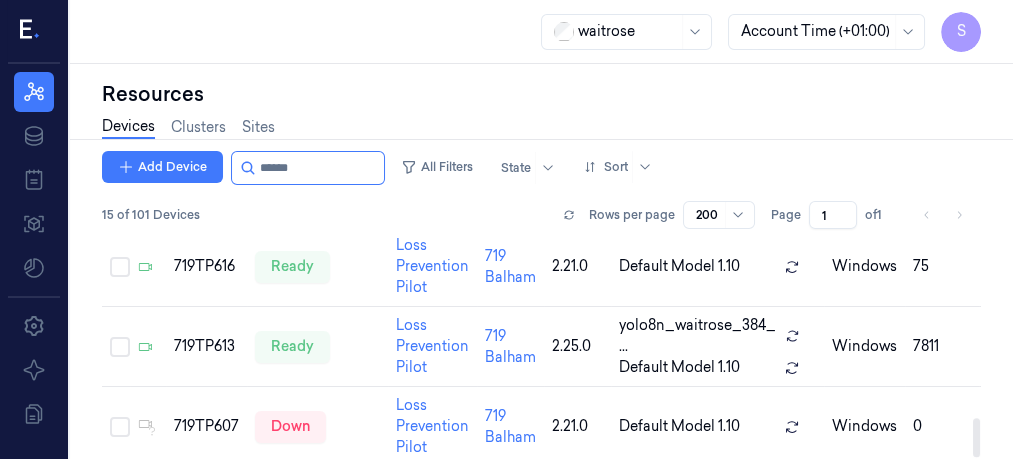 scroll, scrollTop: 1036, scrollLeft: 0, axis: vertical 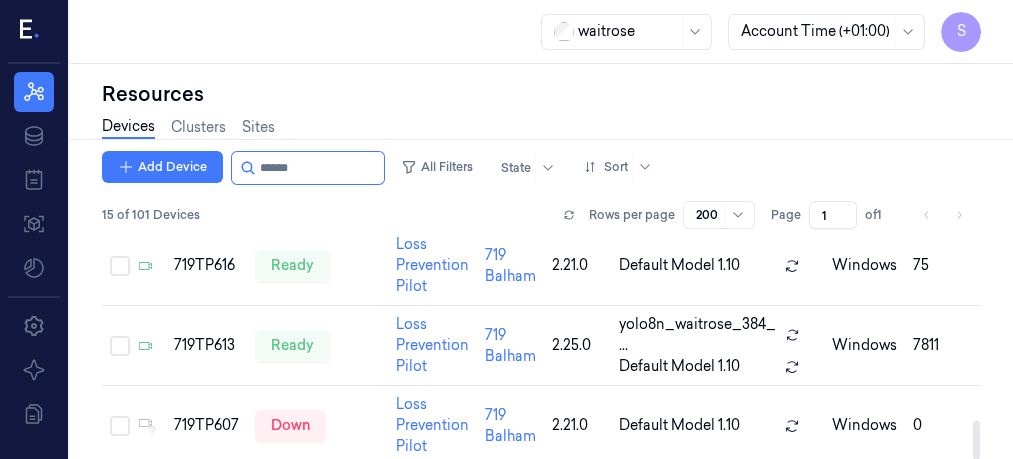 drag, startPoint x: 974, startPoint y: 257, endPoint x: 974, endPoint y: 443, distance: 186 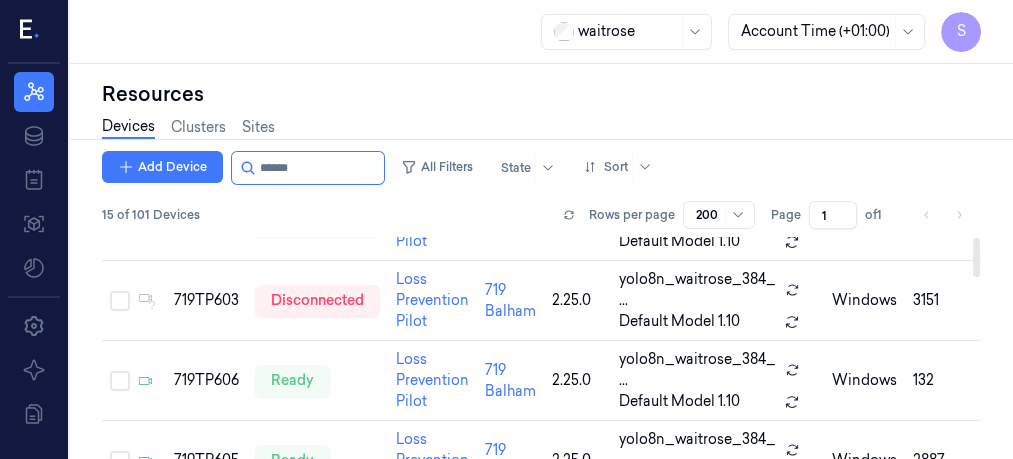 scroll, scrollTop: 0, scrollLeft: 0, axis: both 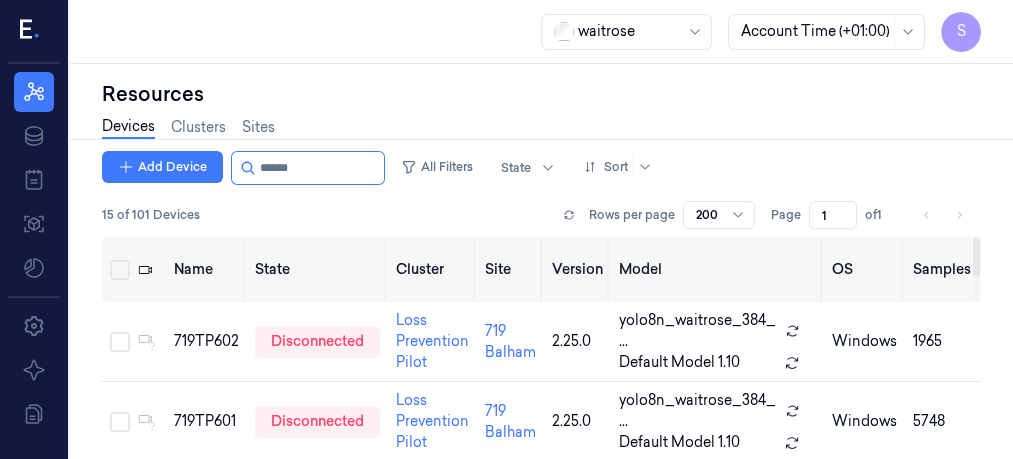drag, startPoint x: 978, startPoint y: 441, endPoint x: 974, endPoint y: 140, distance: 301.02658 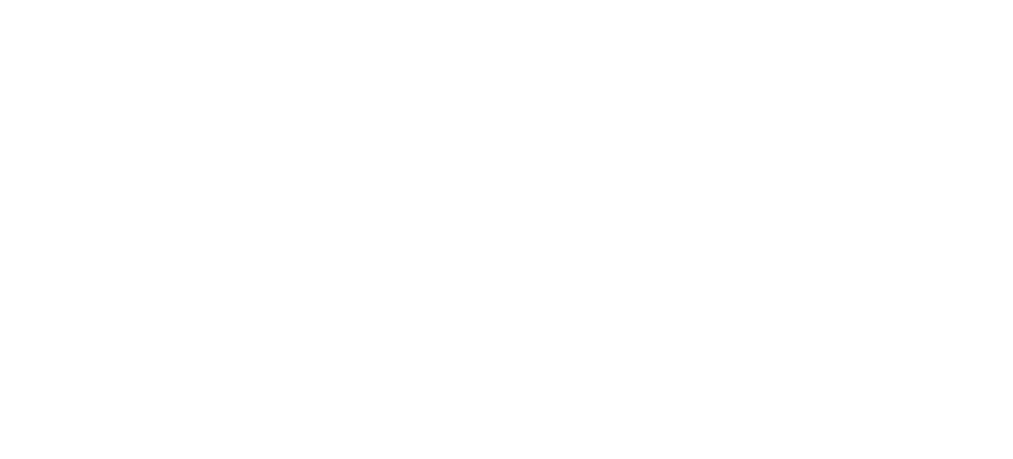 scroll, scrollTop: 0, scrollLeft: 0, axis: both 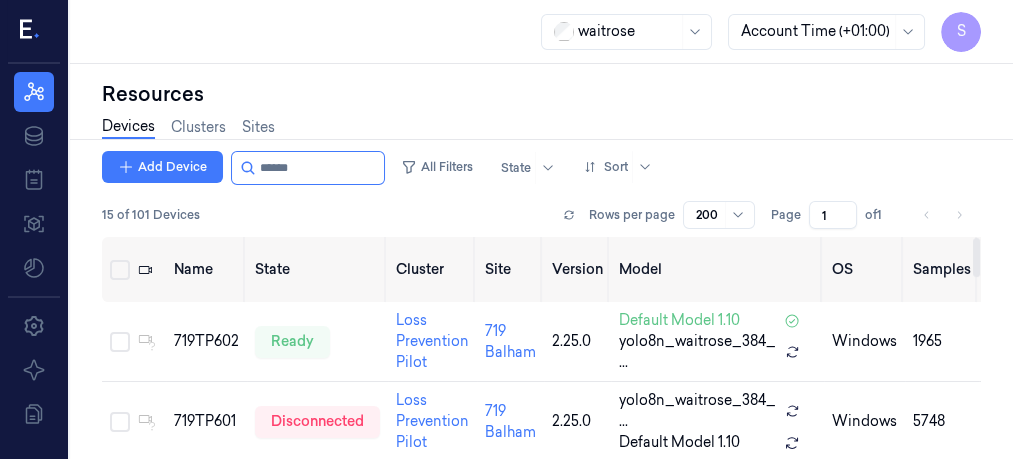 drag, startPoint x: 978, startPoint y: 379, endPoint x: 966, endPoint y: 224, distance: 155.46382 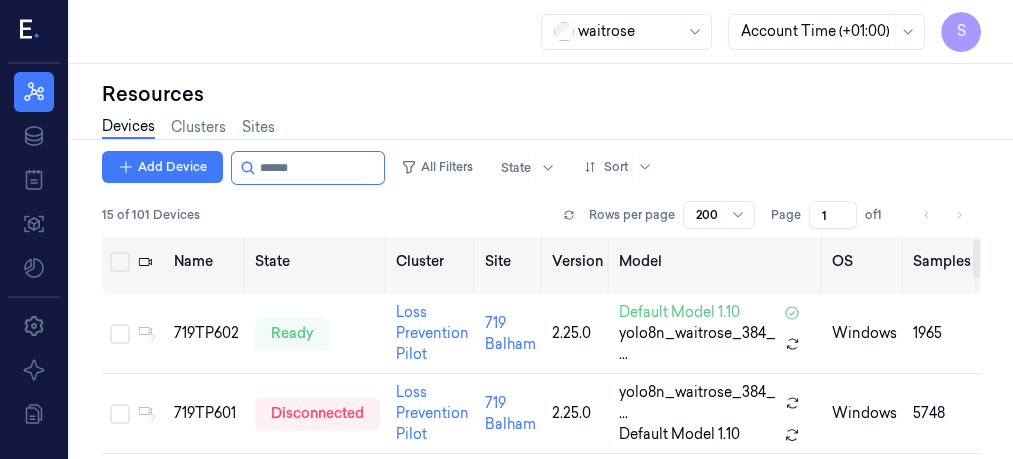 scroll, scrollTop: 0, scrollLeft: 0, axis: both 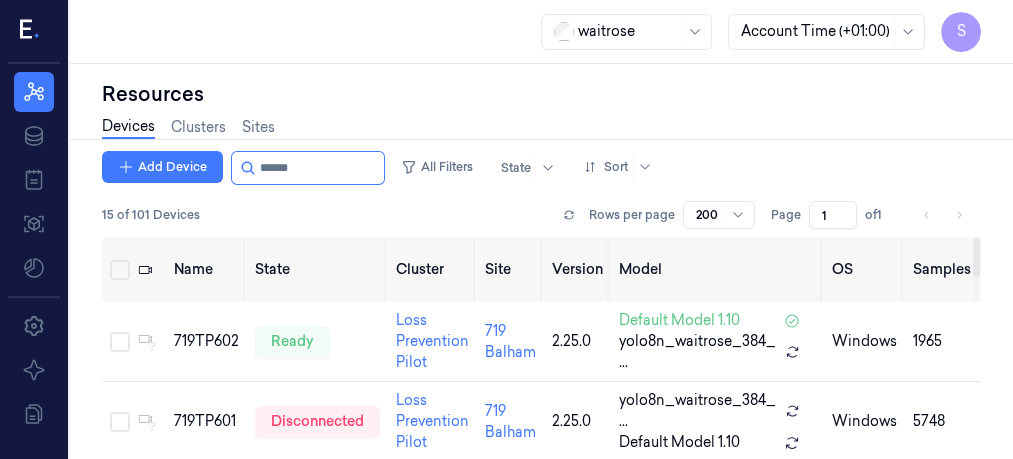click at bounding box center [976, 257] 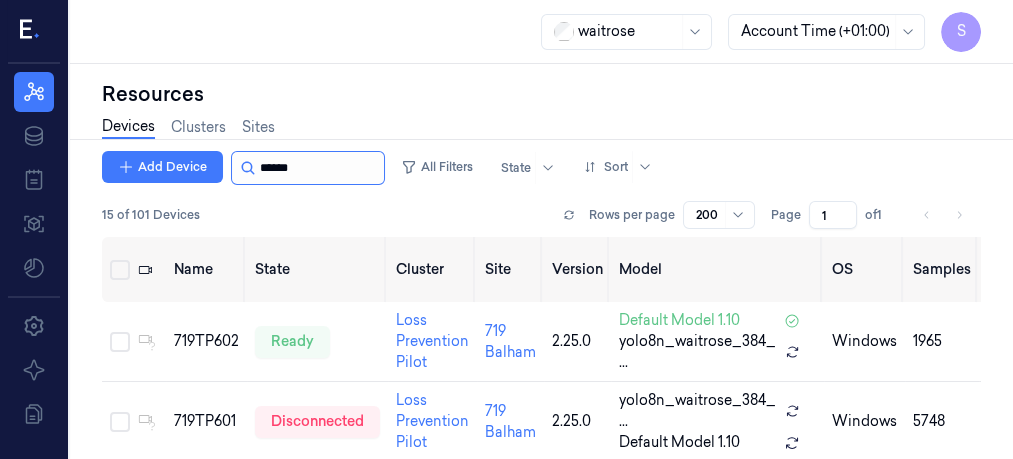 click at bounding box center [320, 168] 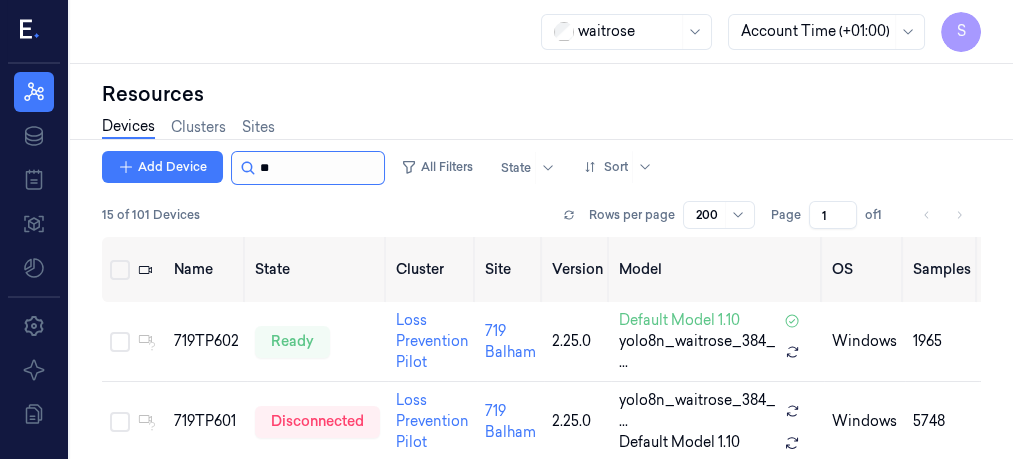 type on "*" 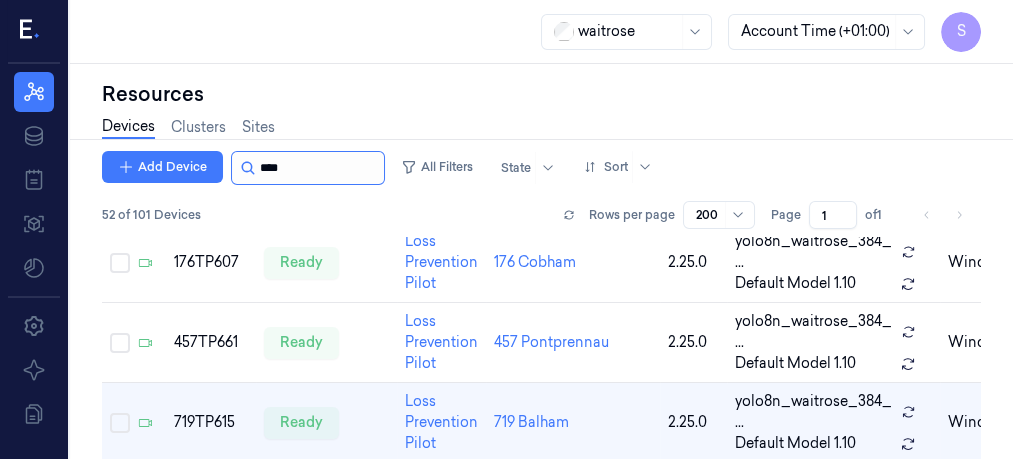 scroll, scrollTop: 3189, scrollLeft: 0, axis: vertical 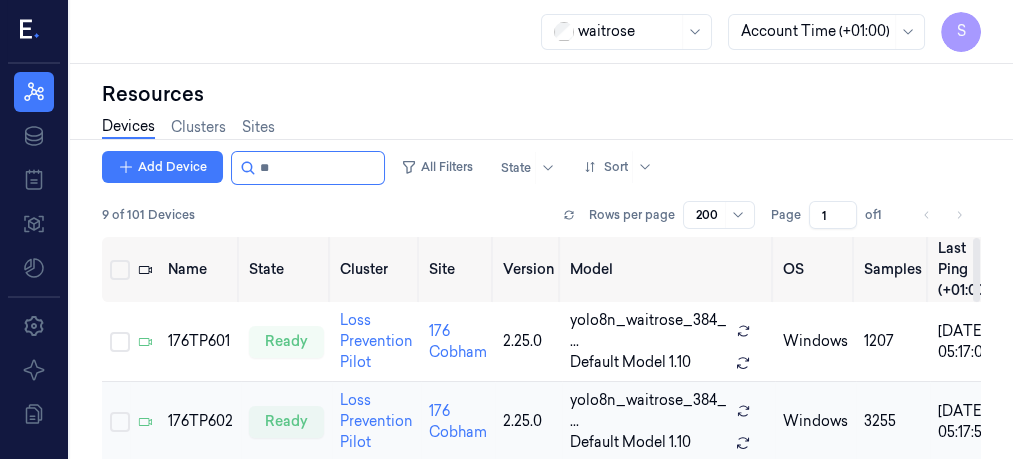 type on "*" 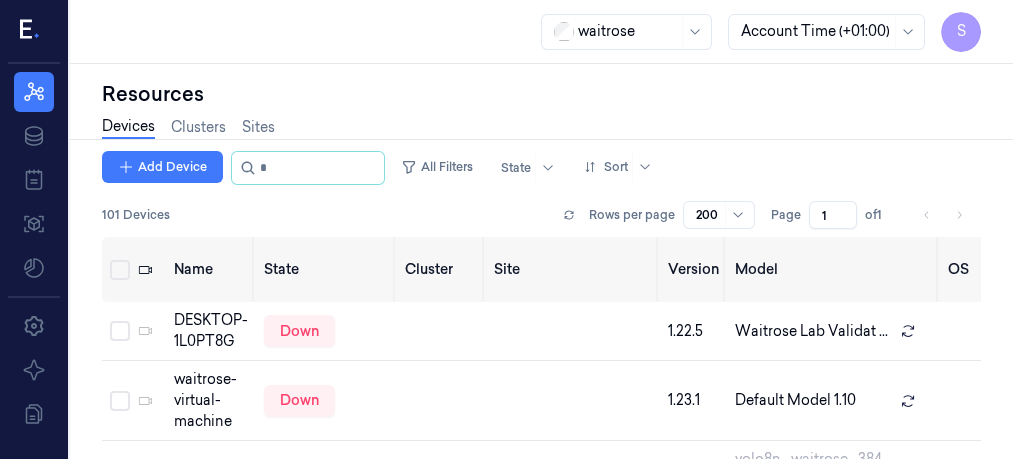 scroll, scrollTop: 2056, scrollLeft: 0, axis: vertical 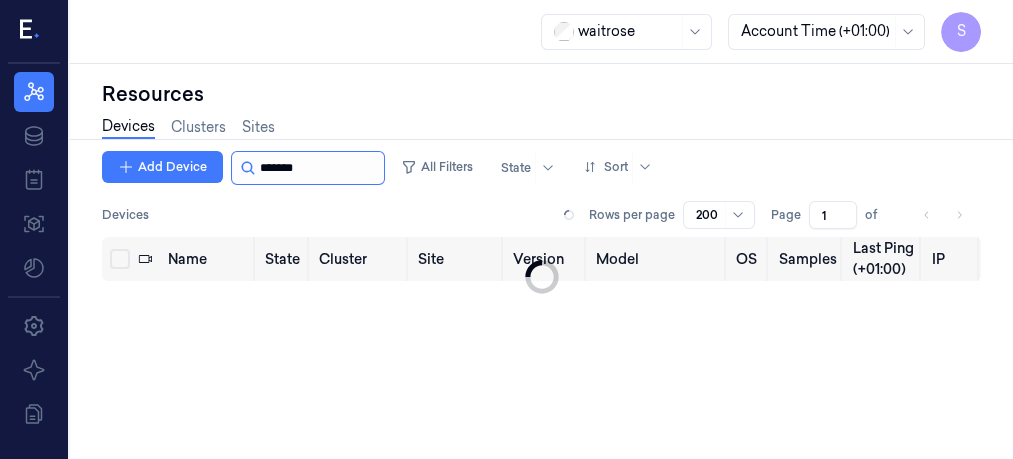 click at bounding box center (320, 168) 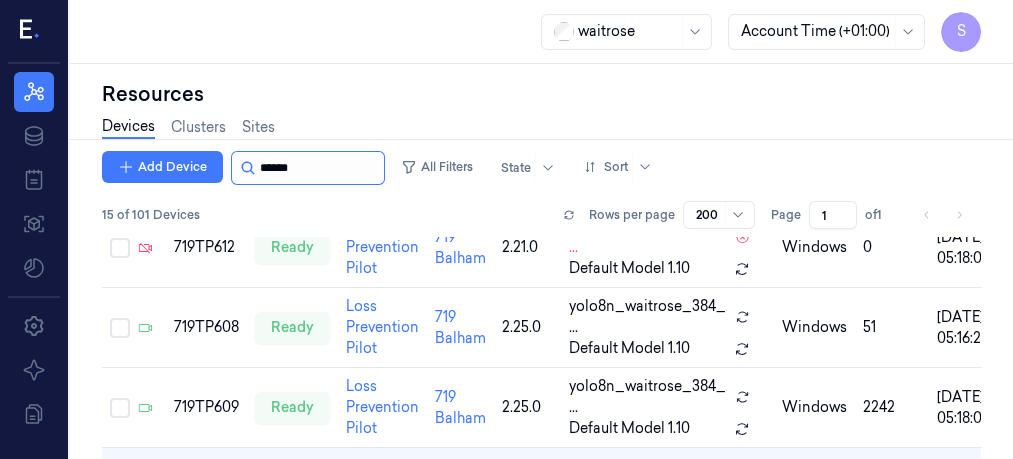 scroll, scrollTop: 766, scrollLeft: 0, axis: vertical 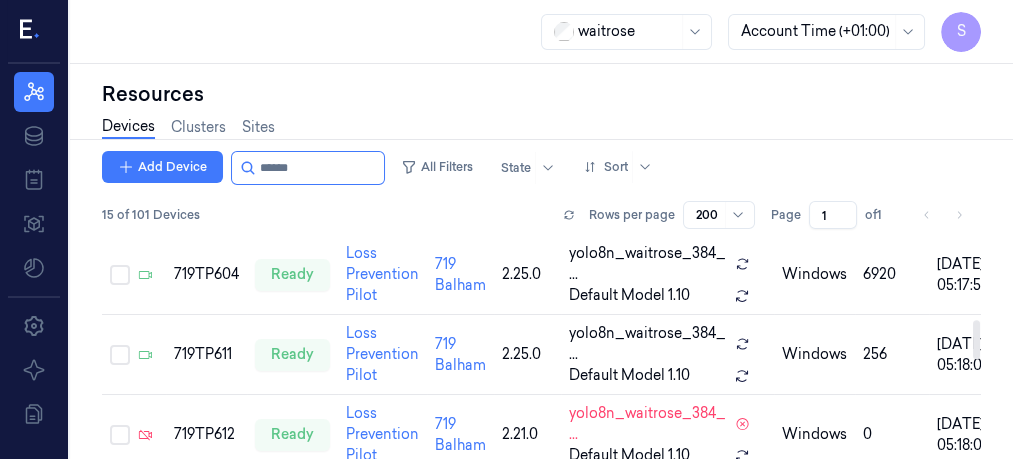 drag, startPoint x: 974, startPoint y: 386, endPoint x: 935, endPoint y: 333, distance: 65.802734 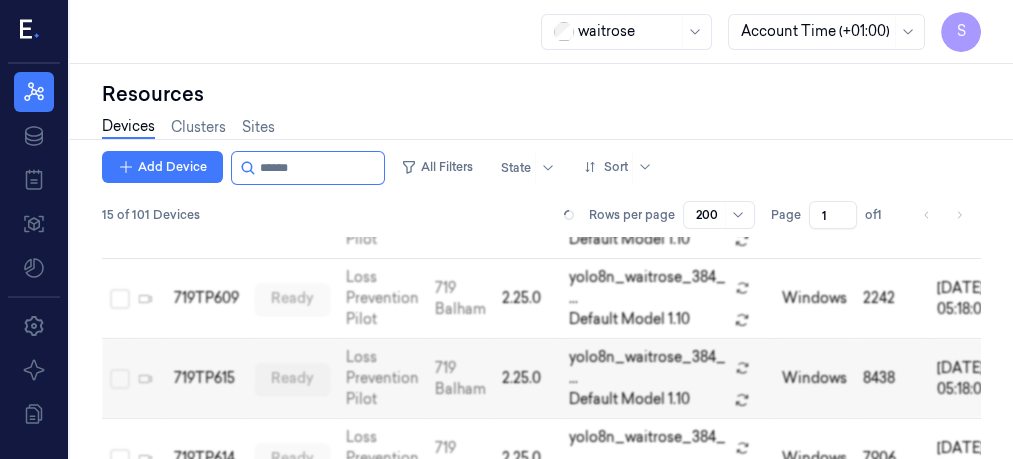 scroll, scrollTop: 766, scrollLeft: 0, axis: vertical 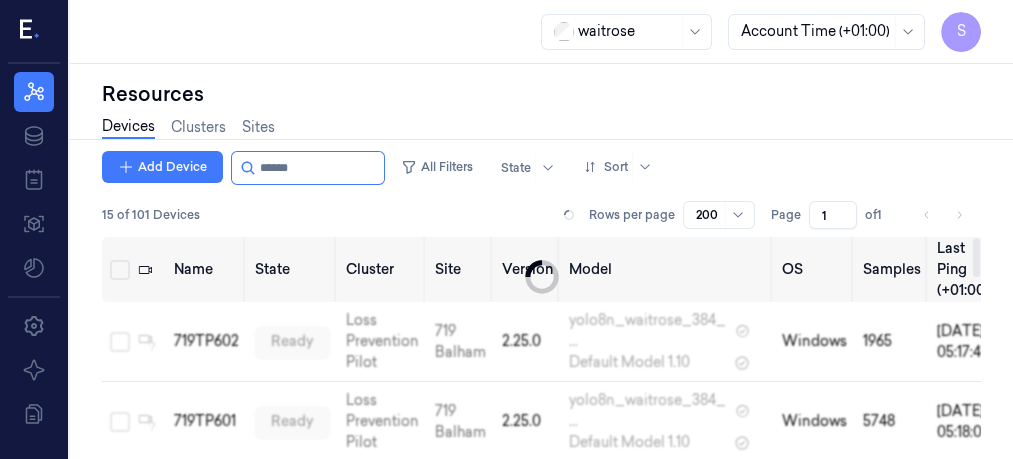 drag, startPoint x: 977, startPoint y: 376, endPoint x: 973, endPoint y: 181, distance: 195.04102 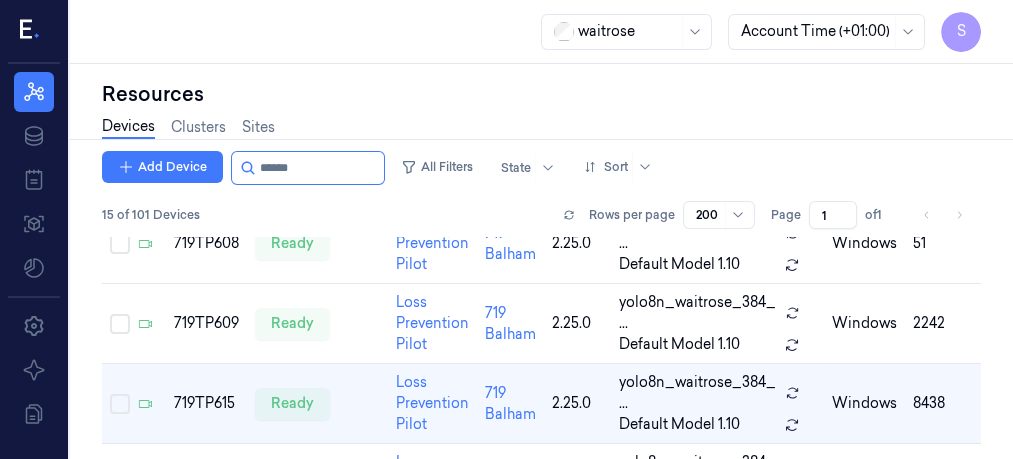 scroll, scrollTop: 766, scrollLeft: 0, axis: vertical 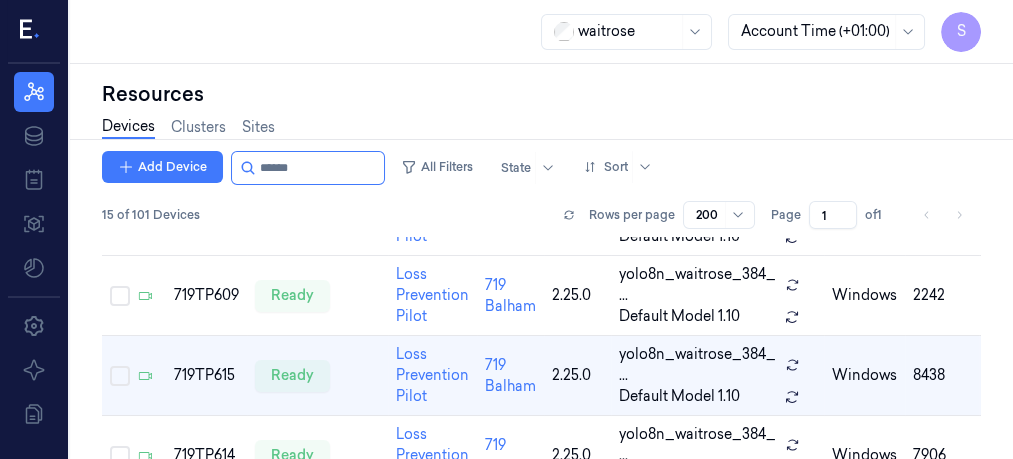 click on "Add Device All Filters State Sort" at bounding box center (541, 168) 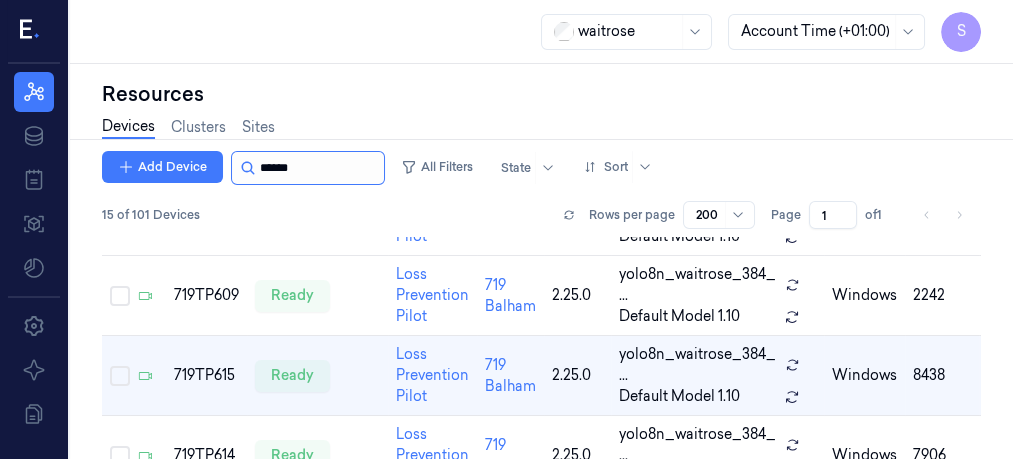 click at bounding box center [320, 168] 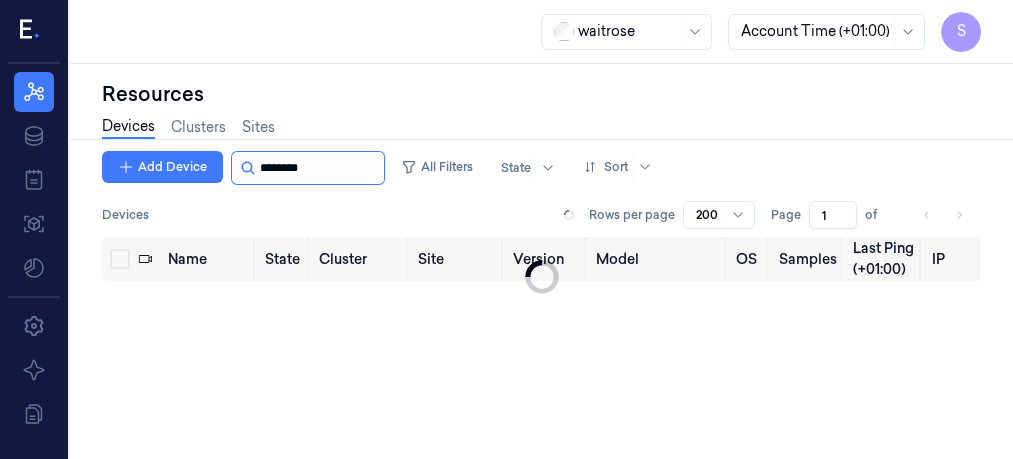 scroll, scrollTop: 0, scrollLeft: 0, axis: both 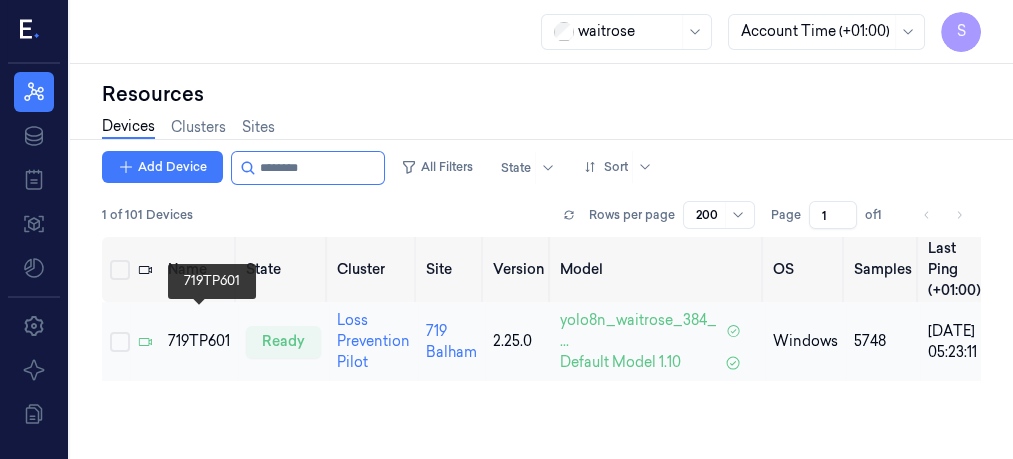 type on "********" 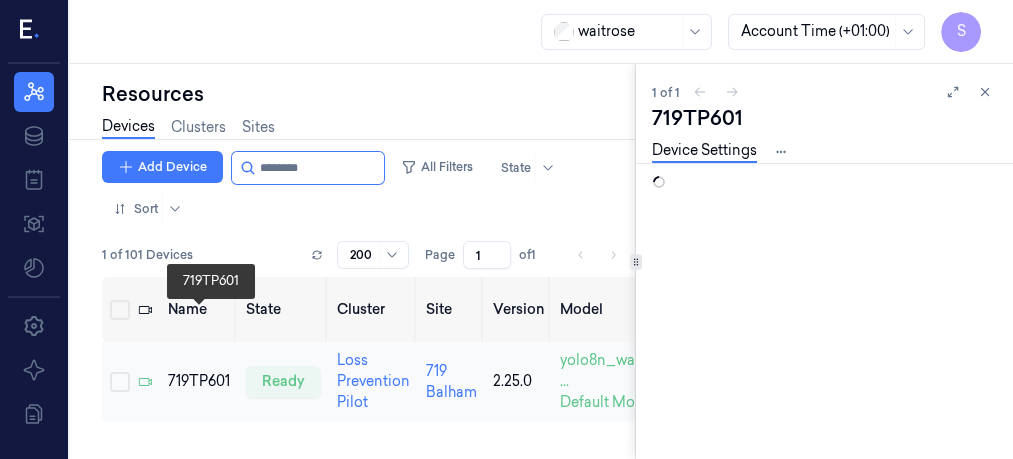scroll, scrollTop: 0, scrollLeft: 0, axis: both 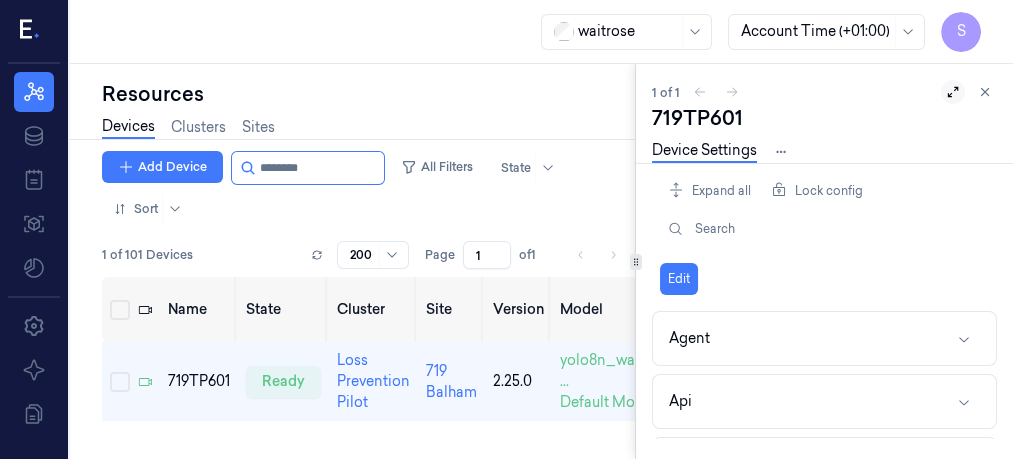 click 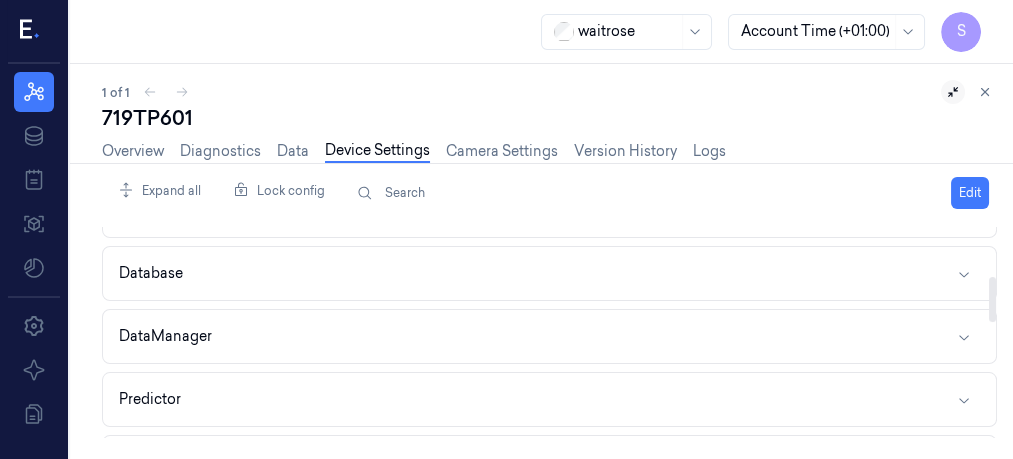 scroll, scrollTop: 229, scrollLeft: 0, axis: vertical 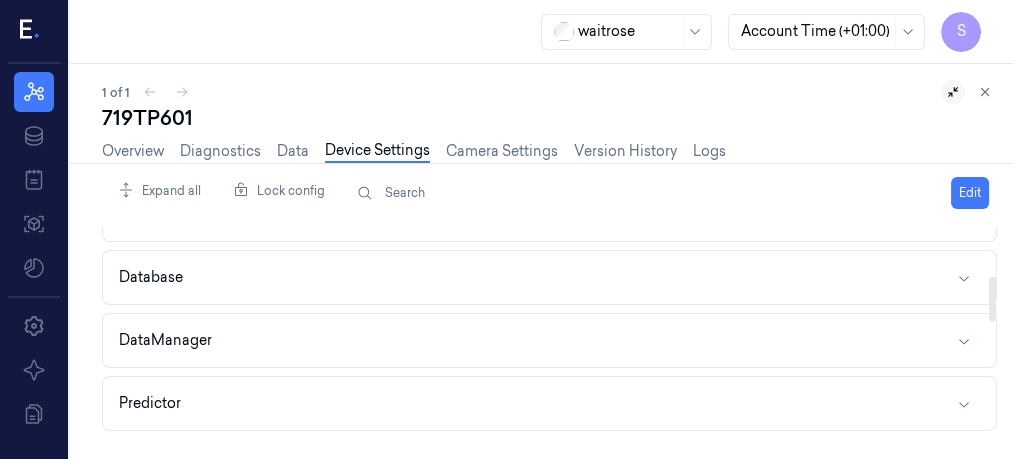 drag, startPoint x: 991, startPoint y: 240, endPoint x: 991, endPoint y: 289, distance: 49 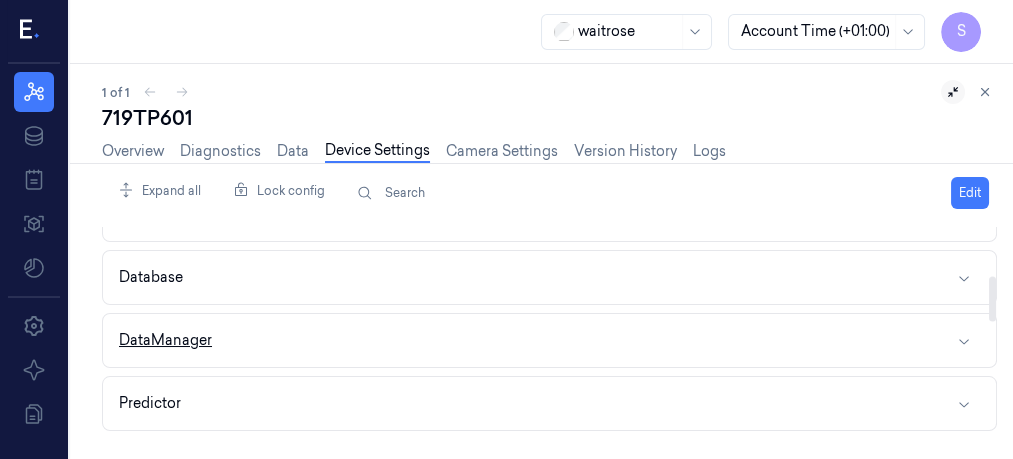 click 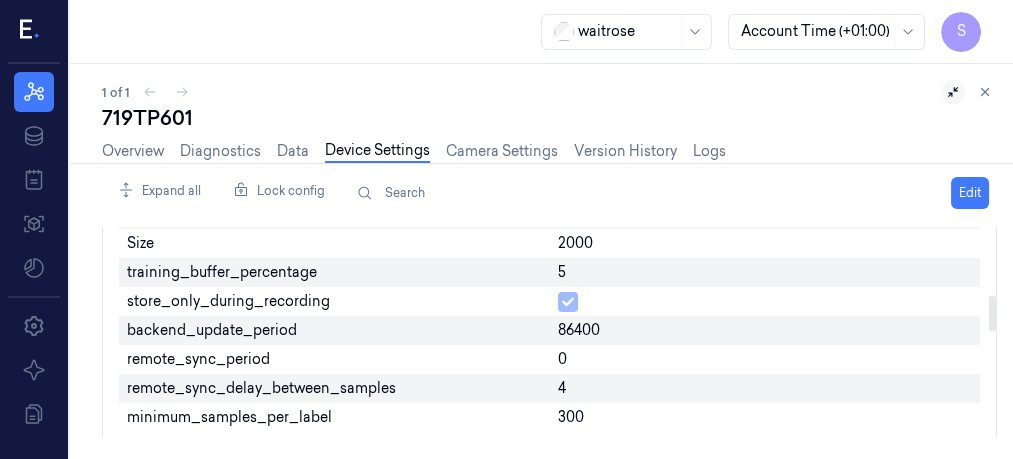 scroll, scrollTop: 407, scrollLeft: 0, axis: vertical 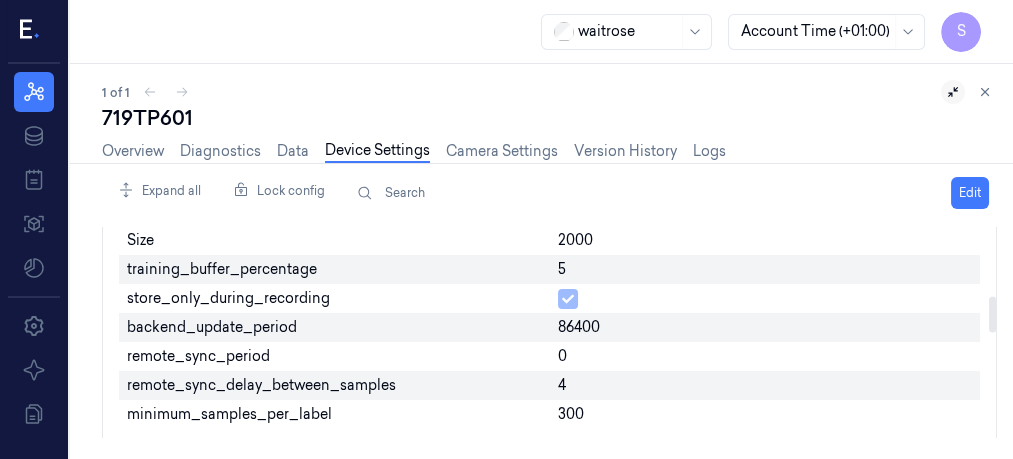 drag, startPoint x: 993, startPoint y: 284, endPoint x: 987, endPoint y: 314, distance: 30.594116 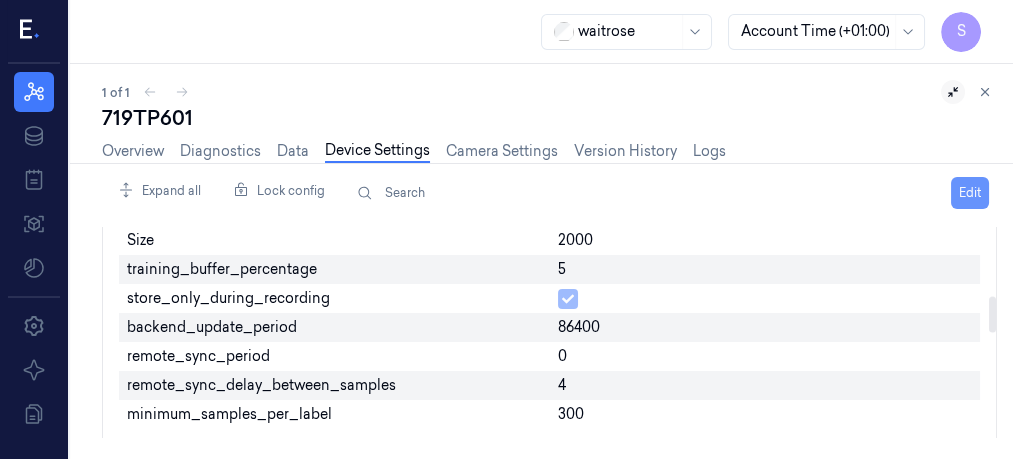 click on "Edit" at bounding box center (970, 193) 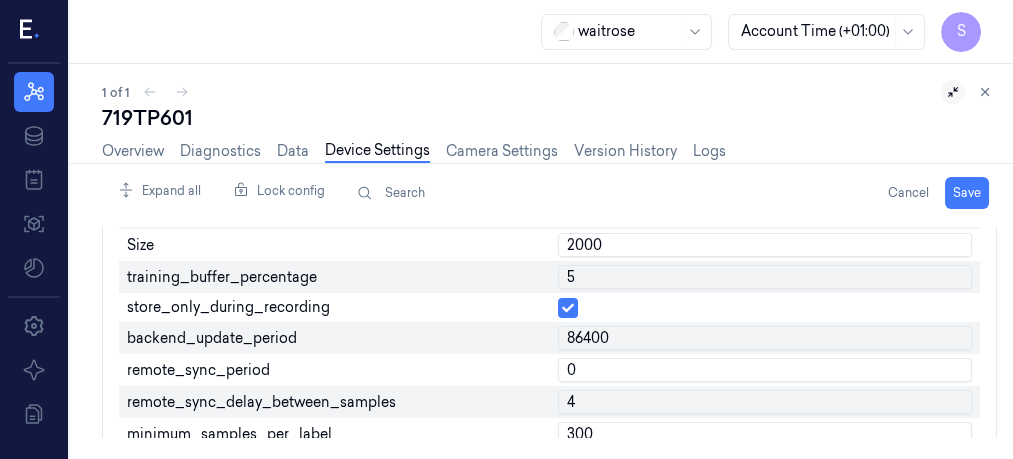 scroll, scrollTop: 412, scrollLeft: 0, axis: vertical 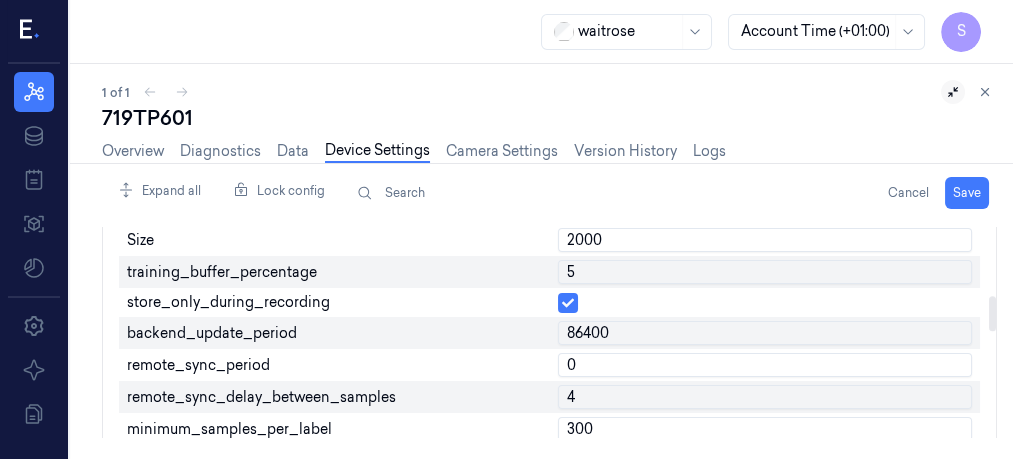 click on "0" at bounding box center (765, 365) 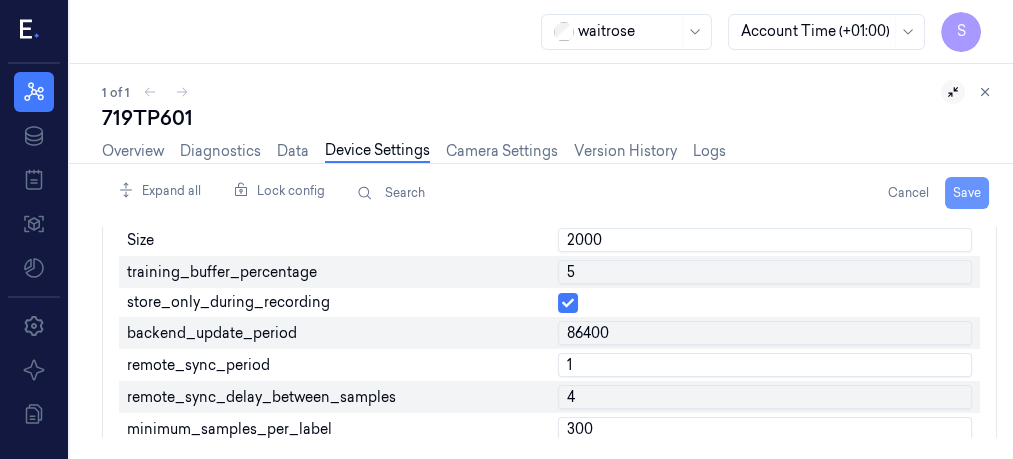 type on "1" 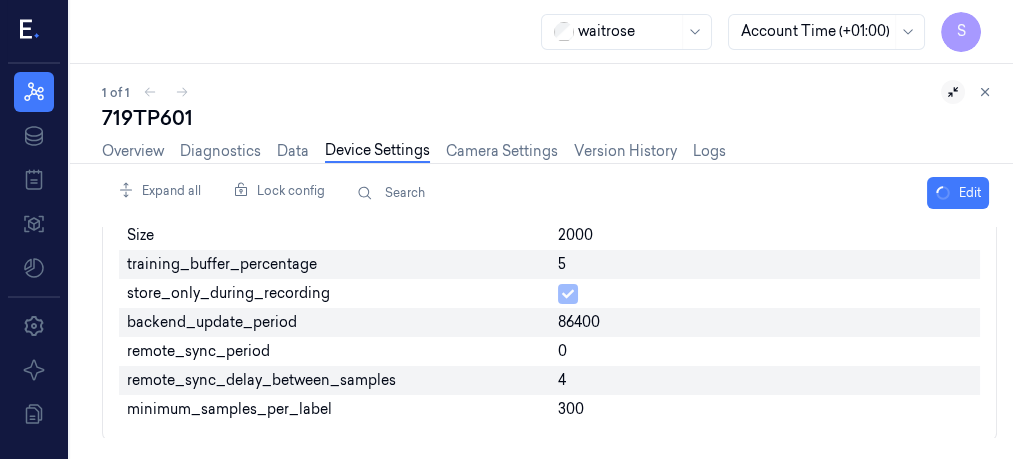 scroll, scrollTop: 407, scrollLeft: 0, axis: vertical 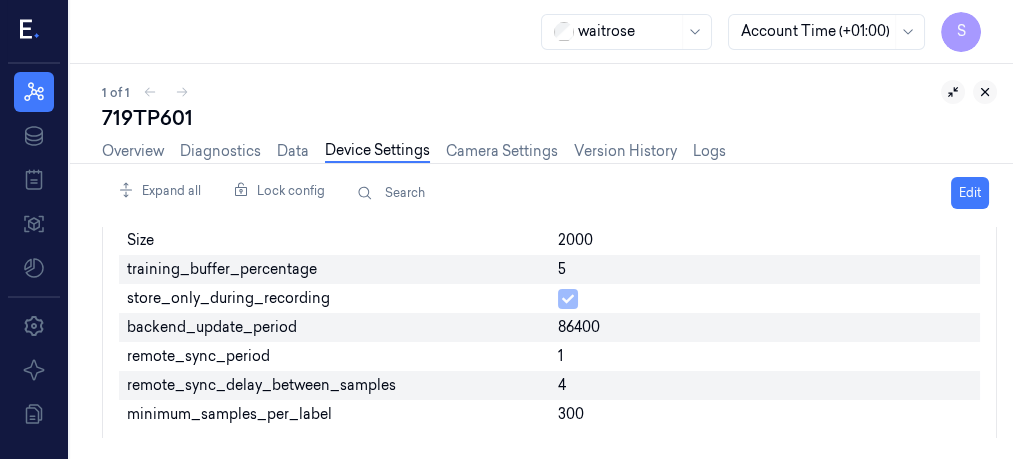 click 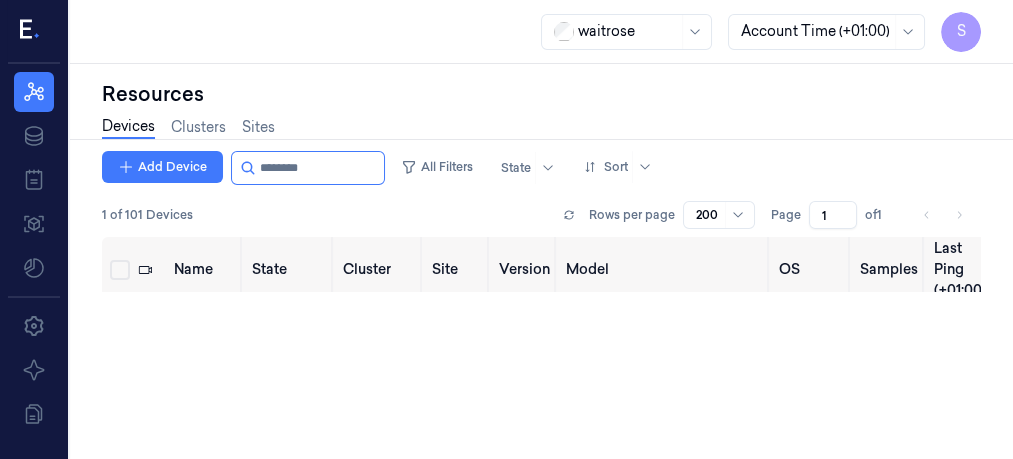 scroll, scrollTop: 0, scrollLeft: 0, axis: both 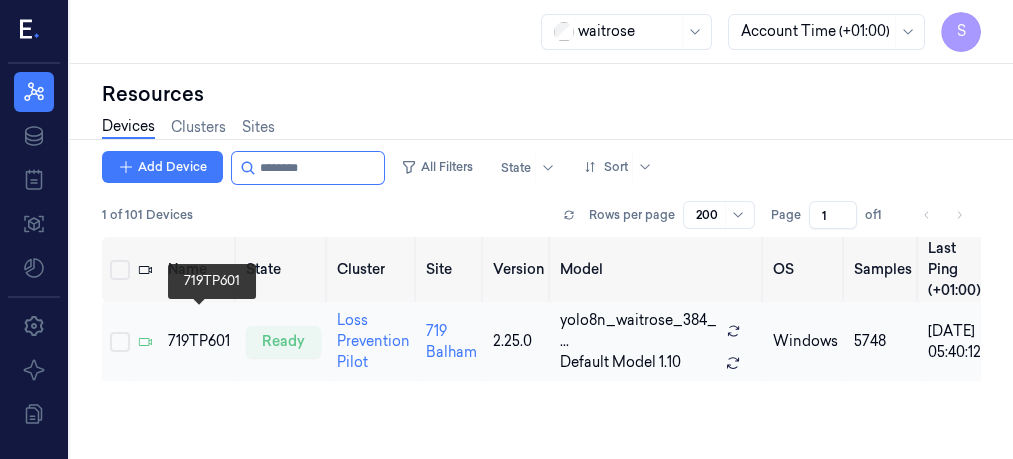 click on "719TP601" at bounding box center (199, 341) 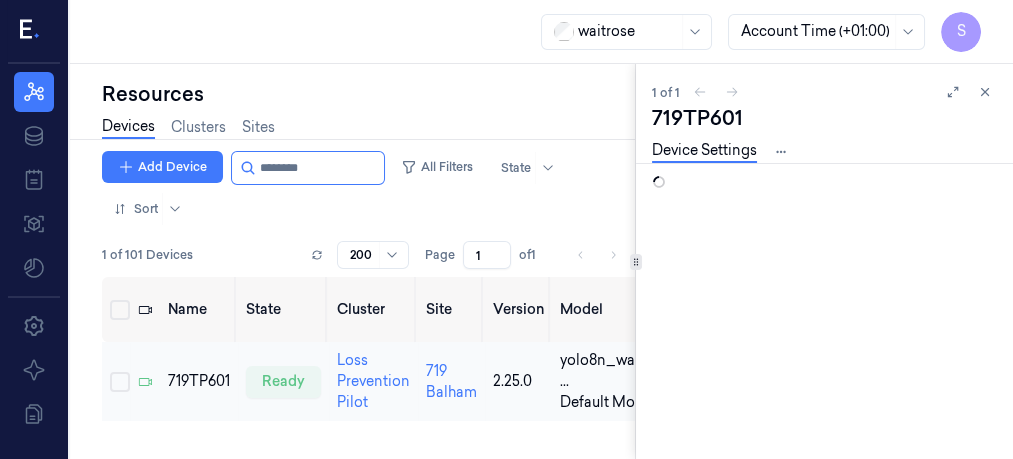 click on "Name" at bounding box center (199, 309) 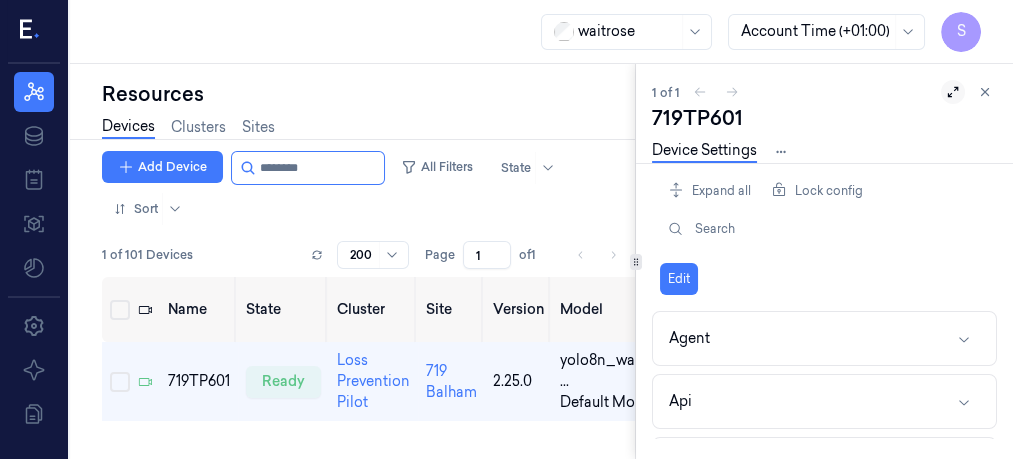 click 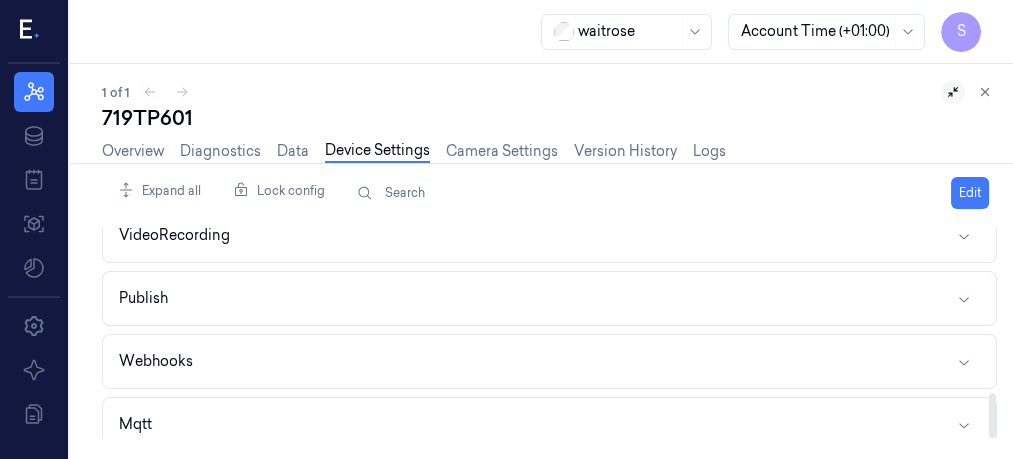 scroll, scrollTop: 781, scrollLeft: 0, axis: vertical 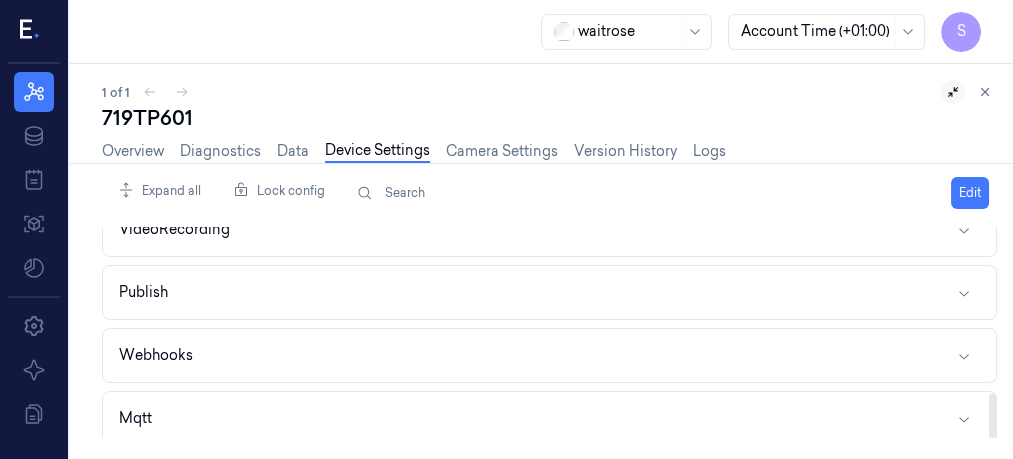 drag, startPoint x: 992, startPoint y: 240, endPoint x: 998, endPoint y: 447, distance: 207.08694 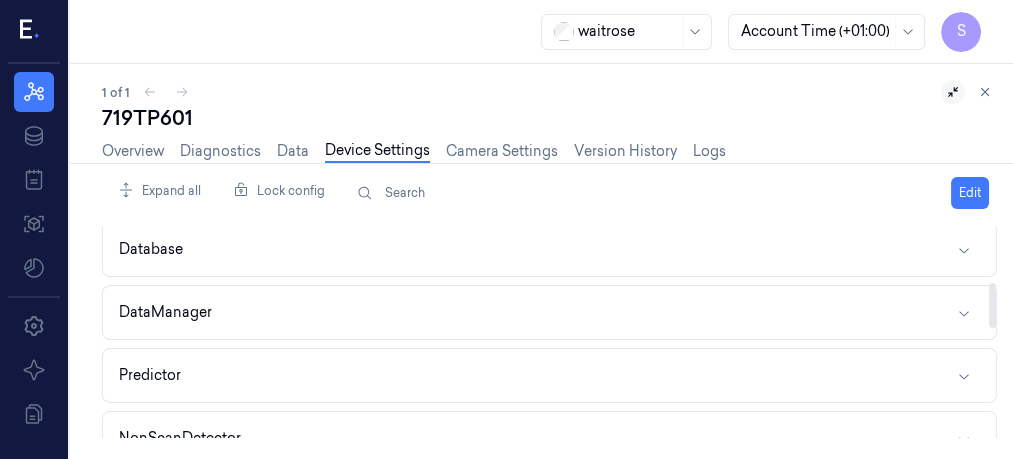 scroll, scrollTop: 250, scrollLeft: 0, axis: vertical 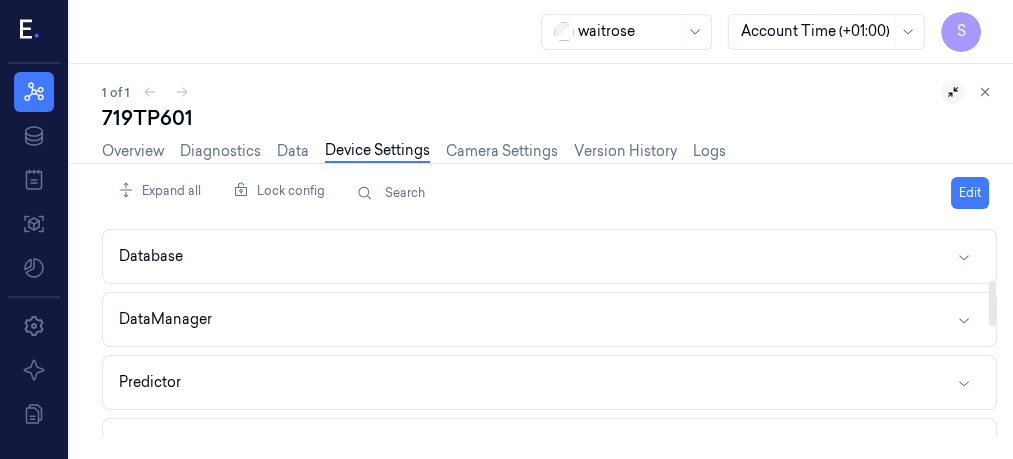 drag, startPoint x: 991, startPoint y: 408, endPoint x: 990, endPoint y: 296, distance: 112.00446 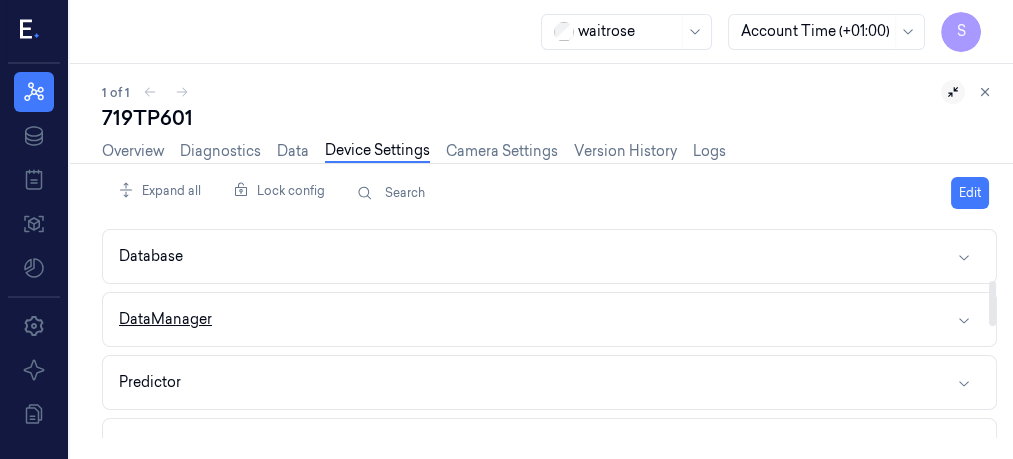 click 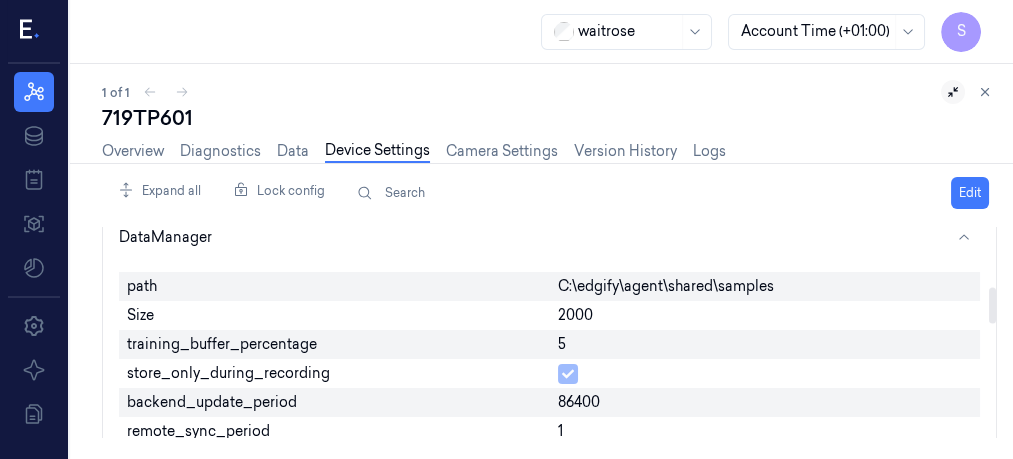 scroll, scrollTop: 363, scrollLeft: 0, axis: vertical 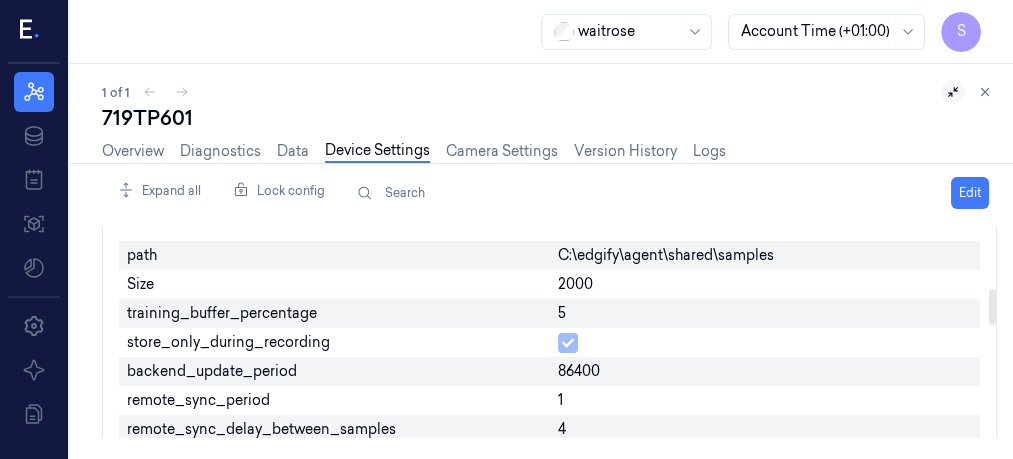 drag, startPoint x: 991, startPoint y: 288, endPoint x: 992, endPoint y: 307, distance: 19.026299 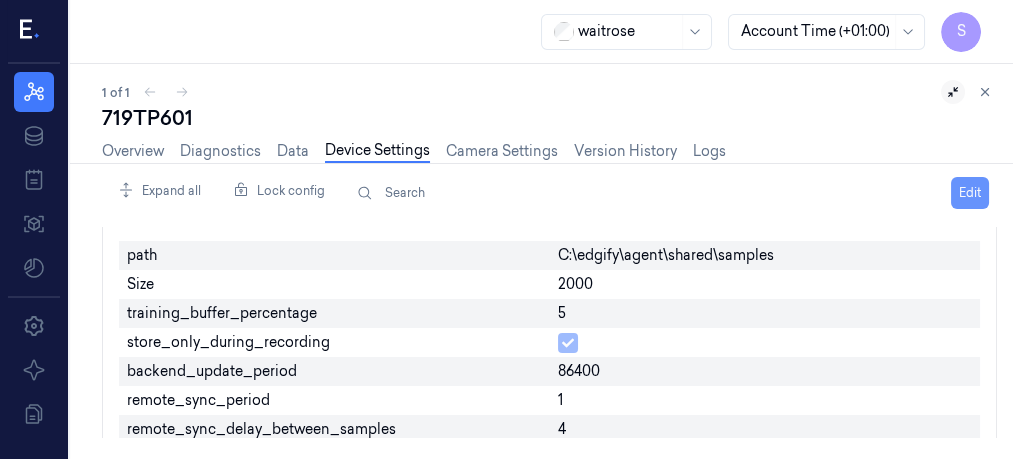 click on "Edit" at bounding box center (970, 193) 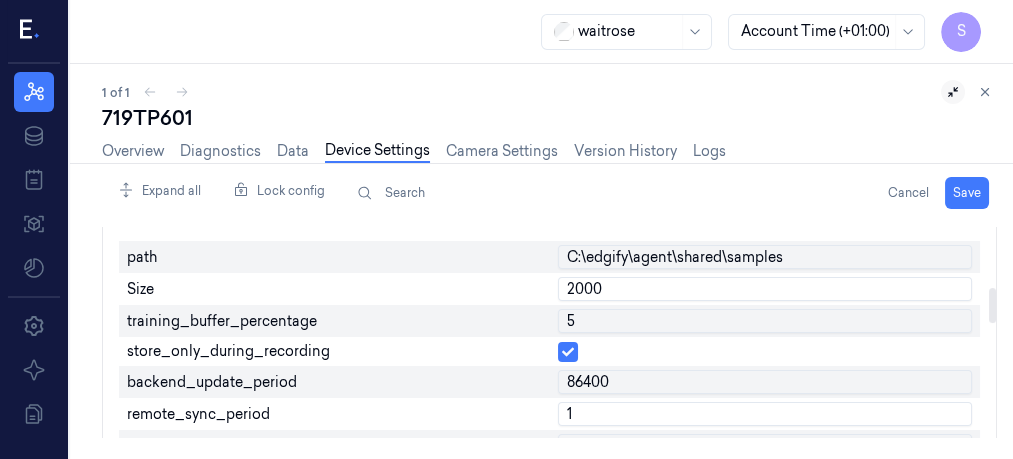 click on "1" at bounding box center [765, 414] 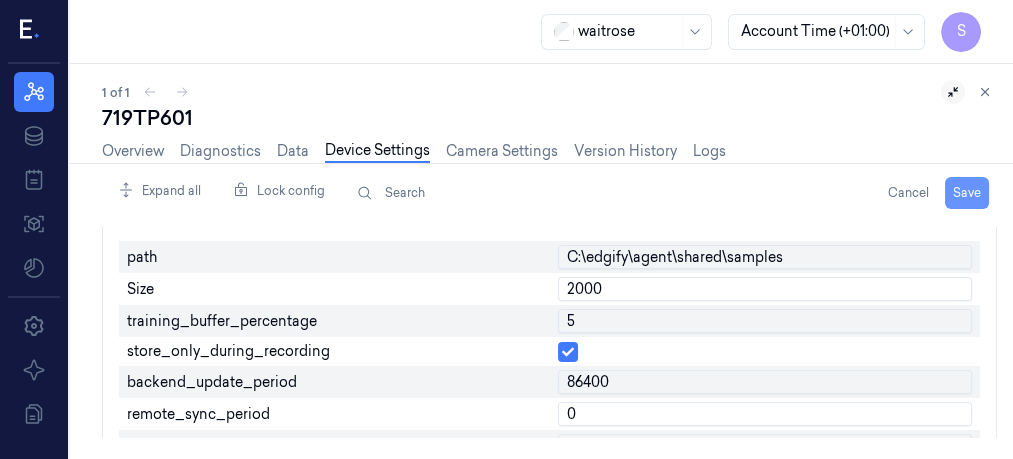 type on "0" 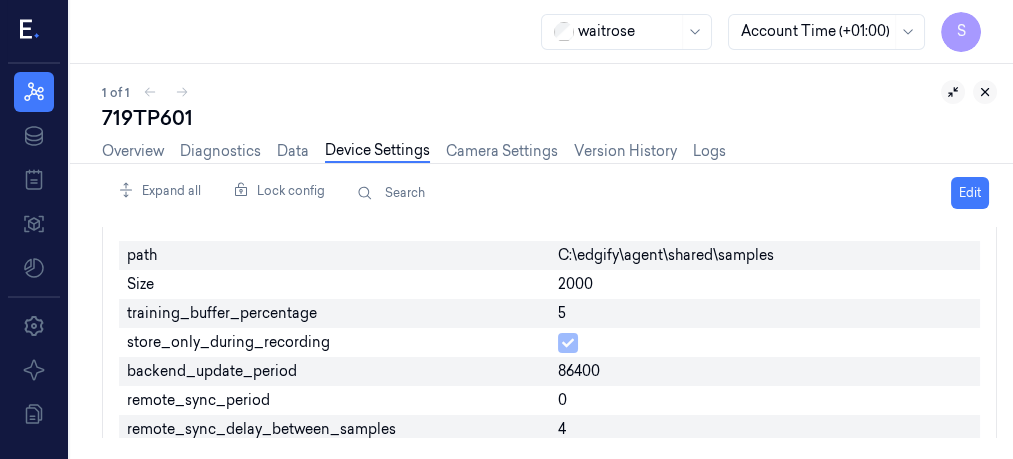 click 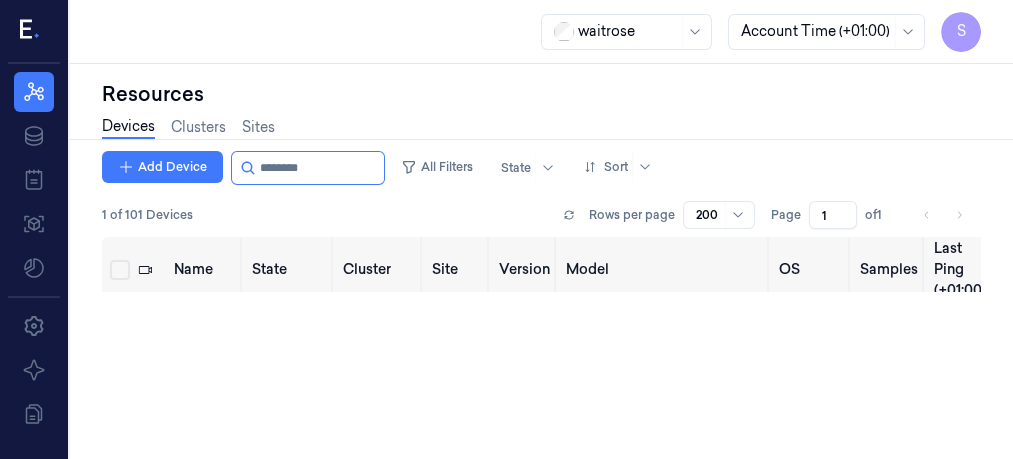 scroll, scrollTop: 0, scrollLeft: 0, axis: both 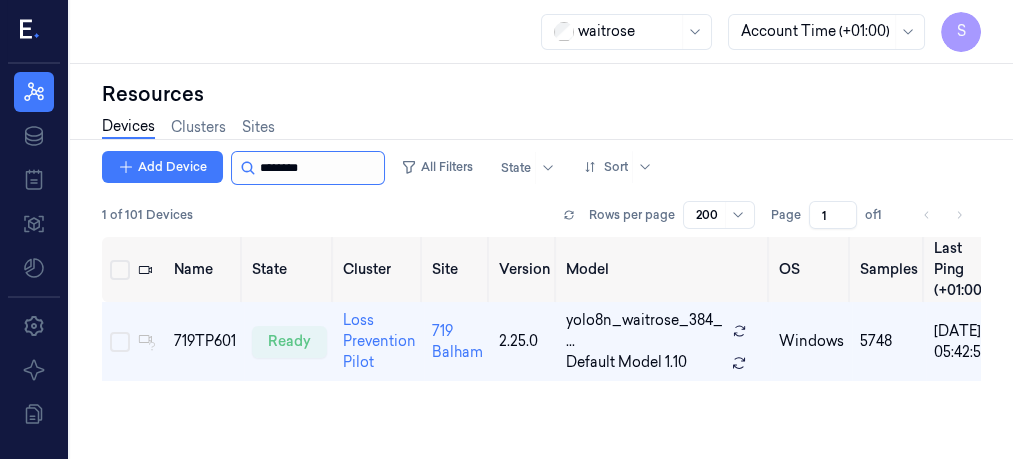 click at bounding box center (320, 168) 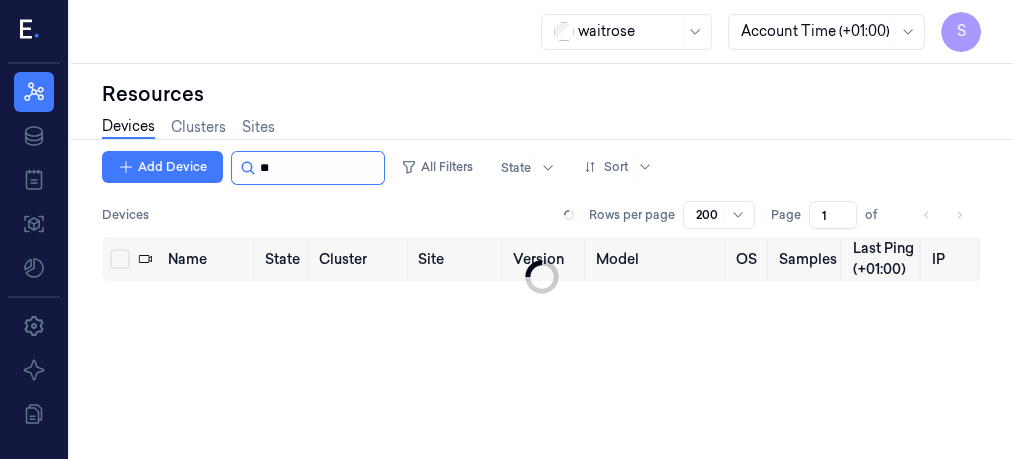 type on "*" 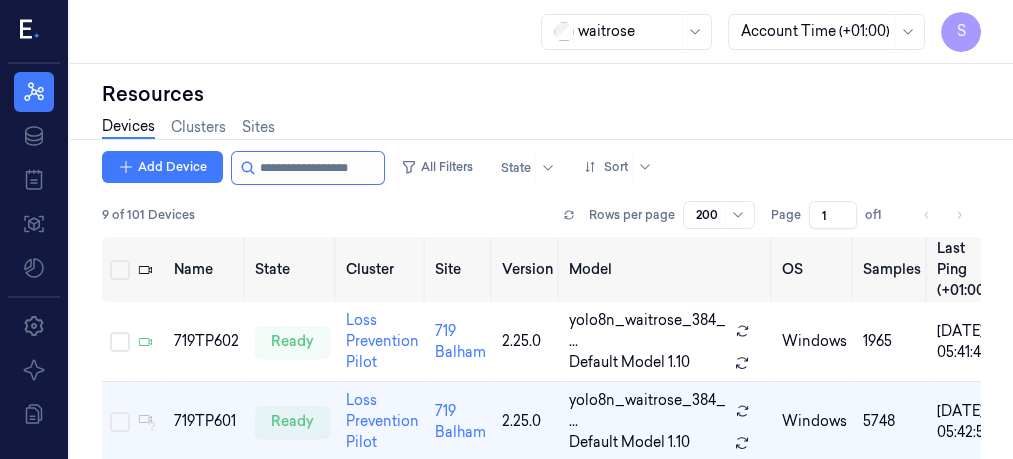 scroll, scrollTop: 51, scrollLeft: 0, axis: vertical 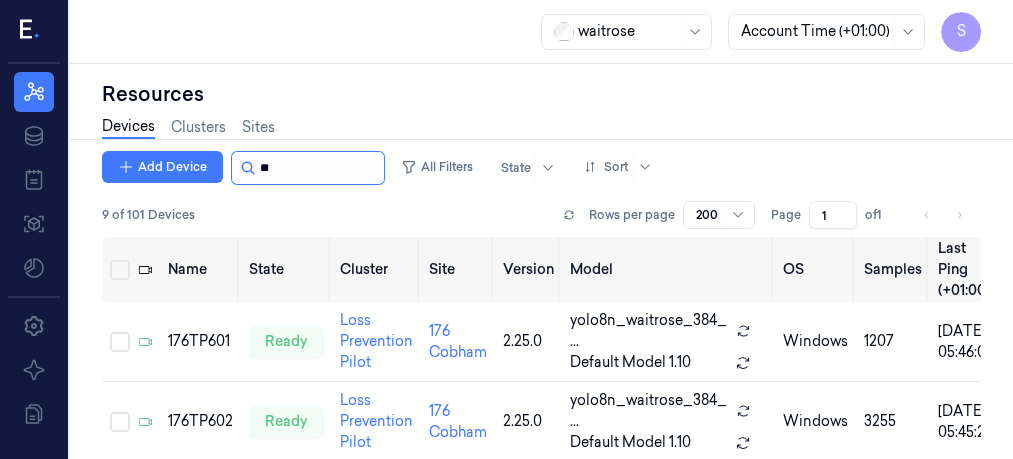 type on "*" 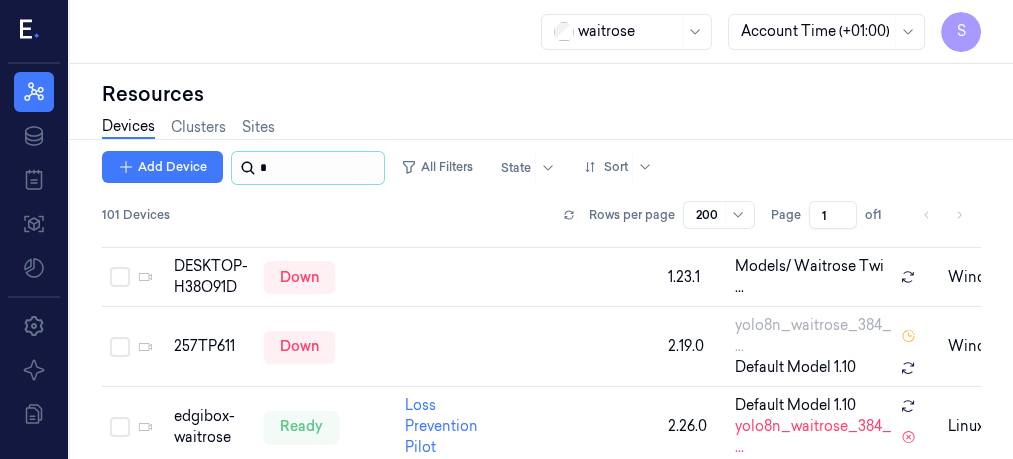 scroll, scrollTop: 1260, scrollLeft: 0, axis: vertical 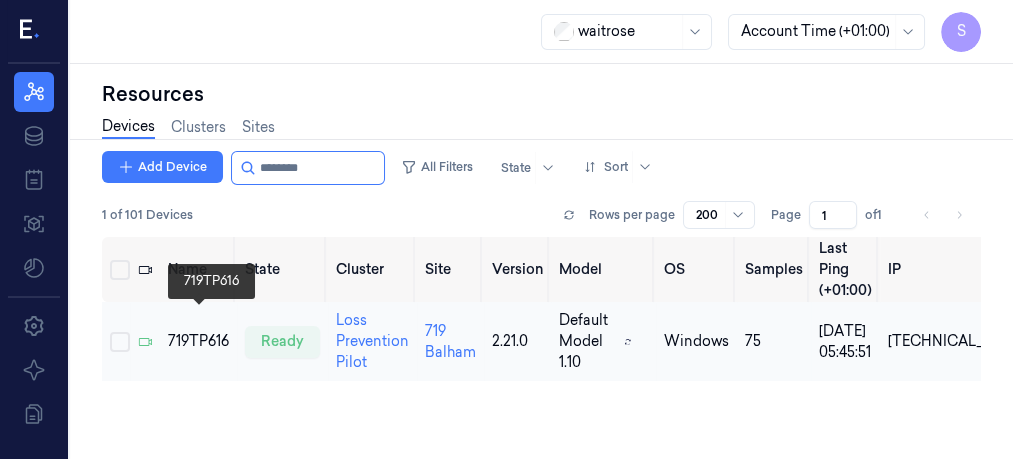 type on "********" 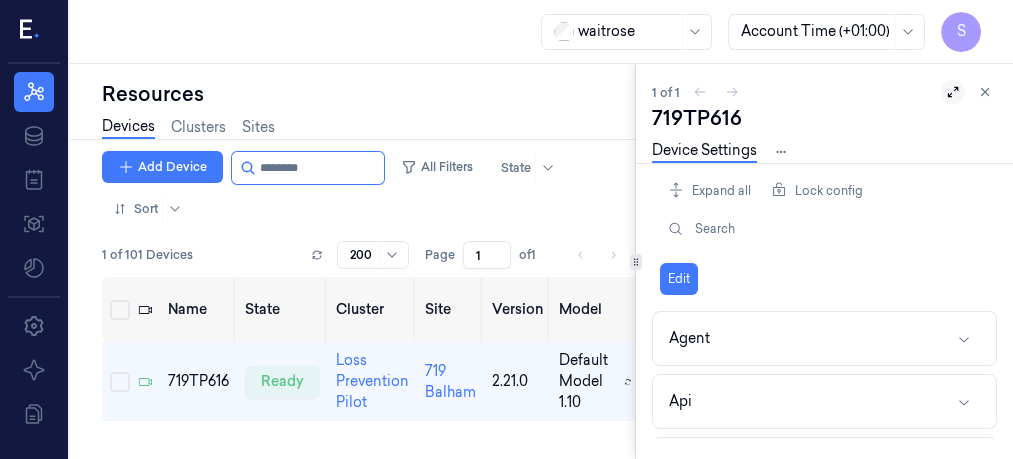 click 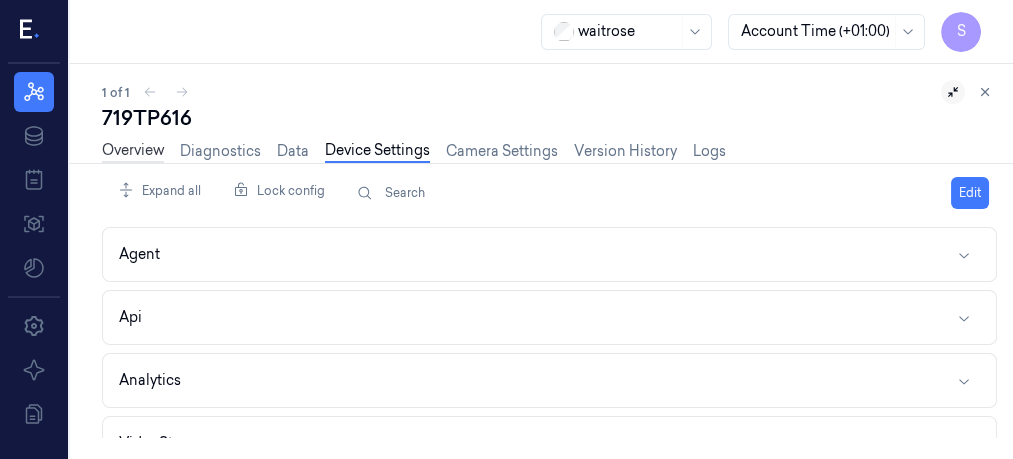 click on "Overview" at bounding box center [133, 151] 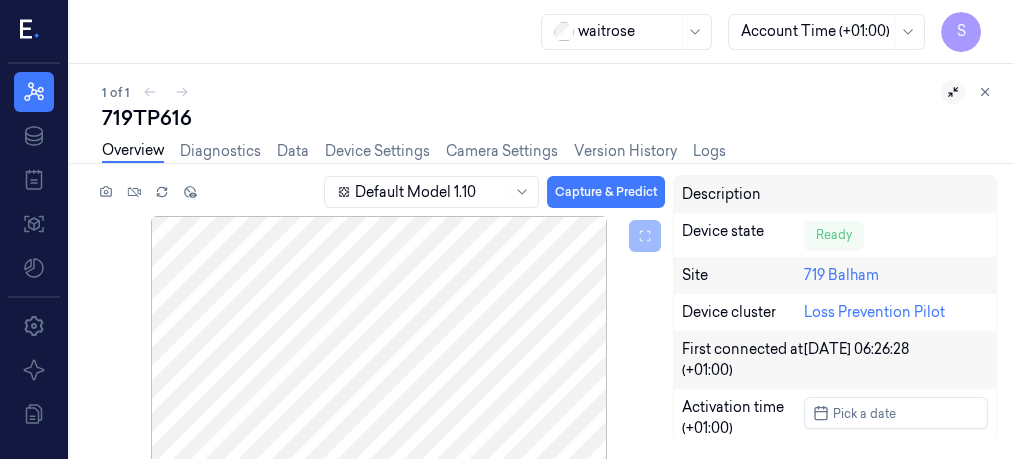 click on "Overview Diagnostics Data Device Settings Camera Settings Version History Logs" at bounding box center [414, 153] 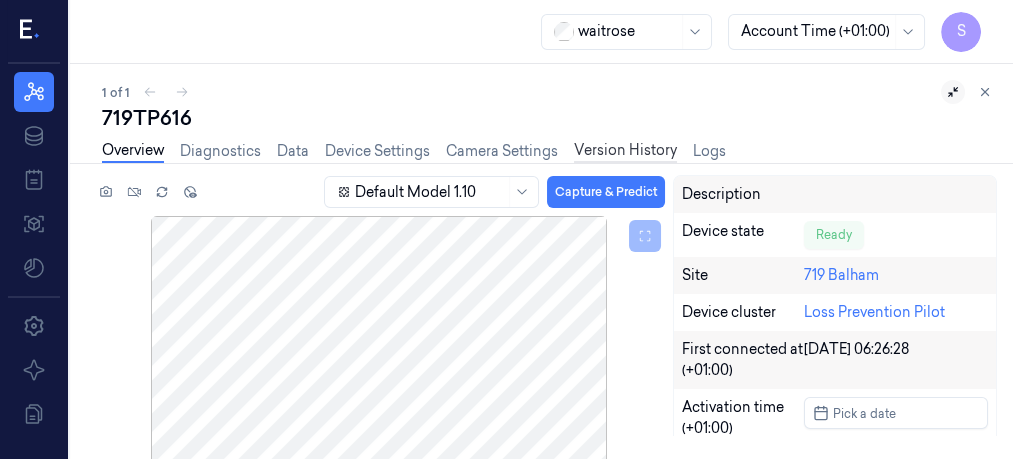 click on "Version History" at bounding box center (625, 151) 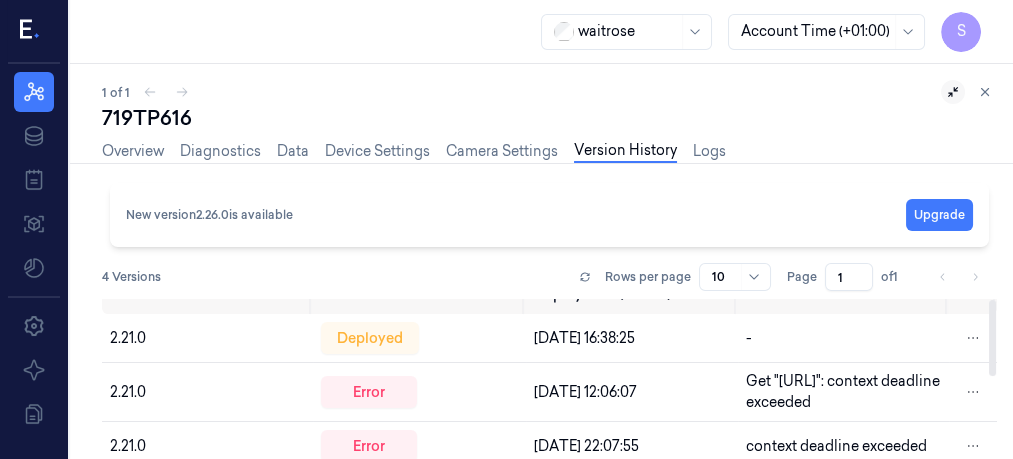 scroll, scrollTop: 0, scrollLeft: 0, axis: both 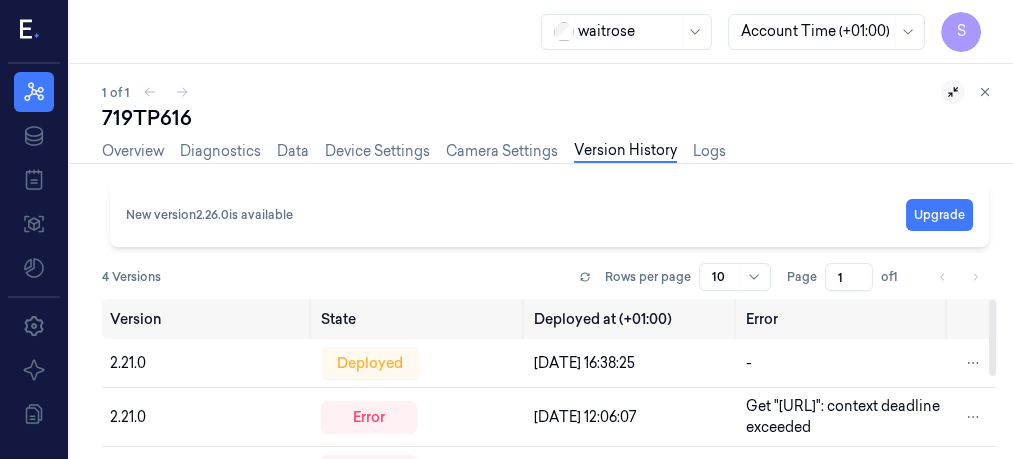 drag, startPoint x: 991, startPoint y: 323, endPoint x: 1003, endPoint y: 298, distance: 27.730848 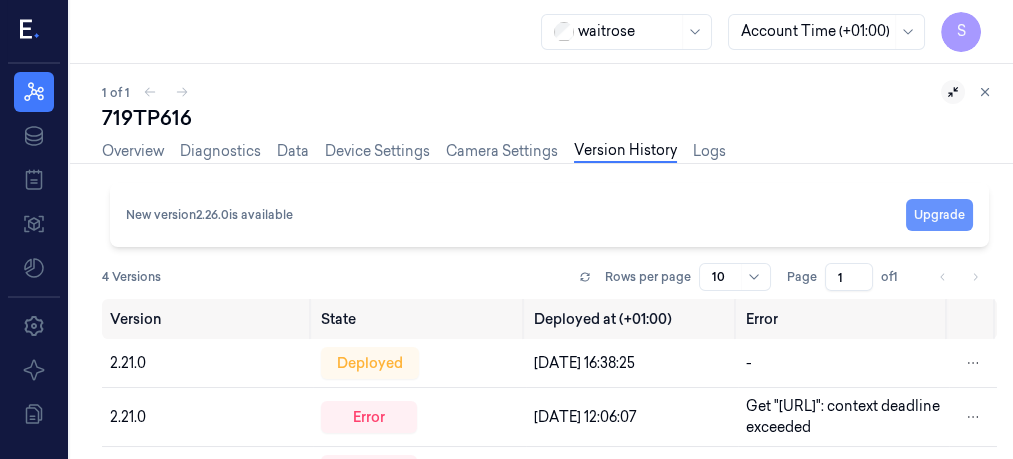 click on "Upgrade" at bounding box center [939, 215] 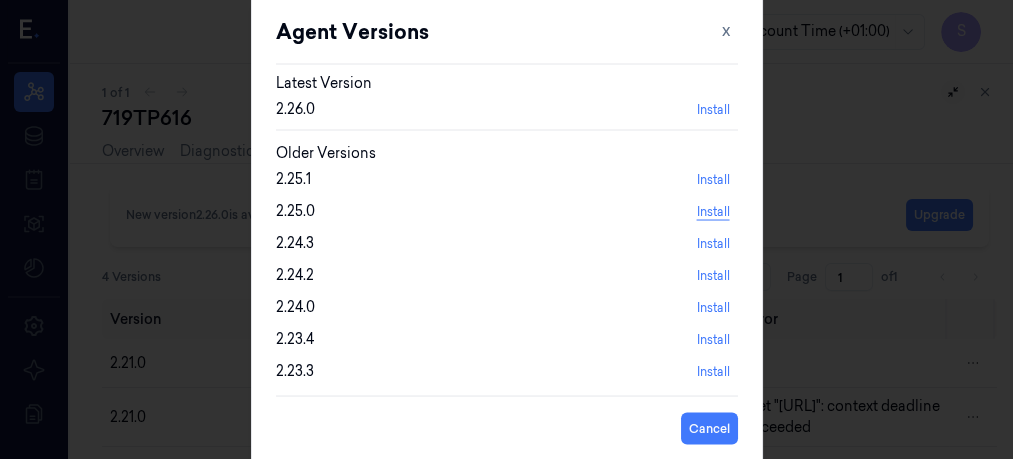 click on "Install" at bounding box center (713, 211) 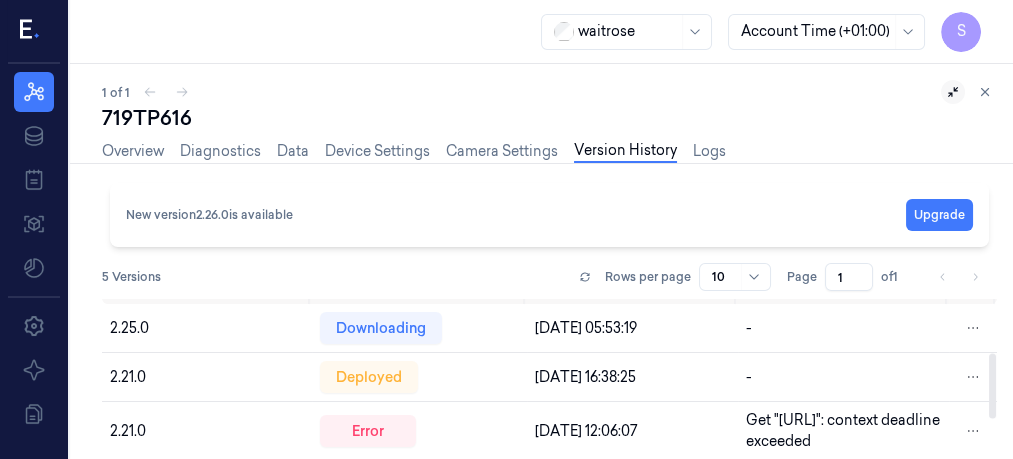scroll, scrollTop: 0, scrollLeft: 0, axis: both 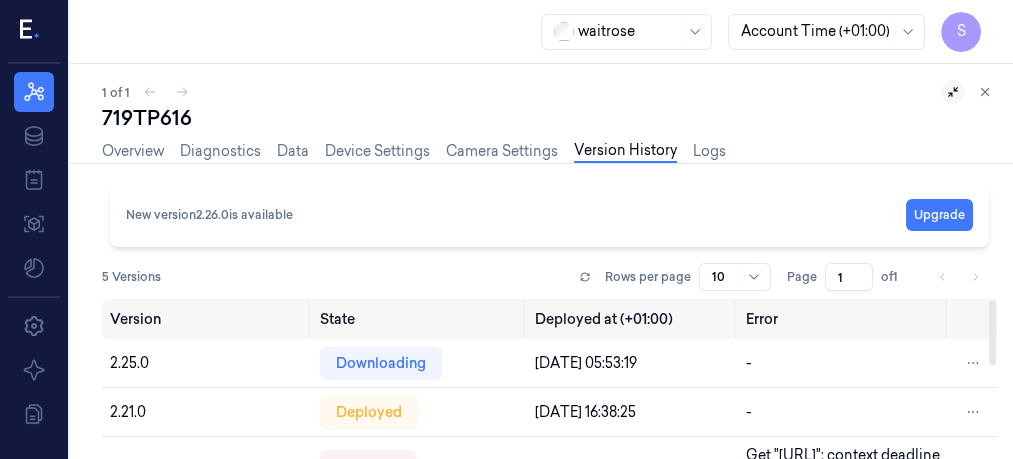 drag, startPoint x: 996, startPoint y: 326, endPoint x: 992, endPoint y: 291, distance: 35.22783 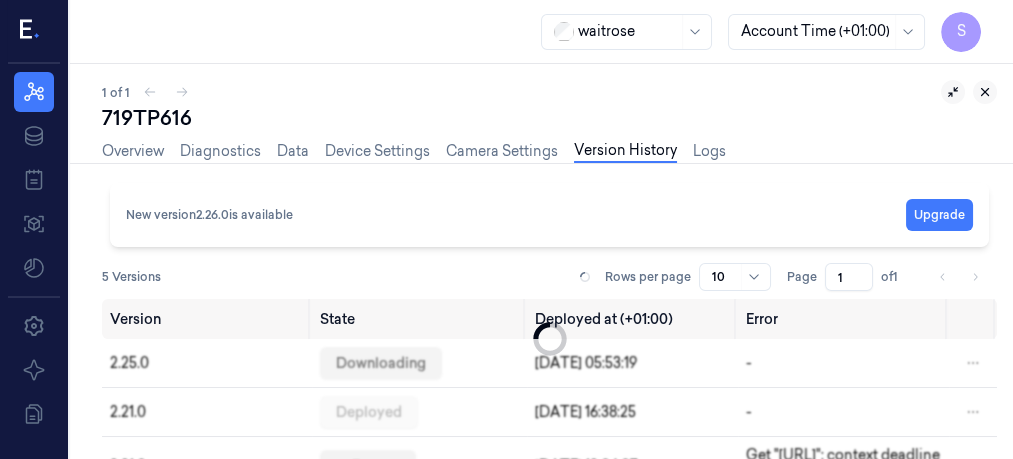 click 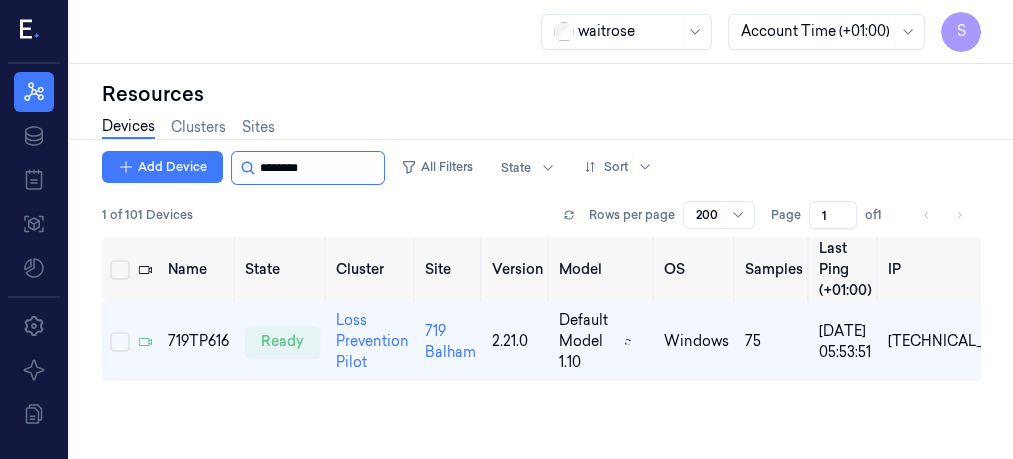 click at bounding box center [320, 168] 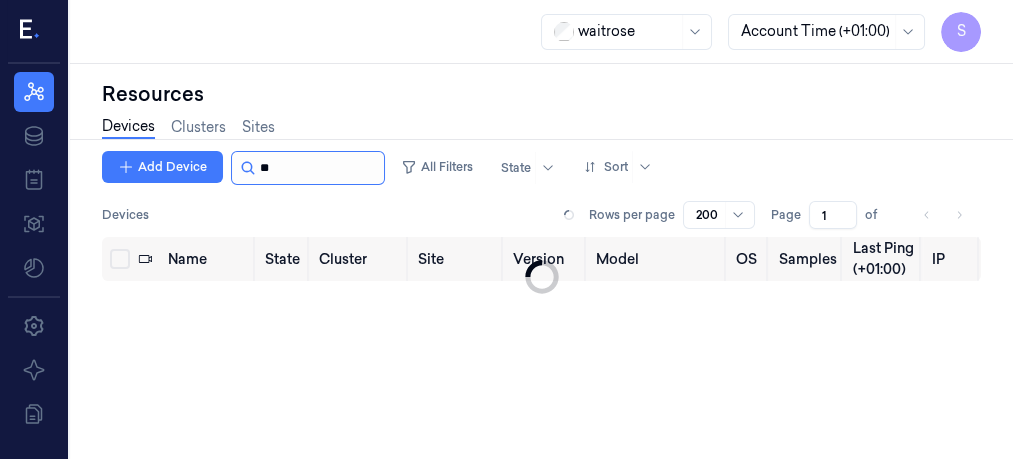 type on "*" 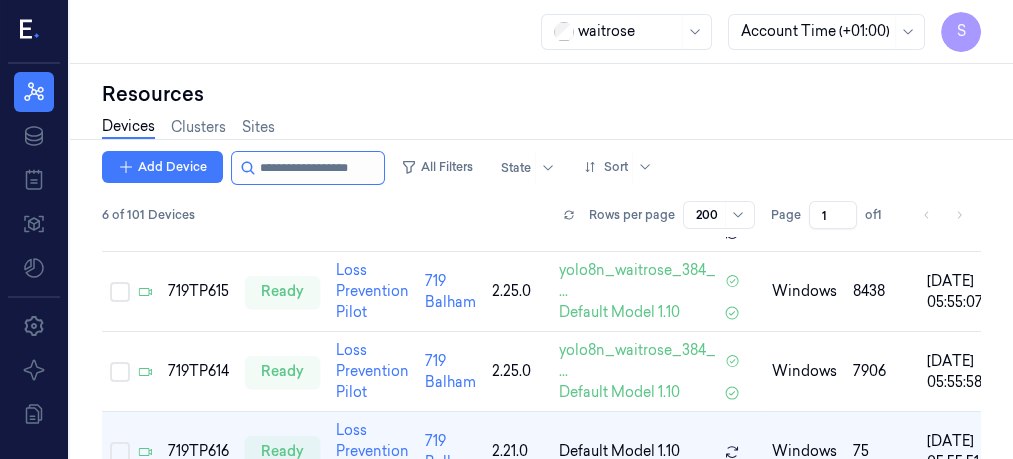 scroll, scrollTop: 287, scrollLeft: 0, axis: vertical 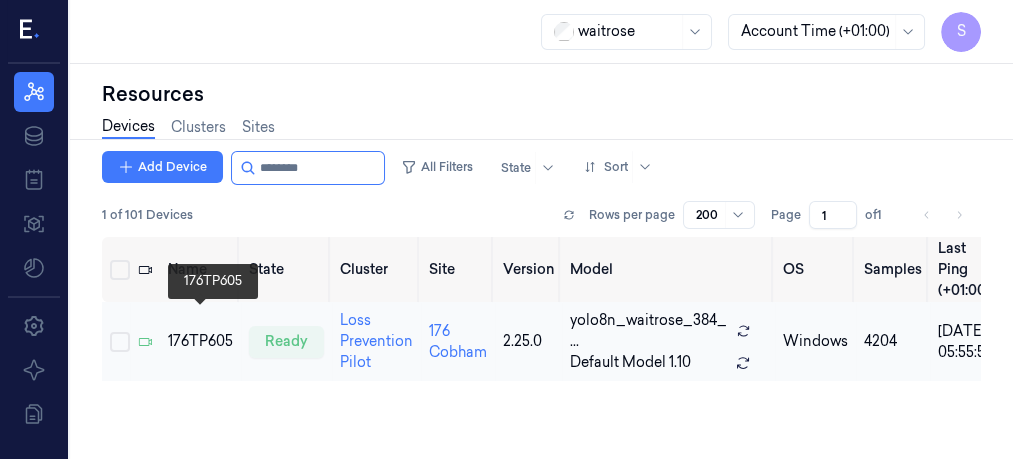 type on "********" 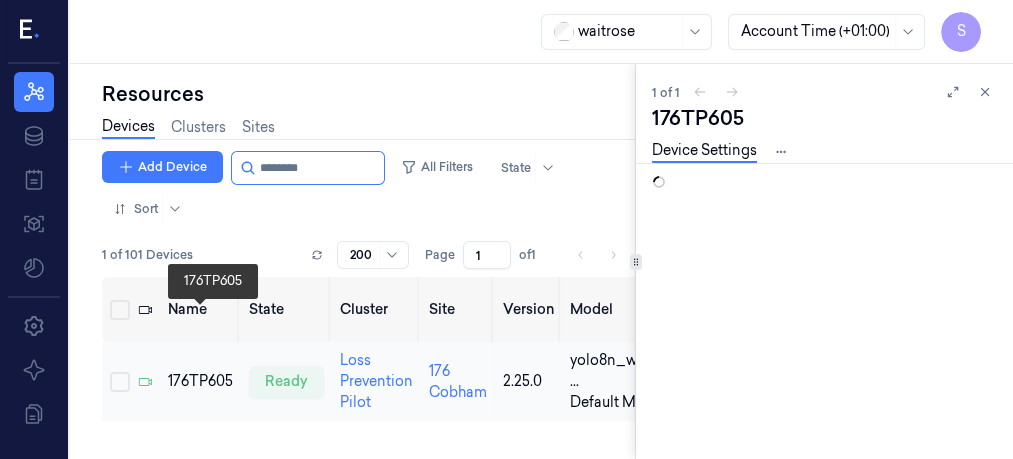 scroll, scrollTop: 0, scrollLeft: 0, axis: both 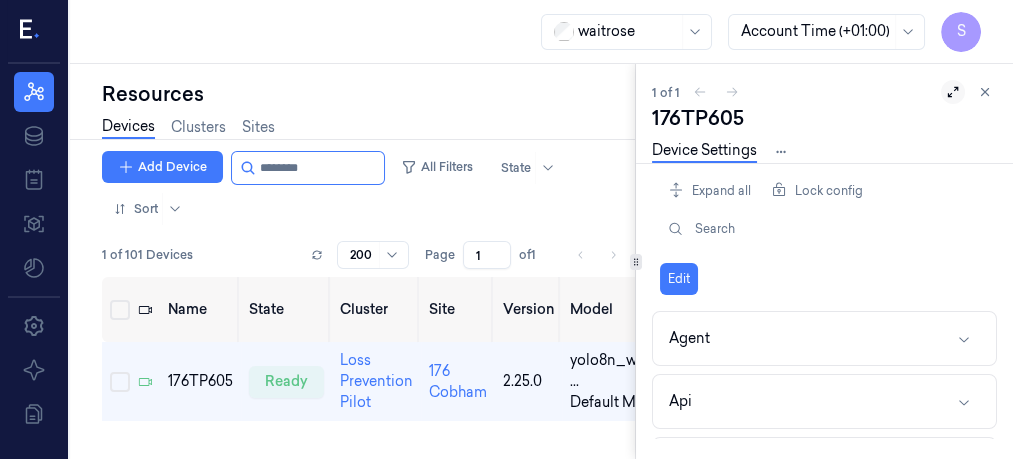 click 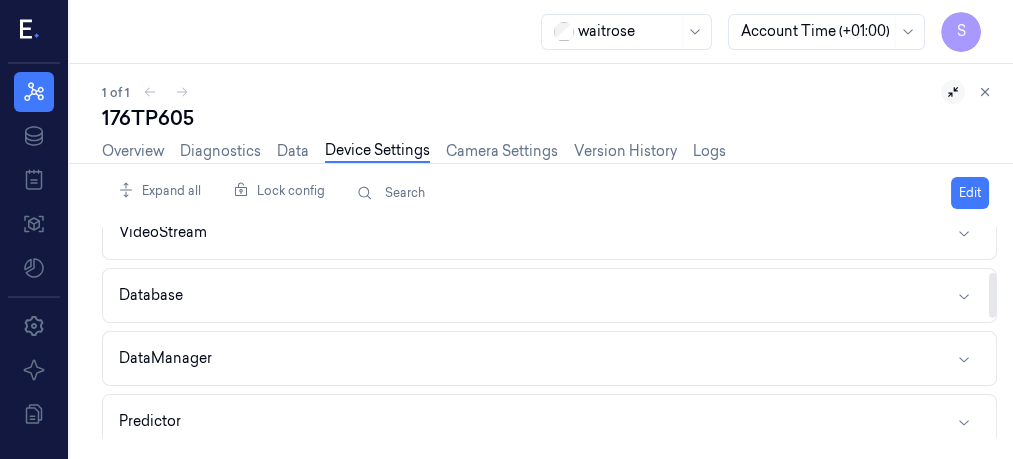 scroll, scrollTop: 224, scrollLeft: 0, axis: vertical 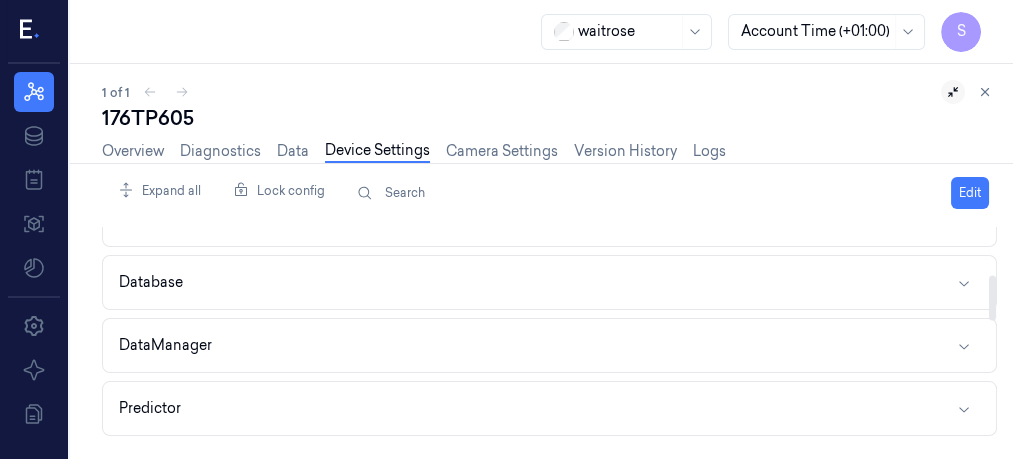 drag, startPoint x: 994, startPoint y: 239, endPoint x: 994, endPoint y: 286, distance: 47 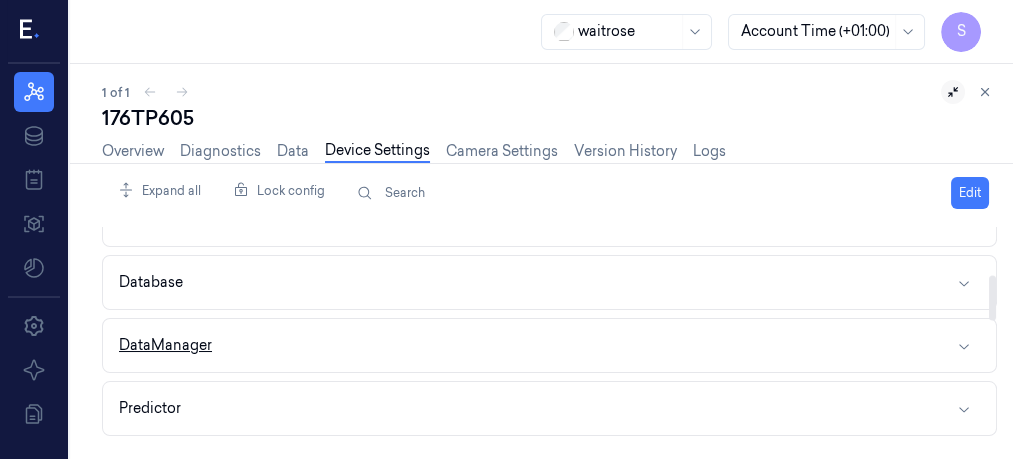 click 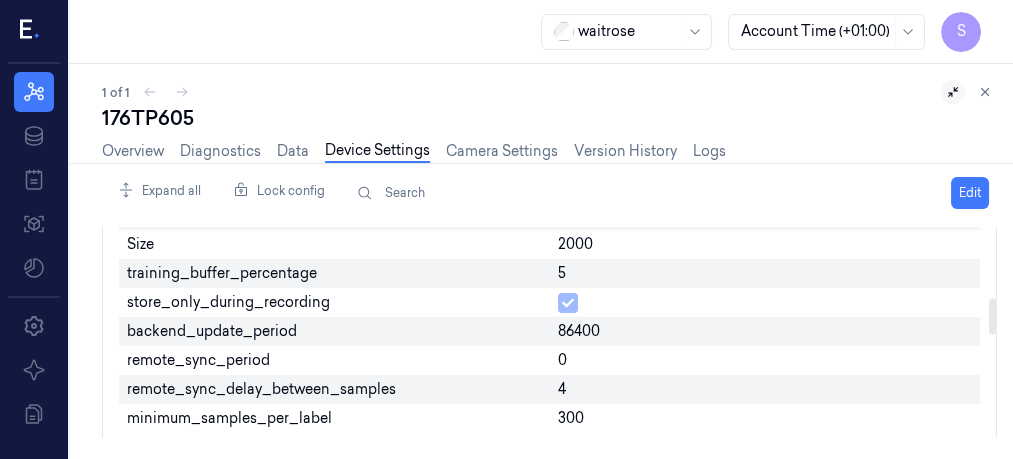 scroll, scrollTop: 418, scrollLeft: 0, axis: vertical 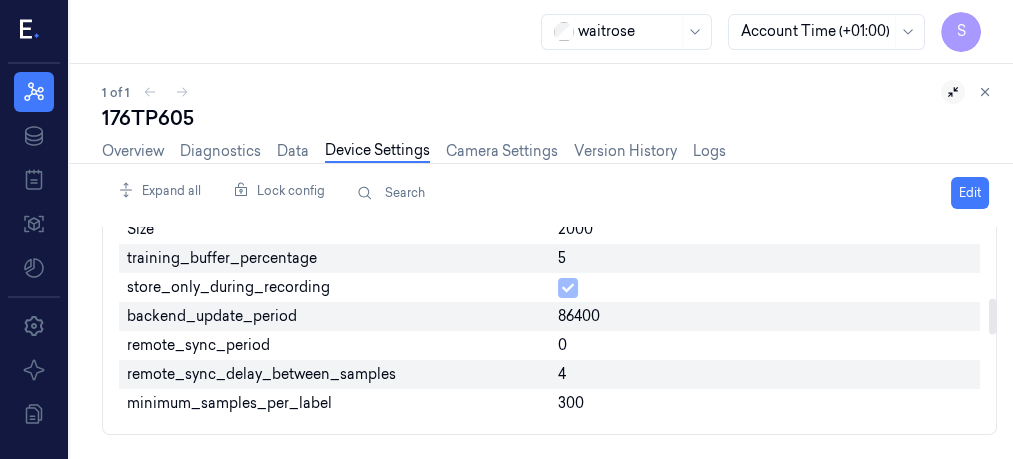 drag, startPoint x: 990, startPoint y: 278, endPoint x: 994, endPoint y: 311, distance: 33.24154 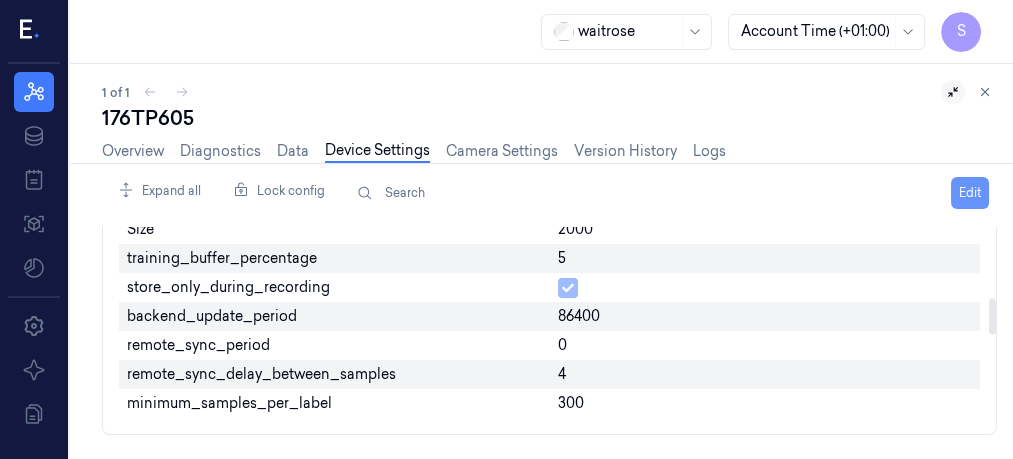 click on "Edit" at bounding box center (970, 193) 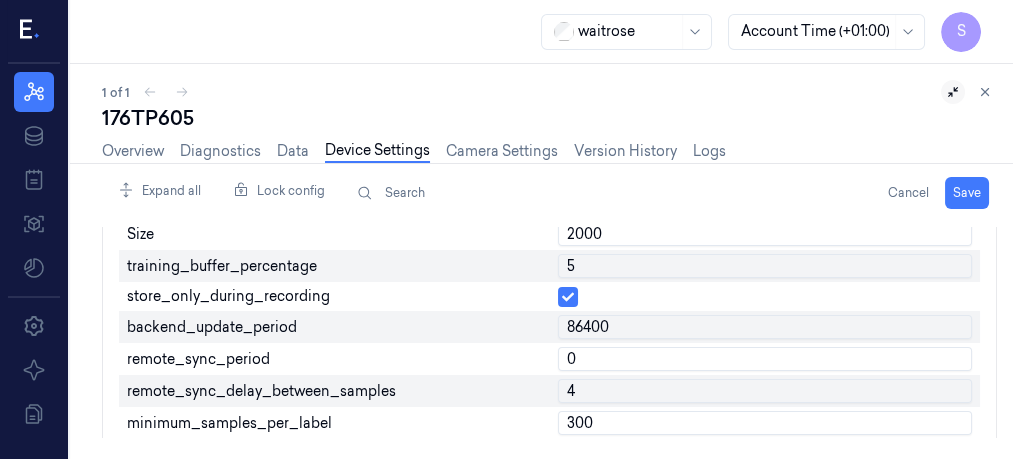 scroll, scrollTop: 423, scrollLeft: 0, axis: vertical 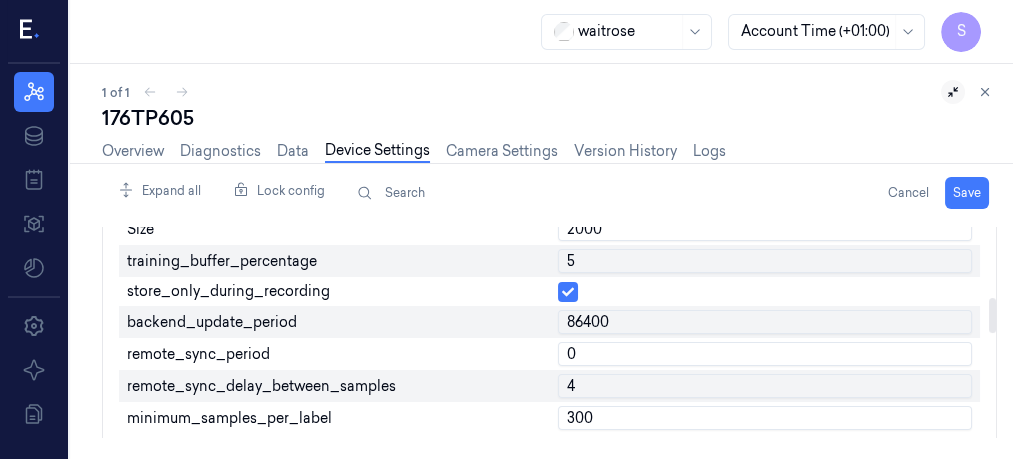 click on "0" at bounding box center (765, 354) 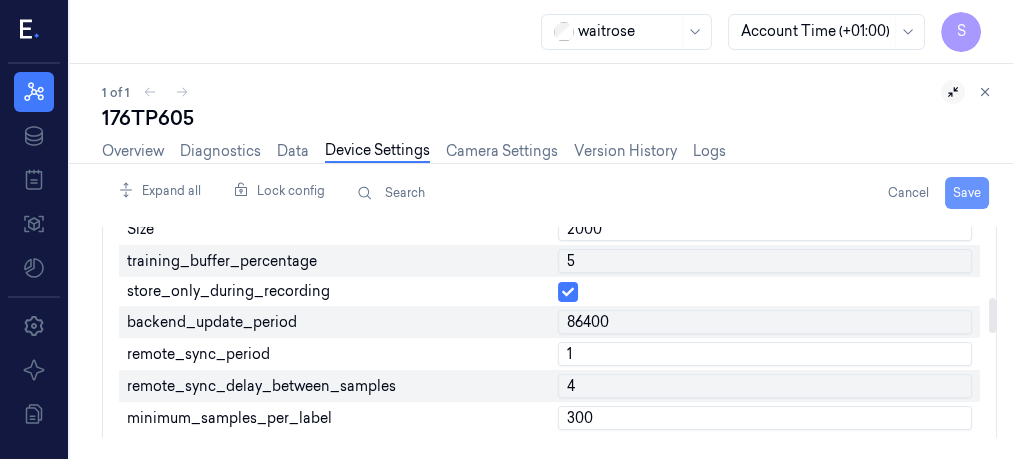 type on "1" 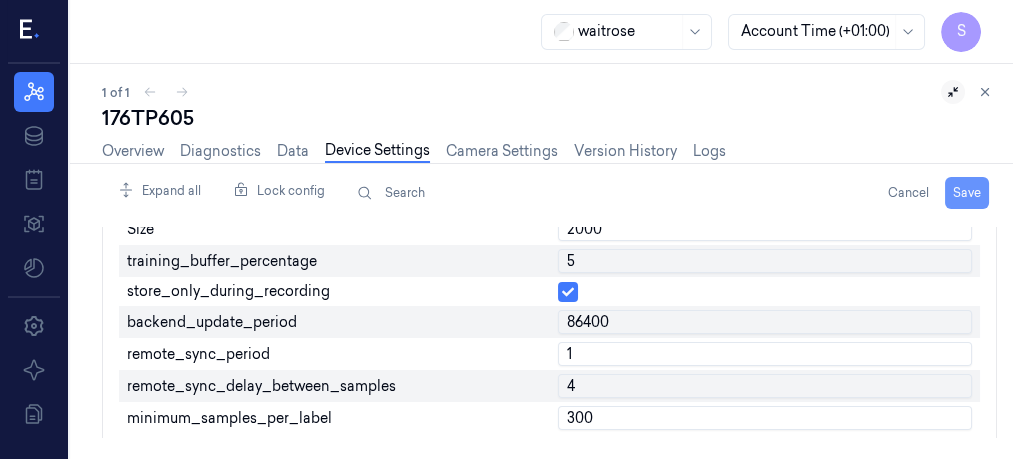 click on "Save" at bounding box center (967, 193) 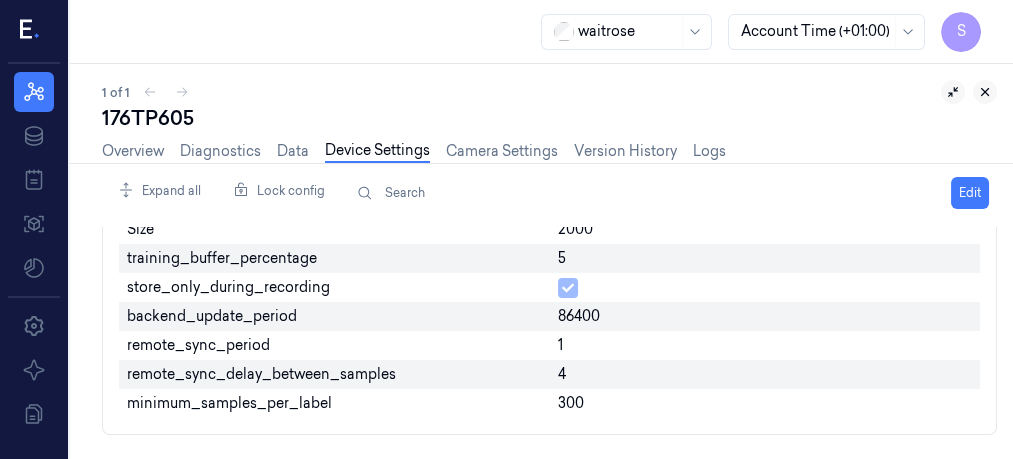 click 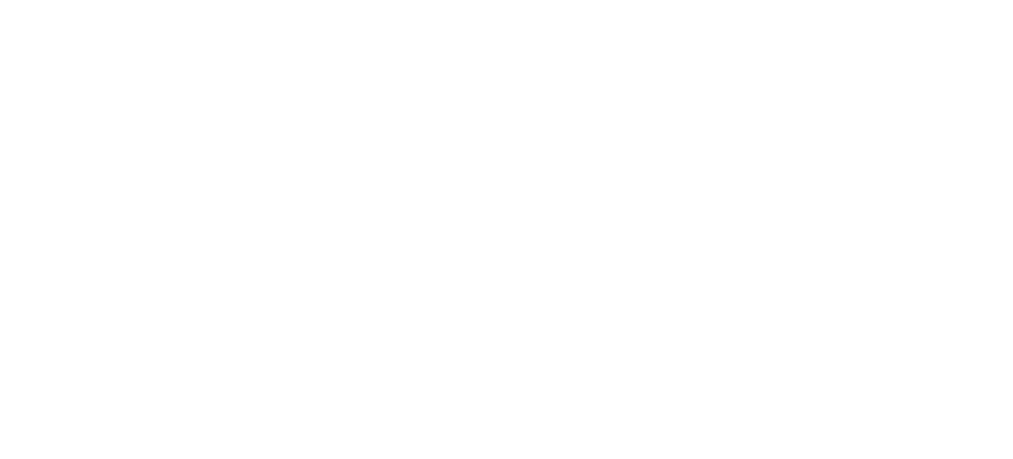 scroll, scrollTop: 0, scrollLeft: 0, axis: both 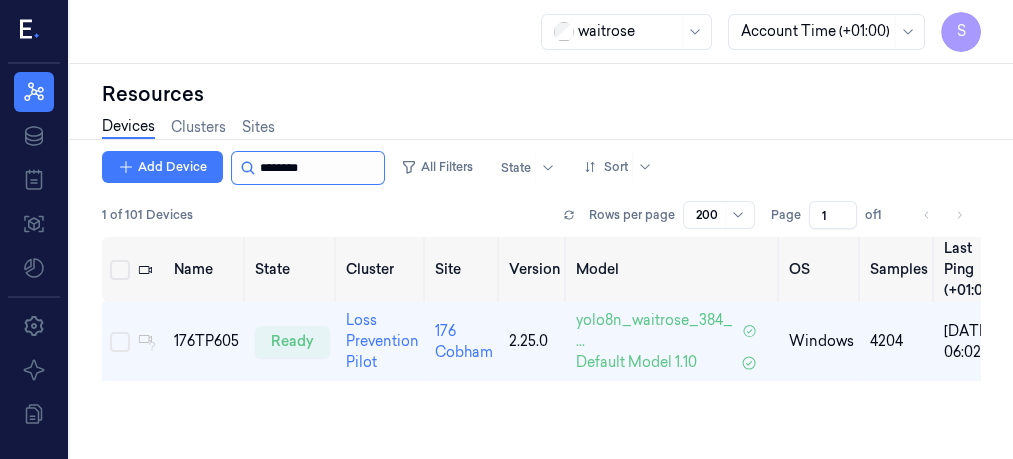 click at bounding box center [320, 168] 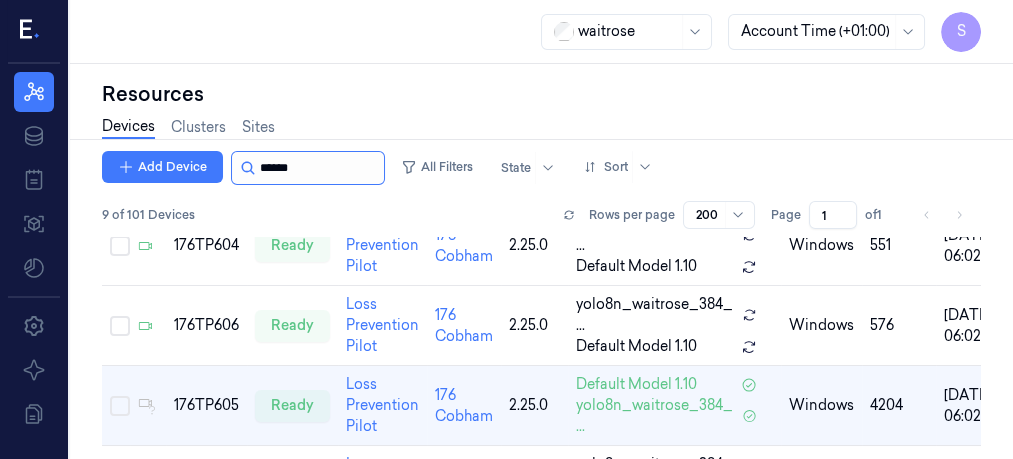 scroll, scrollTop: 368, scrollLeft: 0, axis: vertical 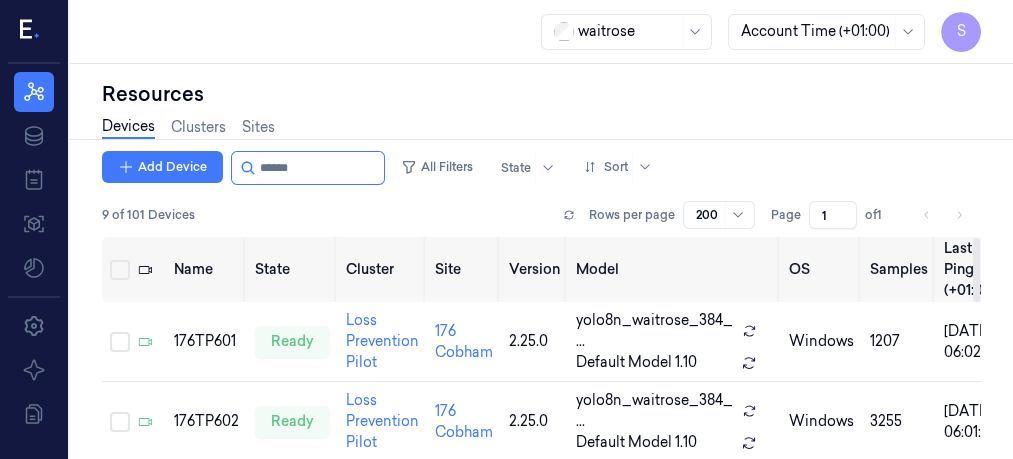 drag, startPoint x: 975, startPoint y: 368, endPoint x: 1011, endPoint y: 177, distance: 194.36307 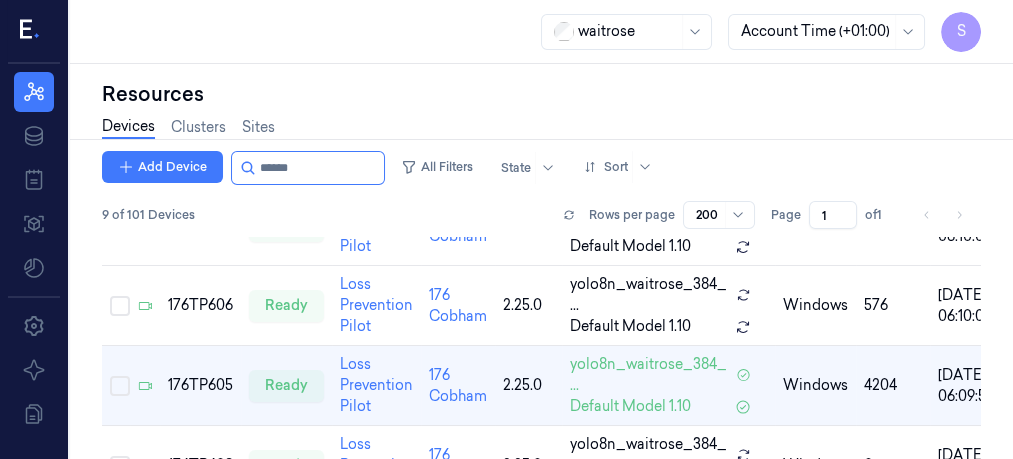 scroll, scrollTop: 368, scrollLeft: 0, axis: vertical 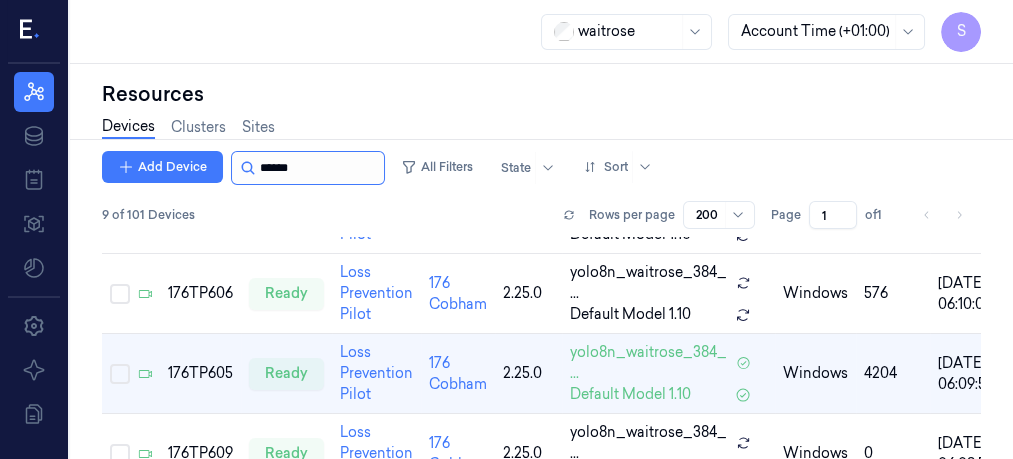 click at bounding box center (320, 168) 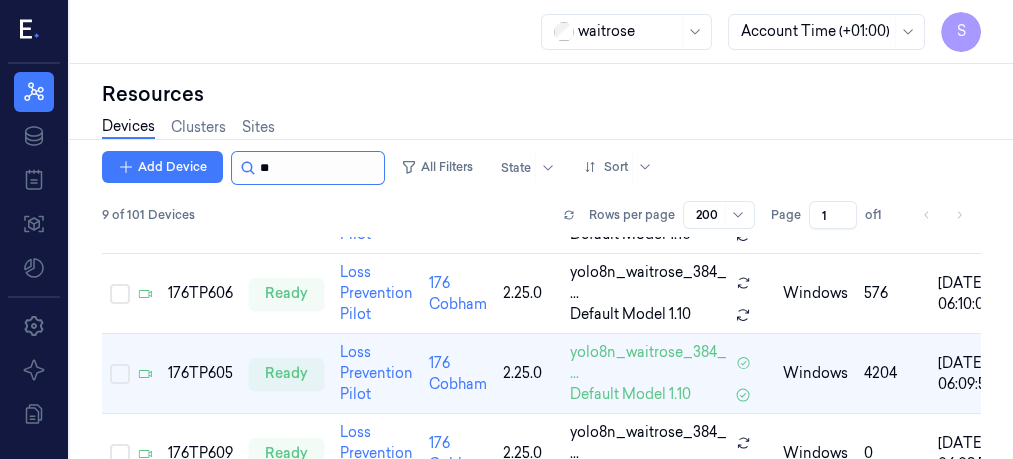 type on "*" 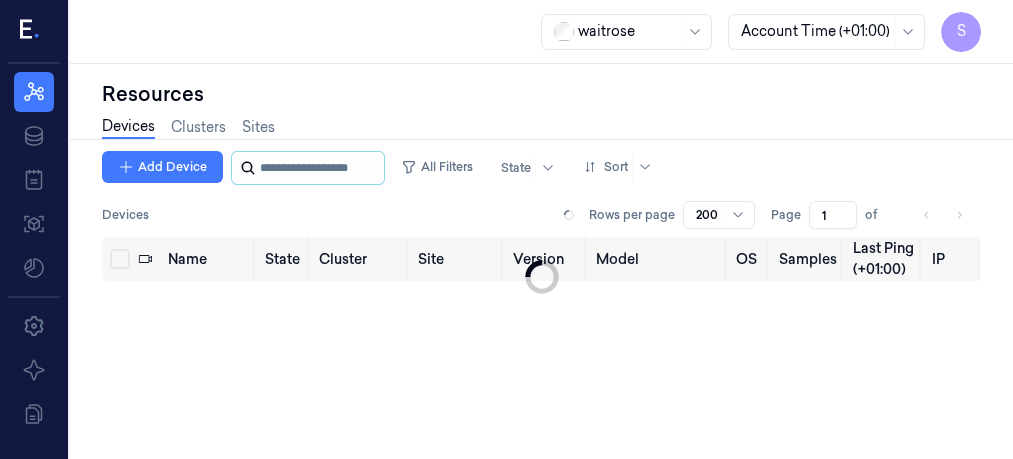 scroll, scrollTop: 0, scrollLeft: 0, axis: both 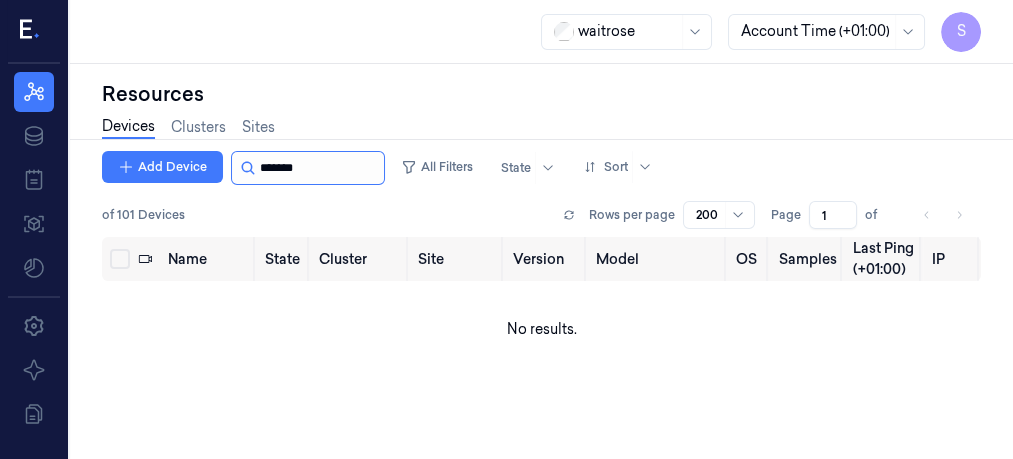 click at bounding box center (320, 168) 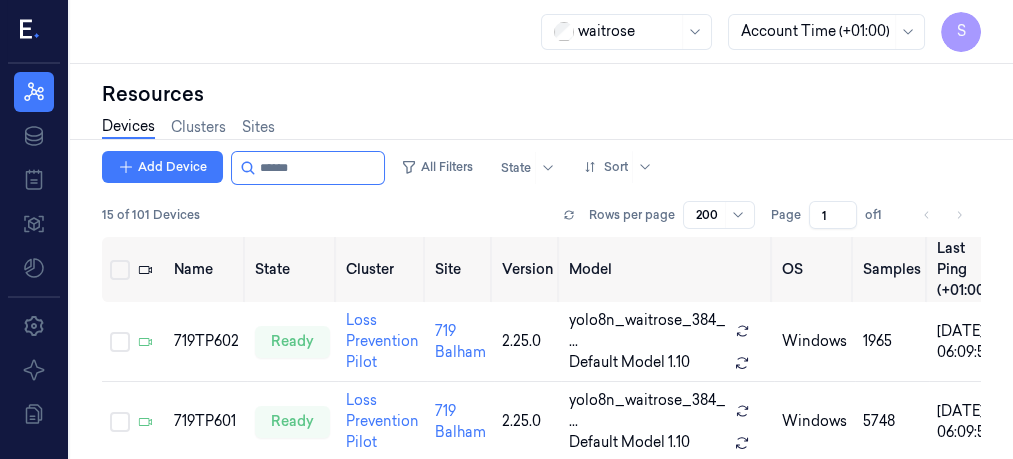 type on "******" 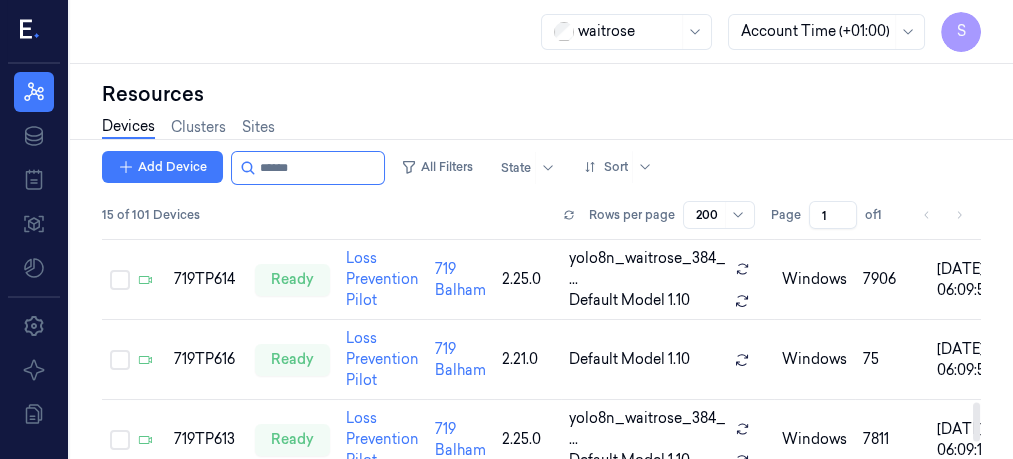 scroll, scrollTop: 930, scrollLeft: 0, axis: vertical 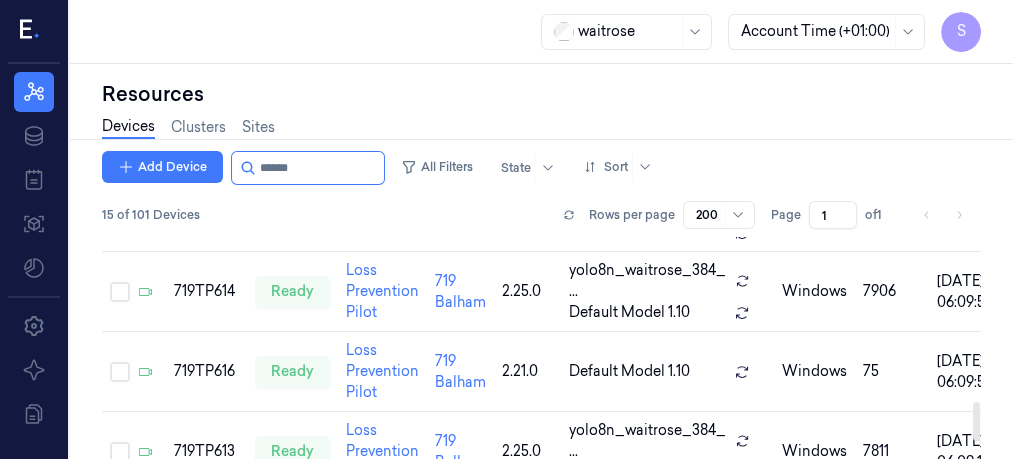 drag, startPoint x: 975, startPoint y: 254, endPoint x: 973, endPoint y: 418, distance: 164.01219 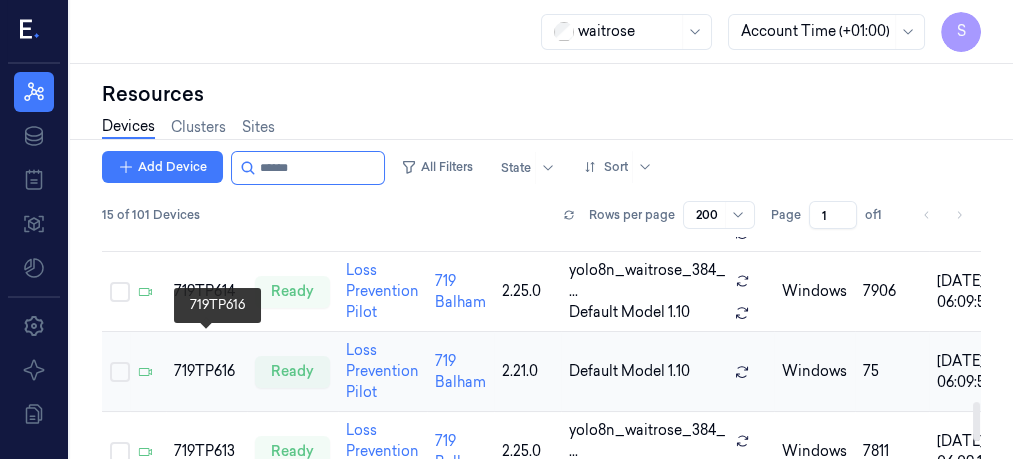 click on "719TP616" at bounding box center [206, 371] 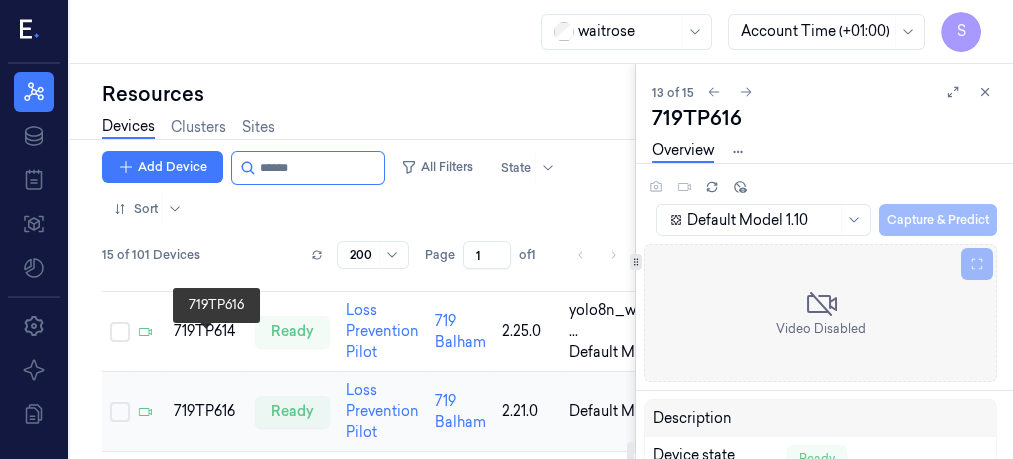 scroll, scrollTop: 0, scrollLeft: 0, axis: both 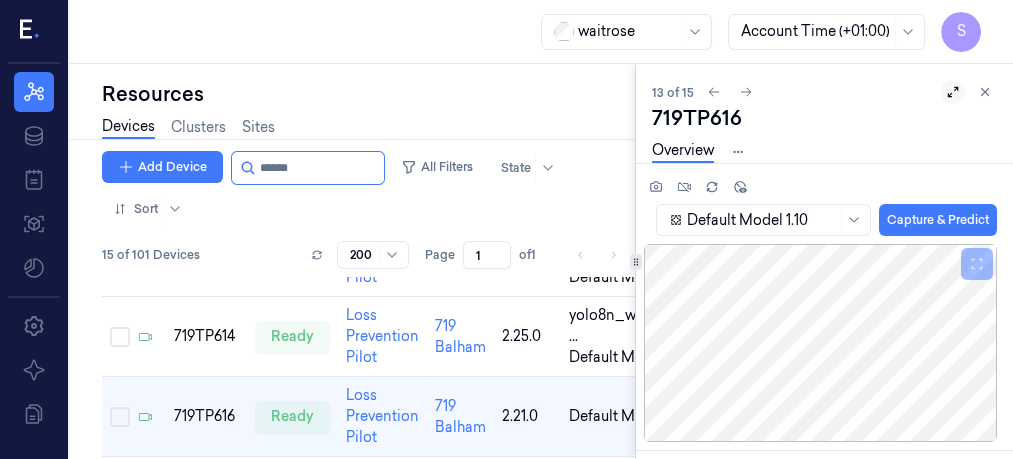 click 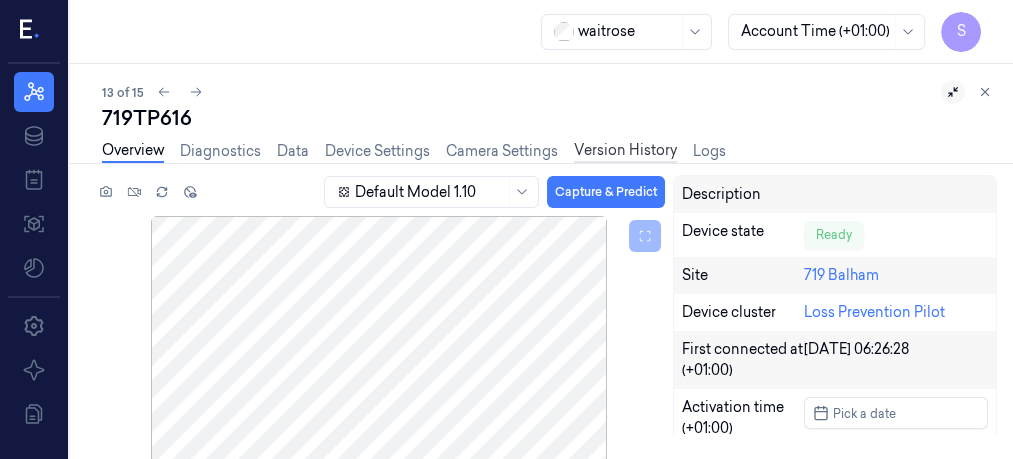 click on "Version History" at bounding box center [625, 151] 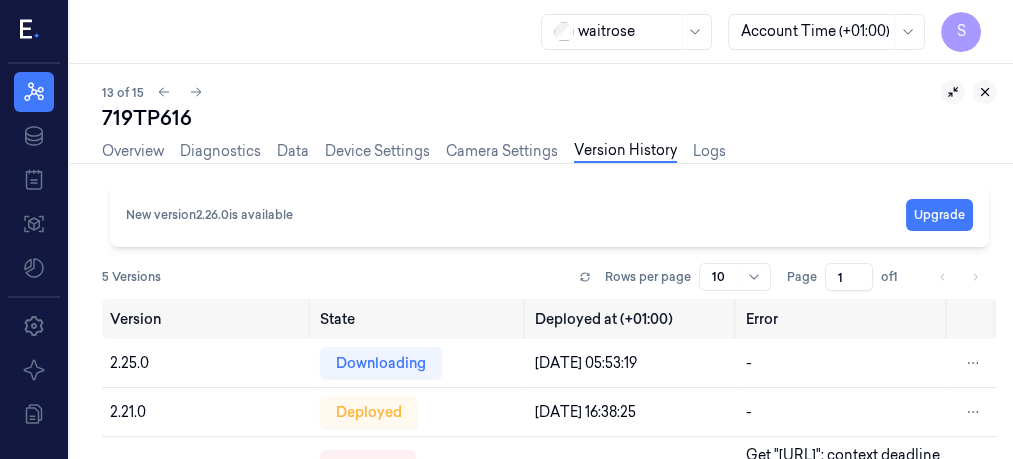 click at bounding box center [985, 92] 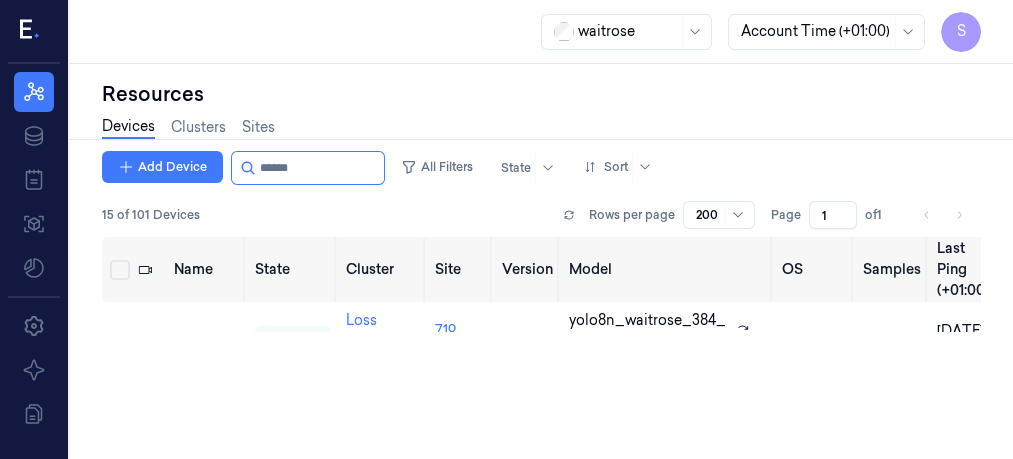 scroll, scrollTop: 0, scrollLeft: 0, axis: both 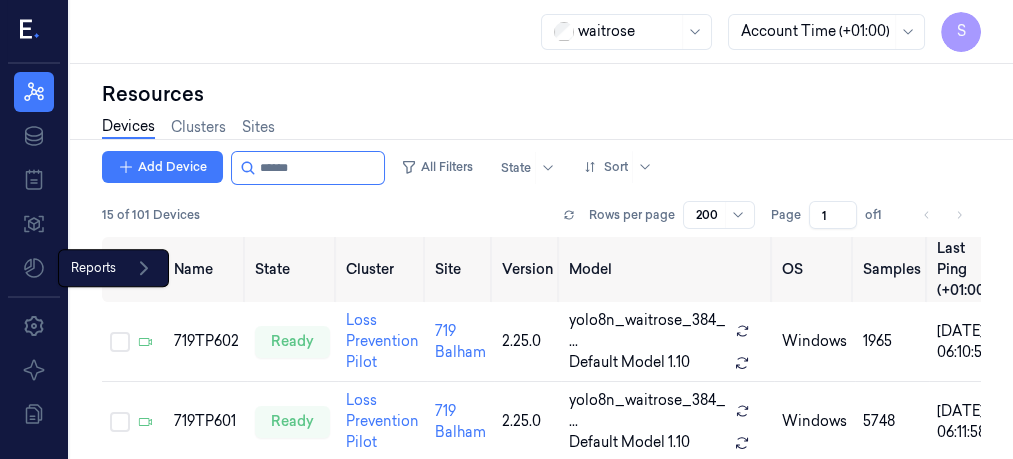 click 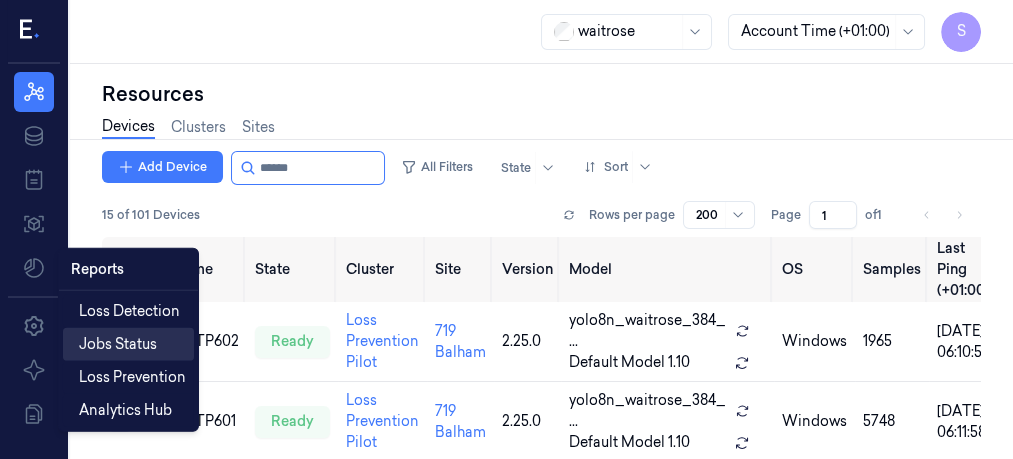 click on "Jobs Status" at bounding box center (118, 344) 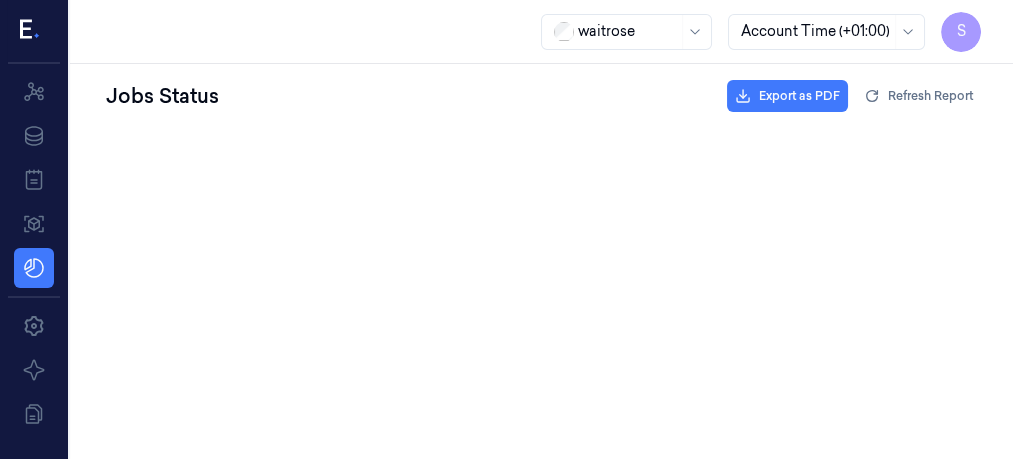 scroll, scrollTop: 0, scrollLeft: 0, axis: both 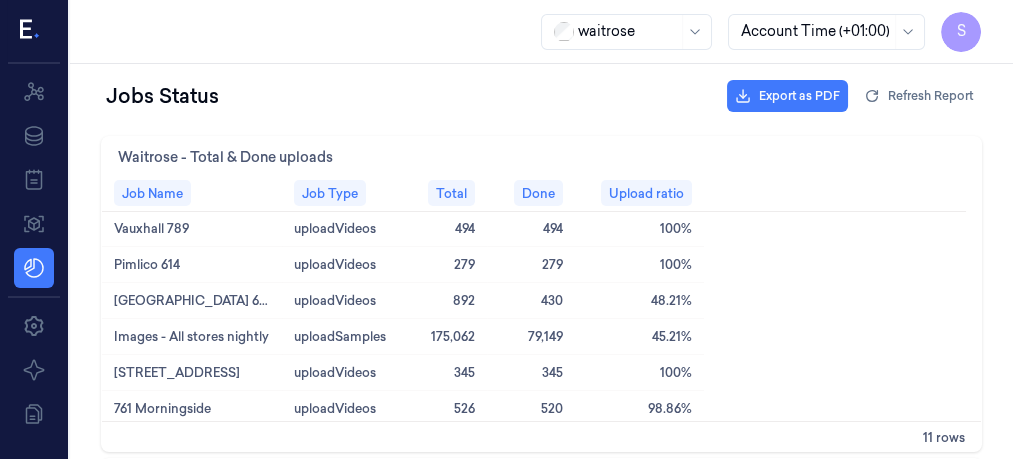 click on "Vauxhall 789 uploadVideos 494 494 100%" at bounding box center [534, 229] 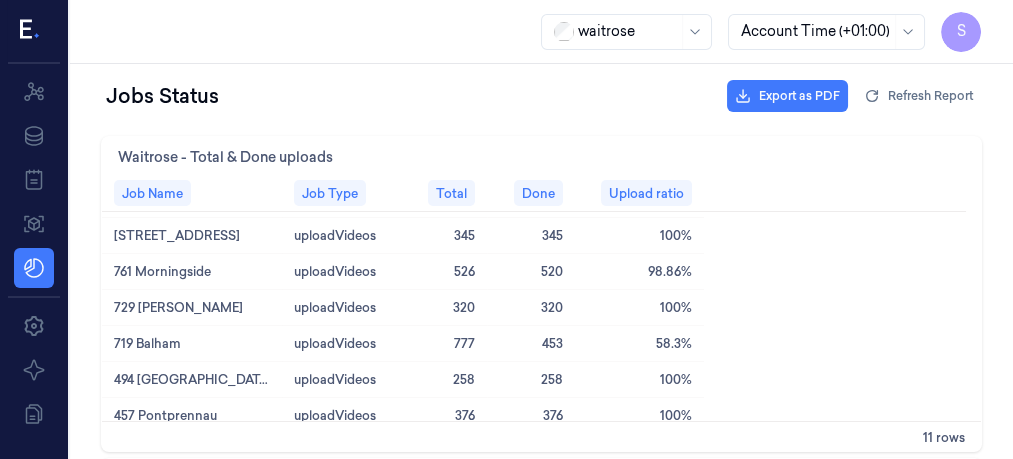 scroll, scrollTop: 184, scrollLeft: 0, axis: vertical 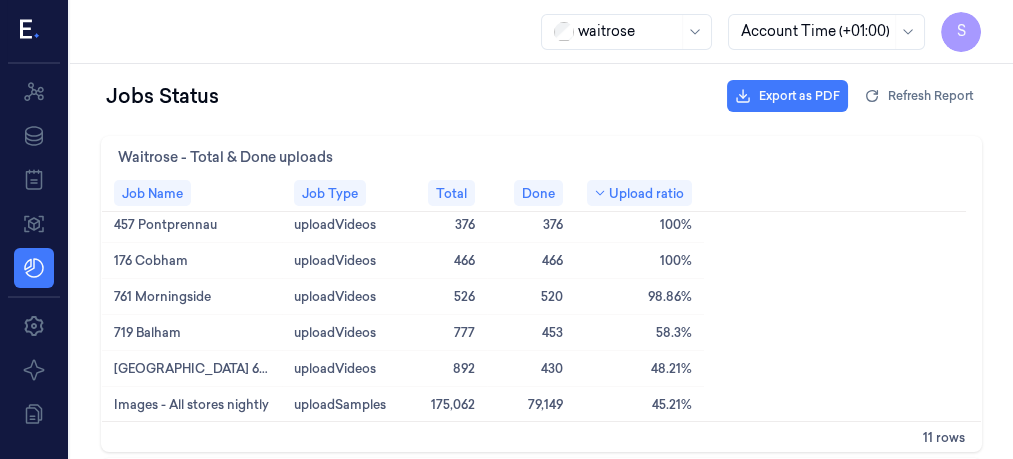 drag, startPoint x: 1004, startPoint y: 334, endPoint x: 1081, endPoint y: 238, distance: 123.065025 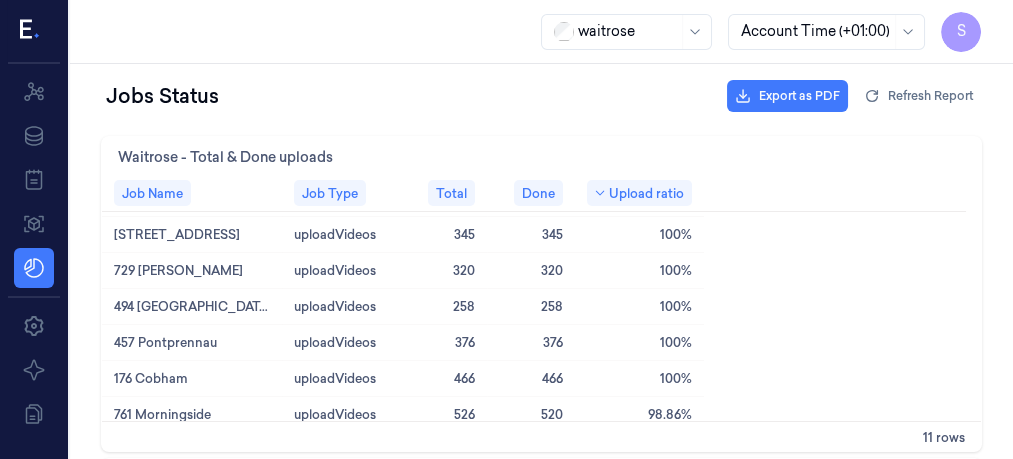 scroll, scrollTop: 0, scrollLeft: 0, axis: both 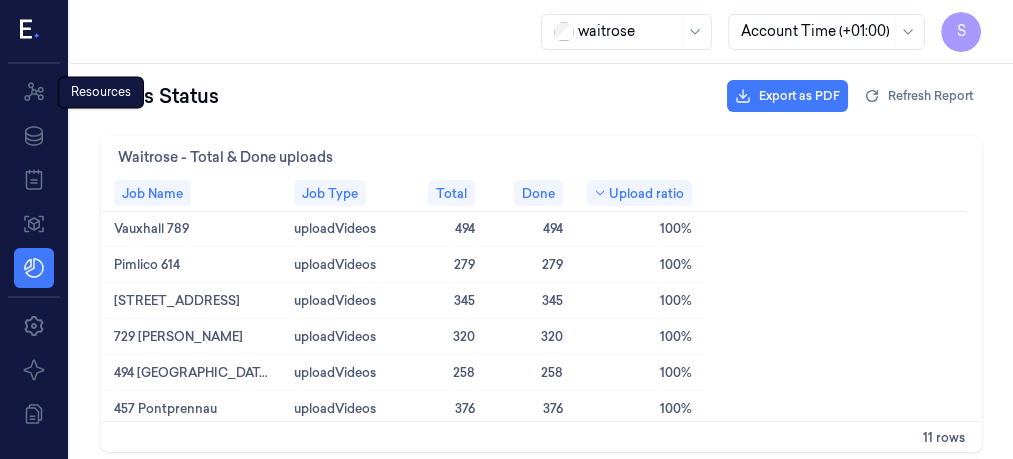 click on "Resources Resources" at bounding box center (101, 92) 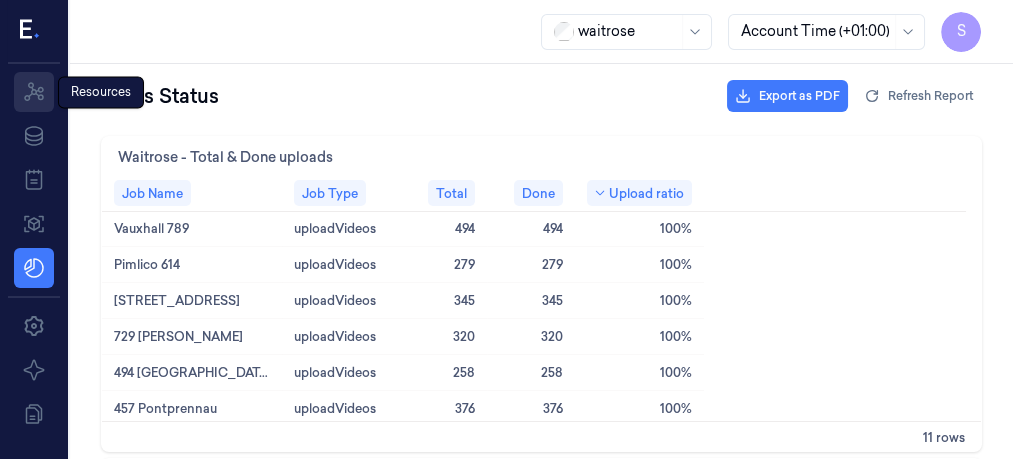 click 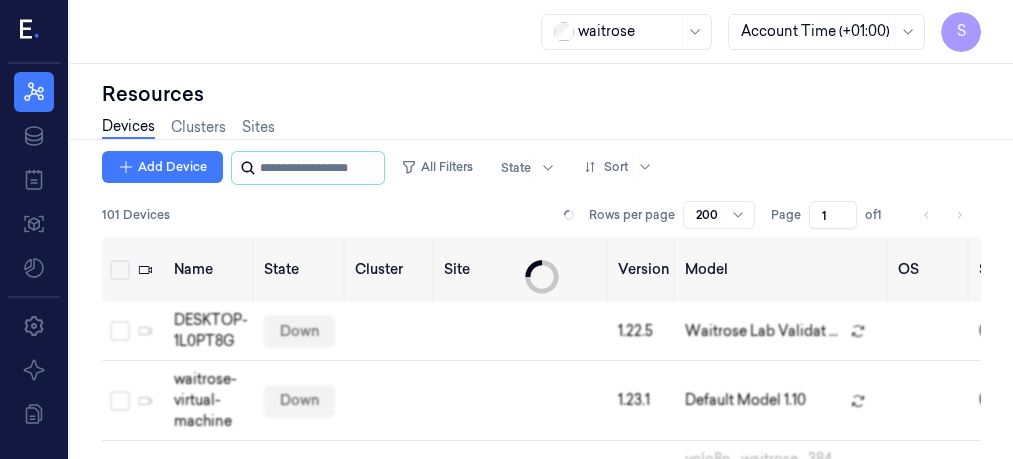 click at bounding box center (320, 168) 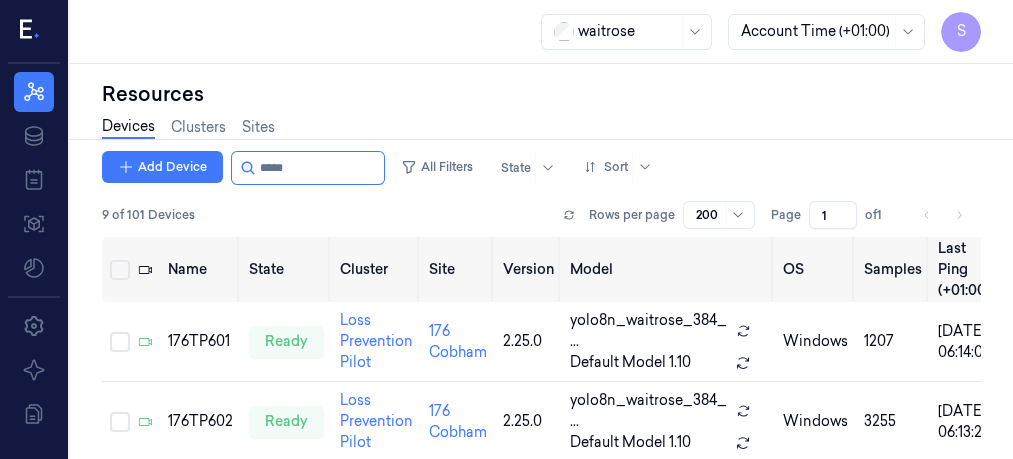 type on "*****" 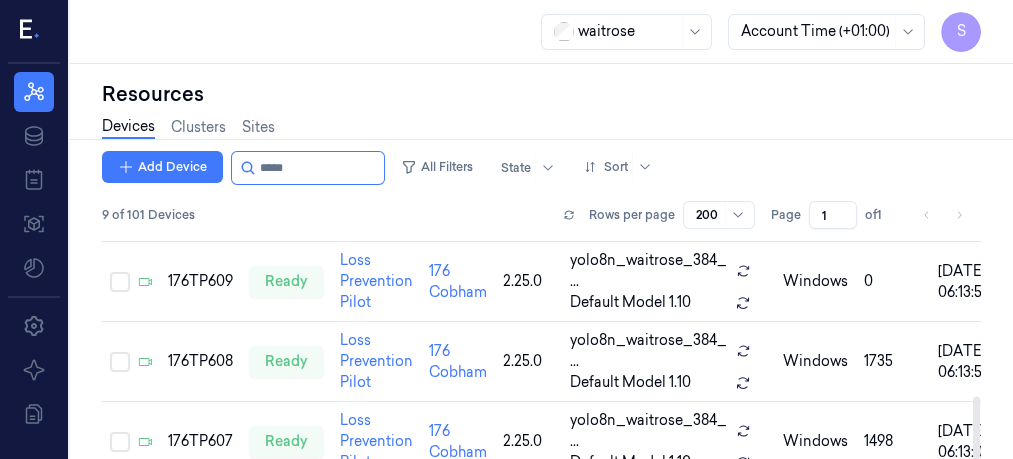 scroll, scrollTop: 559, scrollLeft: 0, axis: vertical 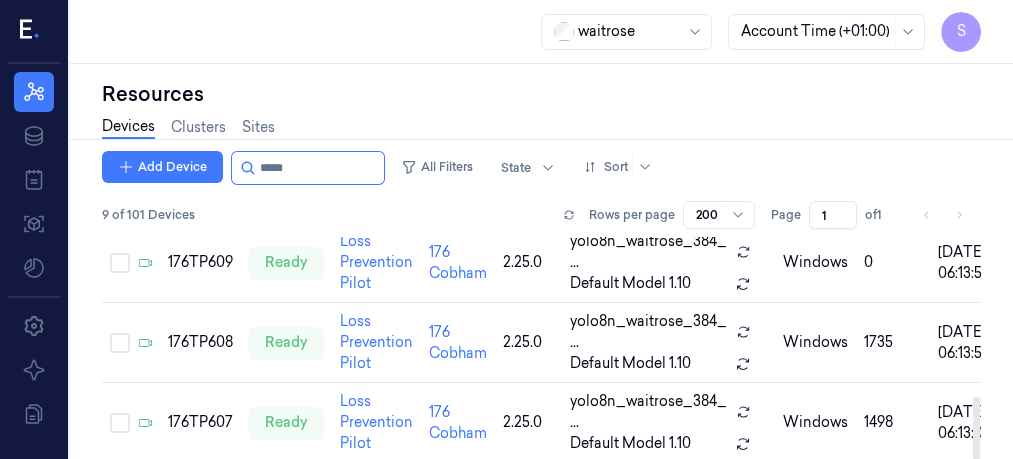 drag, startPoint x: 974, startPoint y: 280, endPoint x: 950, endPoint y: 461, distance: 182.58423 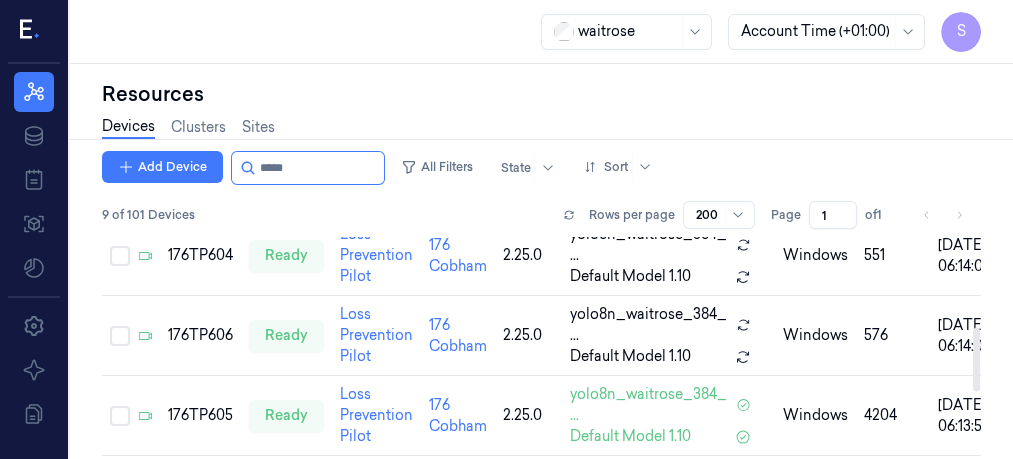scroll, scrollTop: 330, scrollLeft: 0, axis: vertical 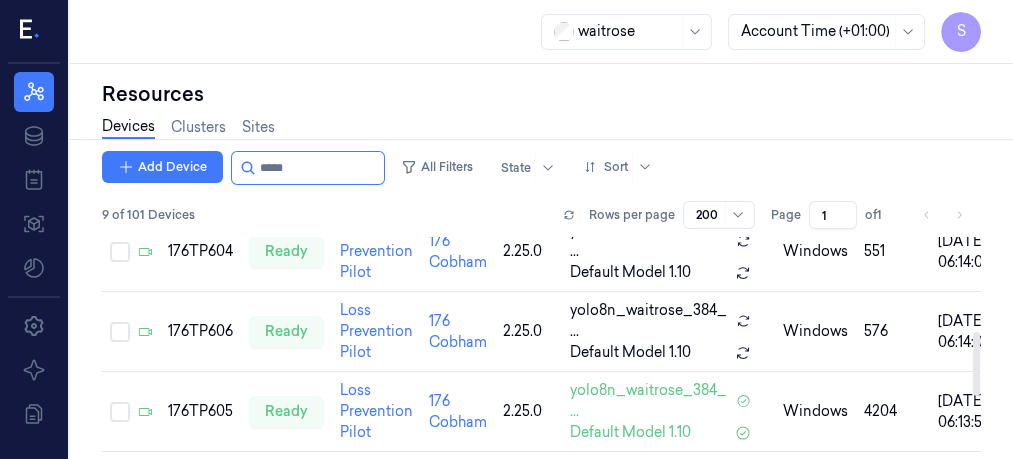 drag, startPoint x: 974, startPoint y: 408, endPoint x: 980, endPoint y: 343, distance: 65.27634 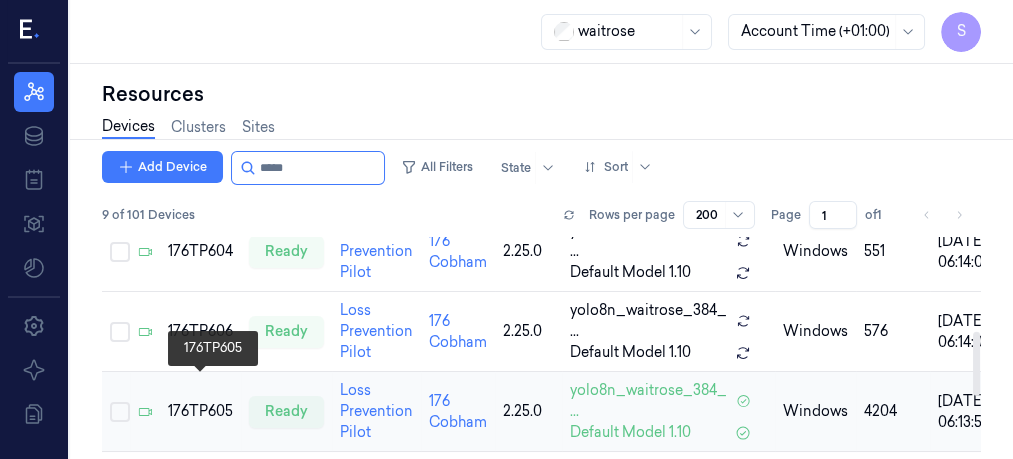 click on "176TP605" at bounding box center (200, 411) 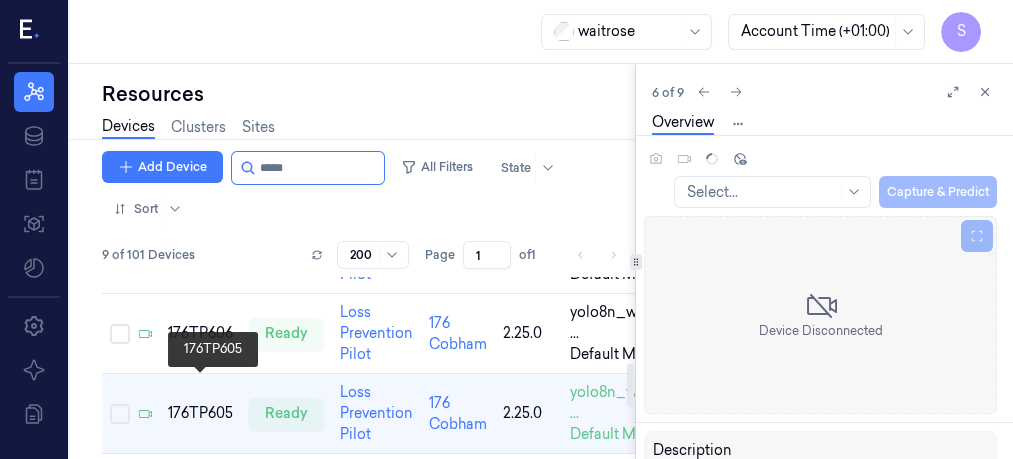 scroll, scrollTop: 388, scrollLeft: 0, axis: vertical 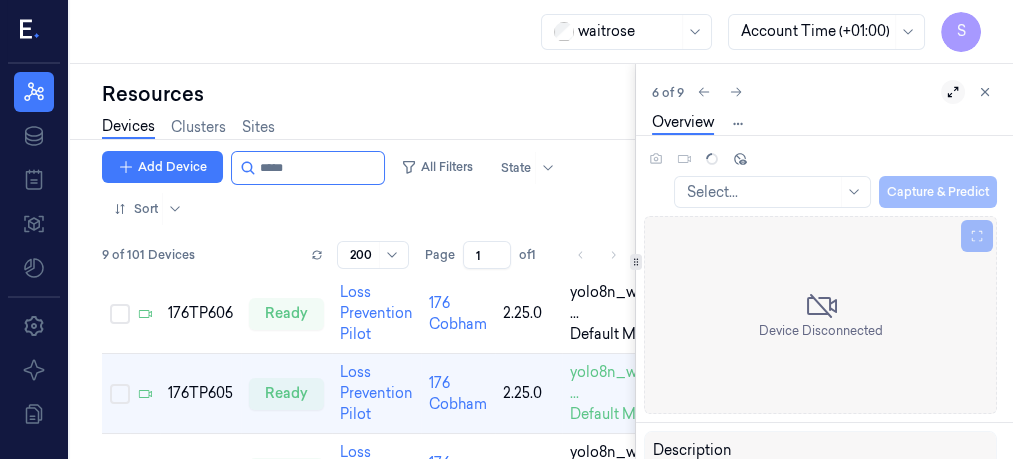 click 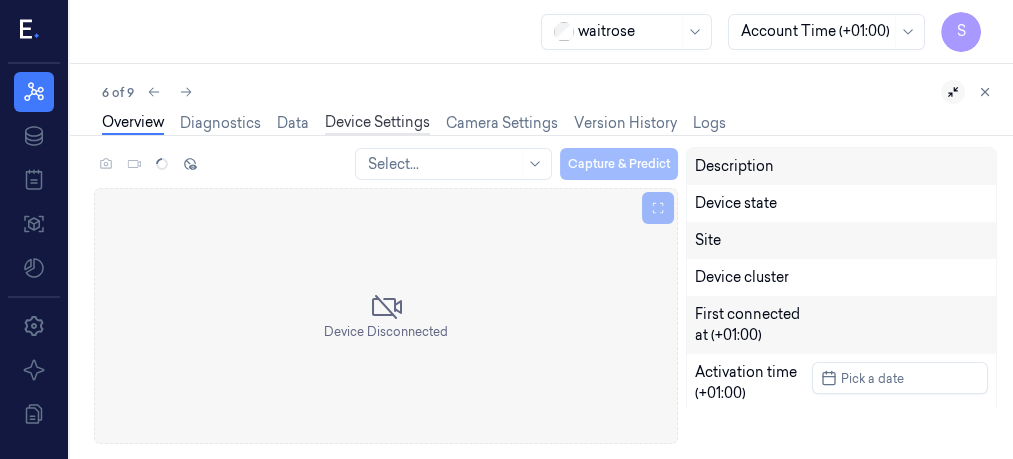 click on "Device Settings" at bounding box center (377, 123) 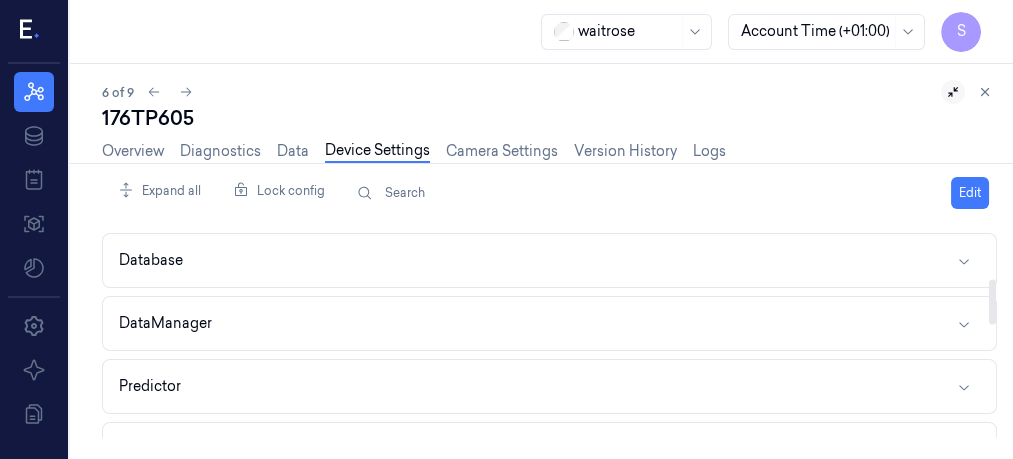 scroll, scrollTop: 244, scrollLeft: 0, axis: vertical 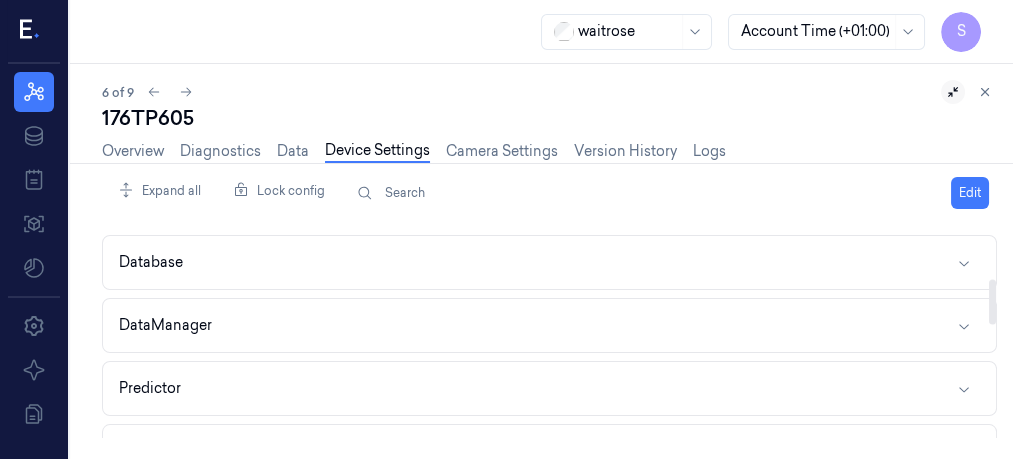 drag, startPoint x: 991, startPoint y: 259, endPoint x: 996, endPoint y: 311, distance: 52.23983 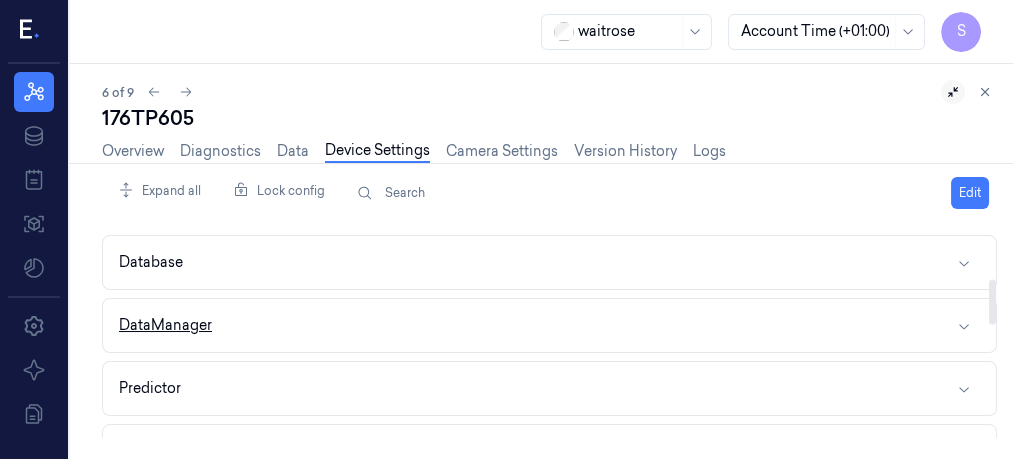 click 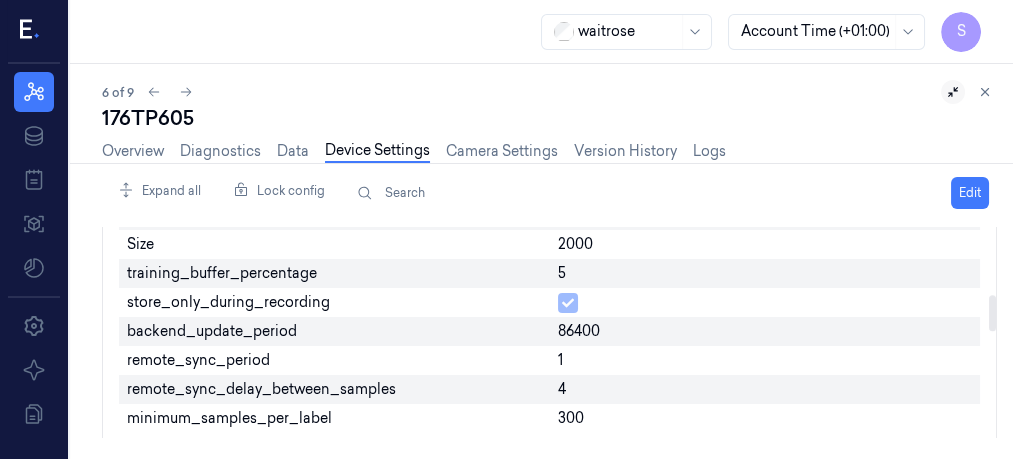 scroll, scrollTop: 410, scrollLeft: 0, axis: vertical 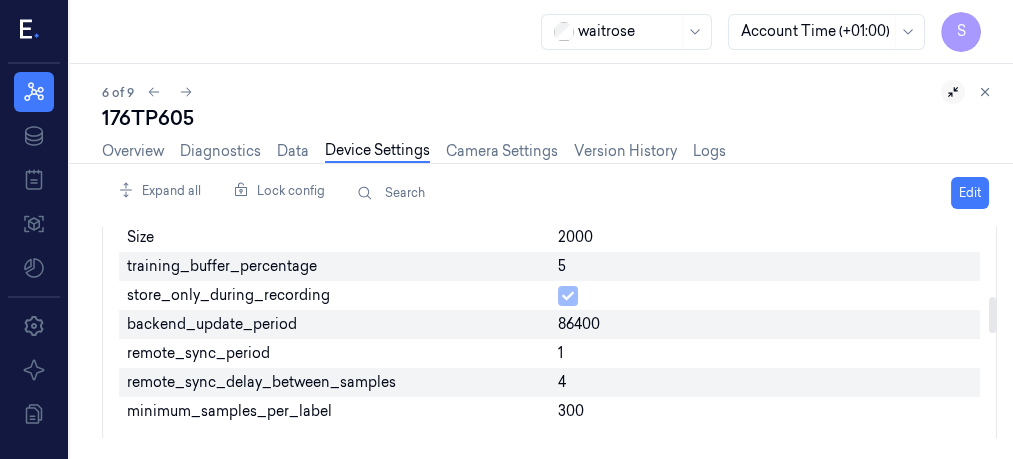 drag, startPoint x: 994, startPoint y: 282, endPoint x: 994, endPoint y: 310, distance: 28 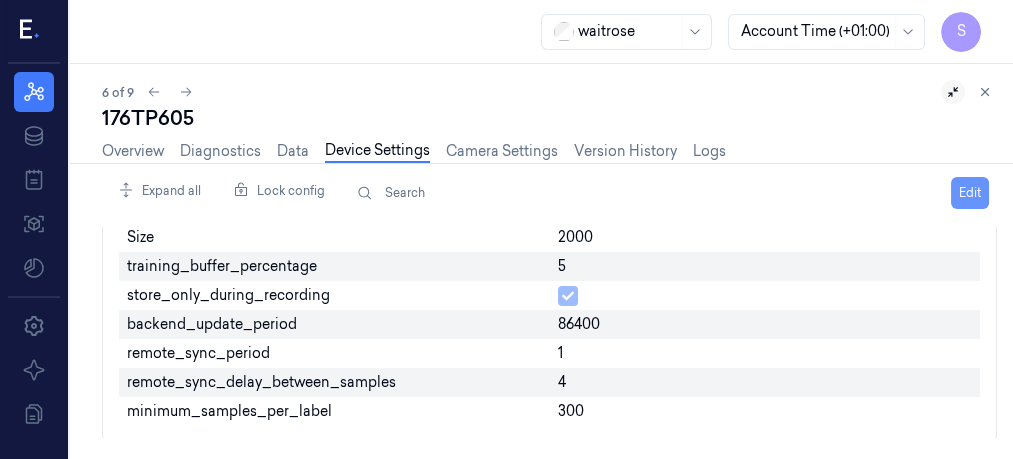 click on "Edit" at bounding box center (970, 193) 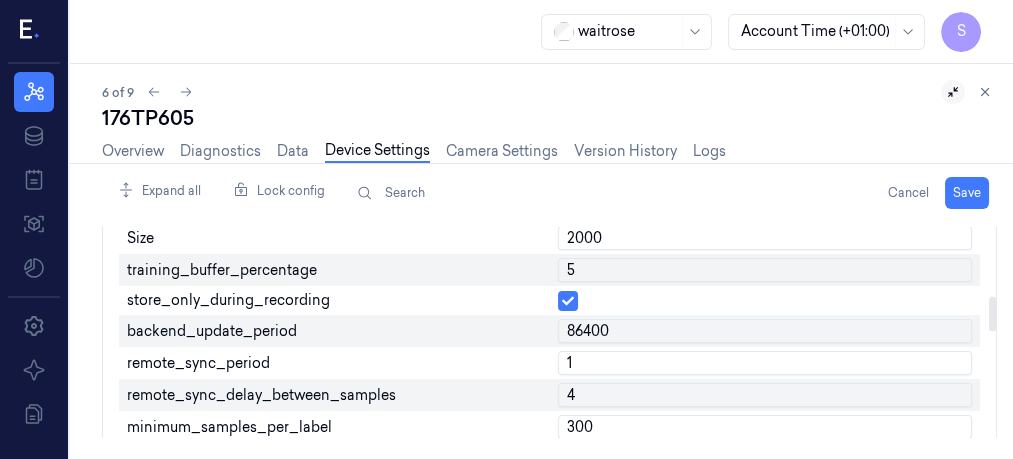 click on "1" at bounding box center (765, 363) 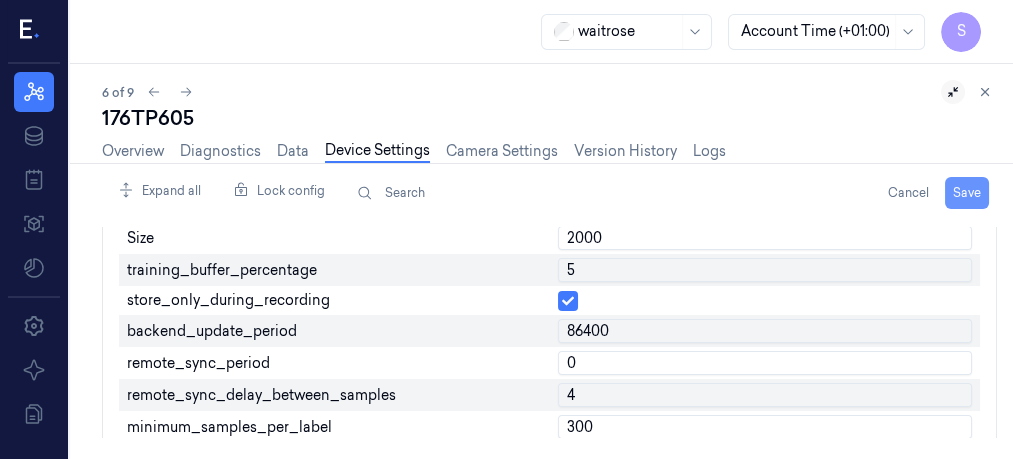type on "0" 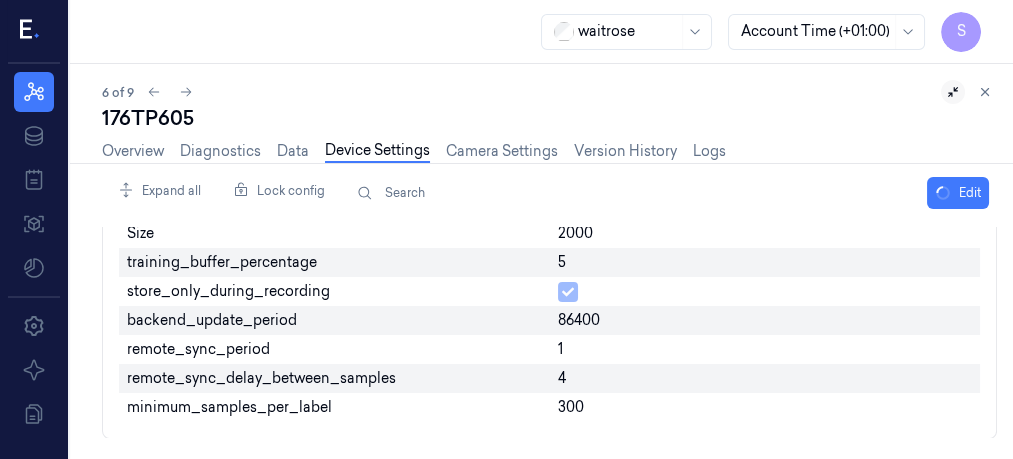 scroll, scrollTop: 410, scrollLeft: 0, axis: vertical 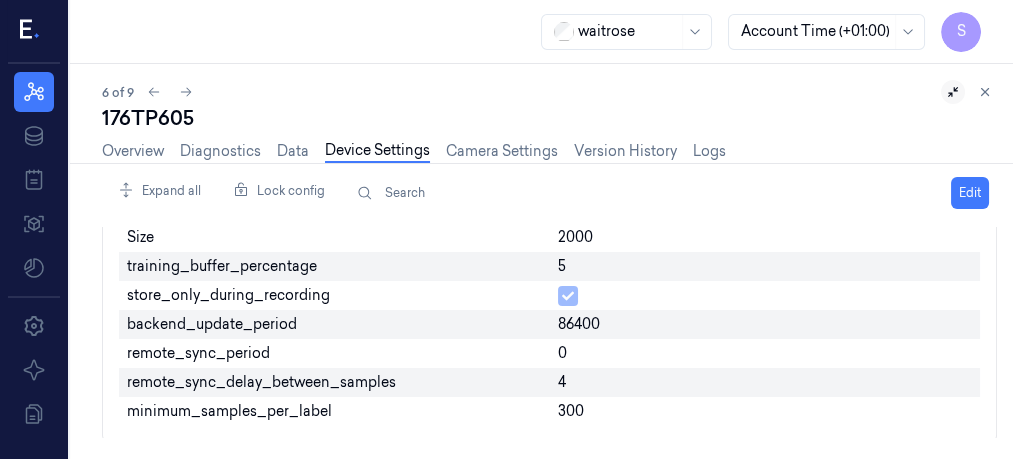 click on "6
of 9" at bounding box center (549, 92) 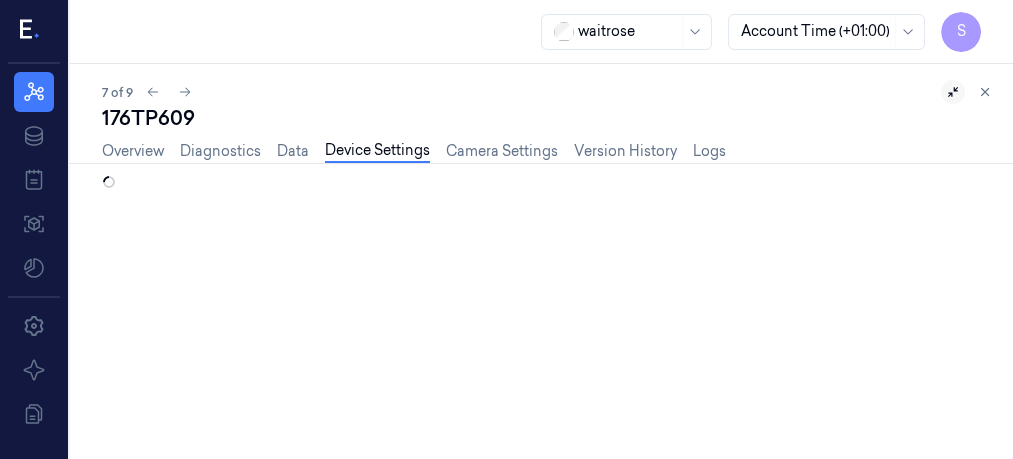 scroll, scrollTop: 0, scrollLeft: 0, axis: both 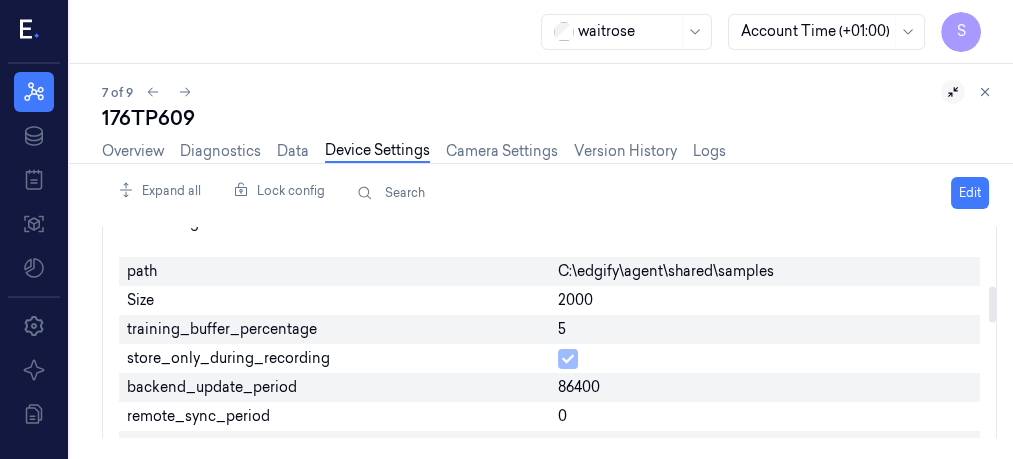 drag, startPoint x: 992, startPoint y: 241, endPoint x: 976, endPoint y: 299, distance: 60.166435 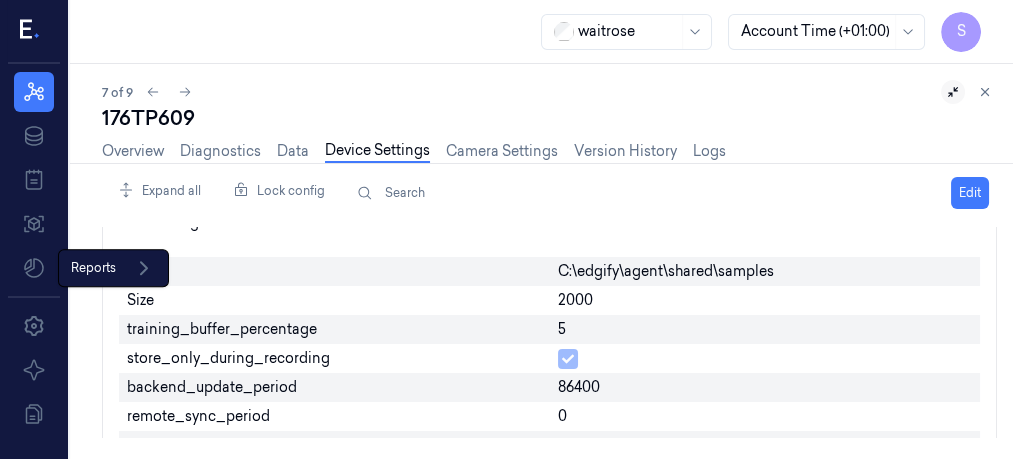 click 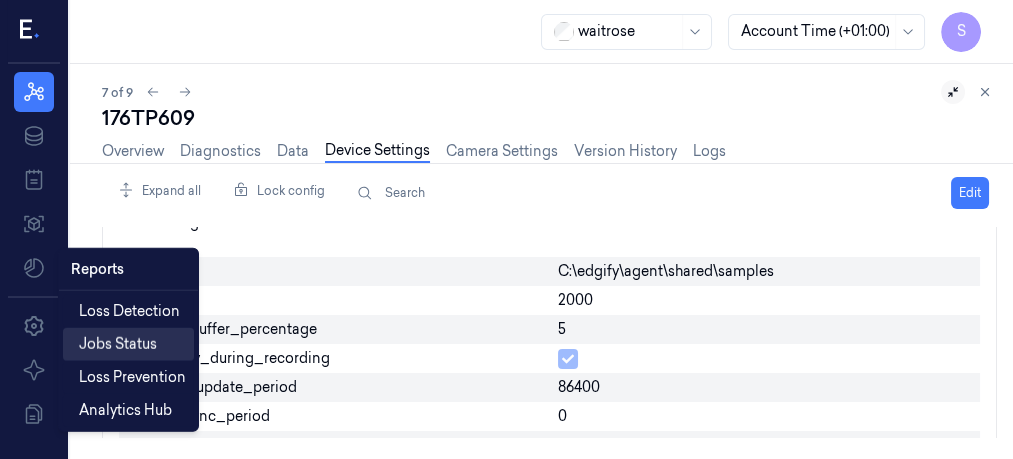 click on "Jobs Status" at bounding box center (118, 344) 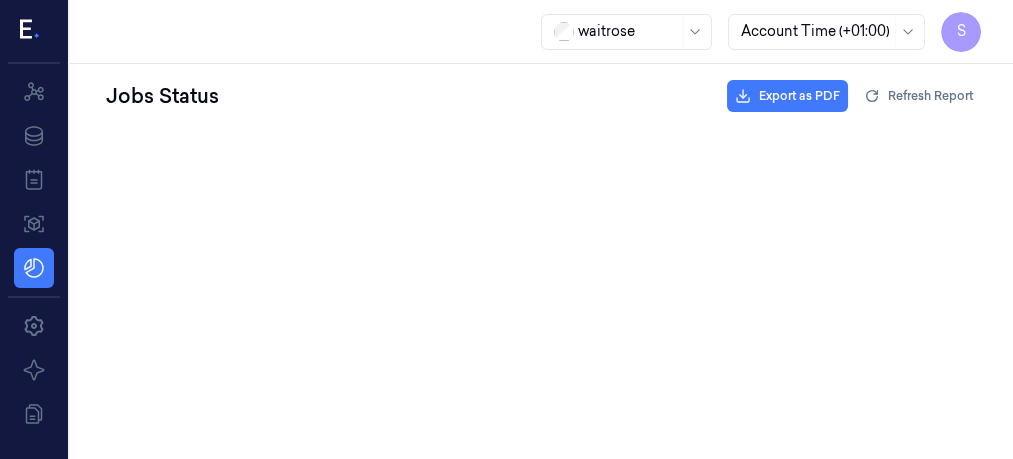 scroll, scrollTop: 0, scrollLeft: 0, axis: both 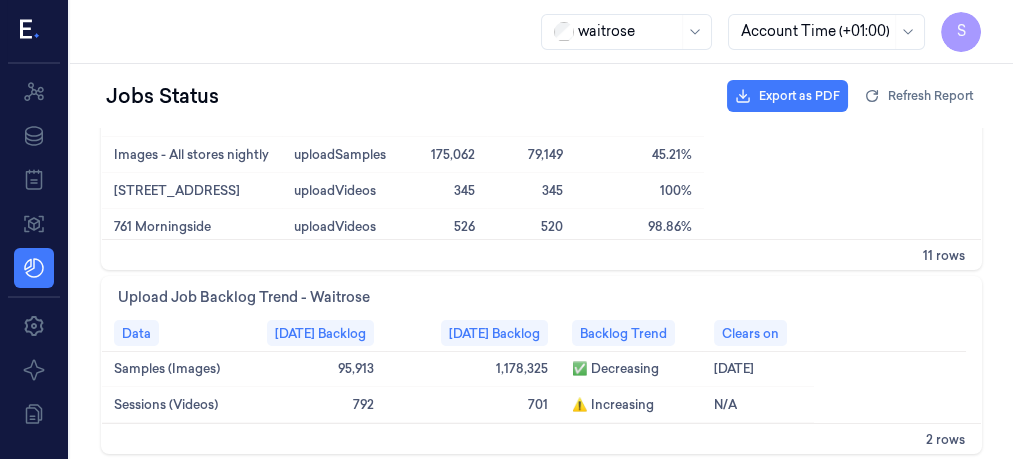 click on "uploadVideos" at bounding box center (335, 226) 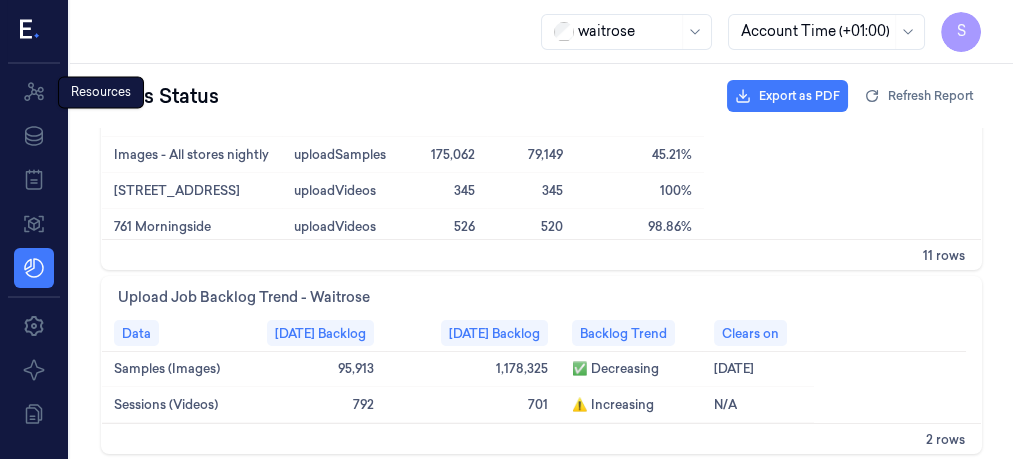 click on "Resources Resources" at bounding box center (101, 92) 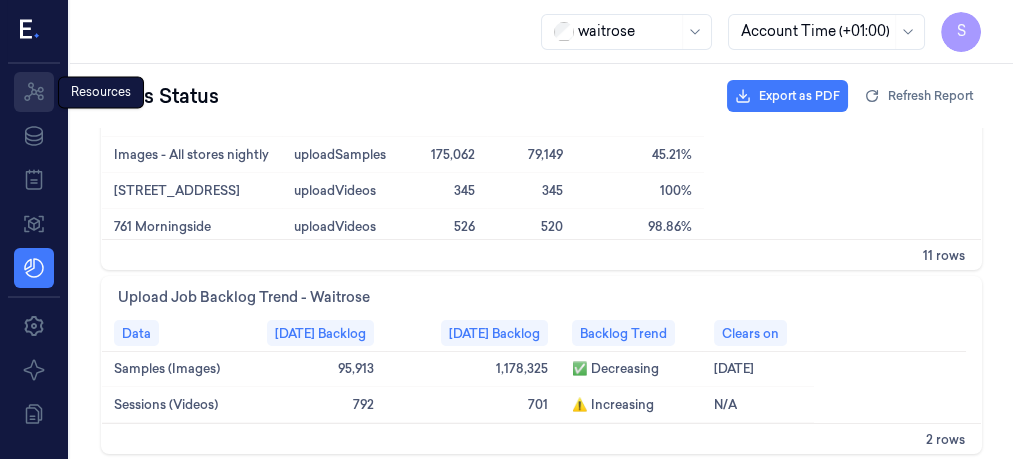 click 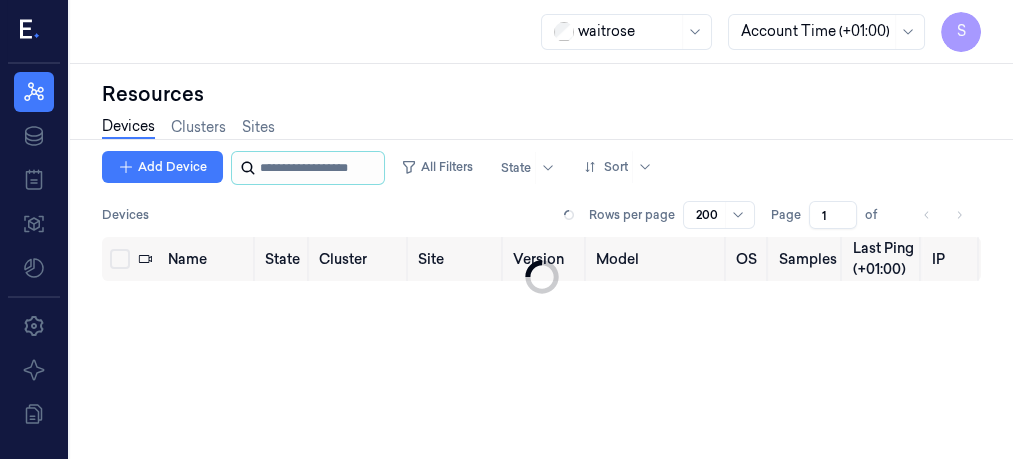 click at bounding box center (320, 168) 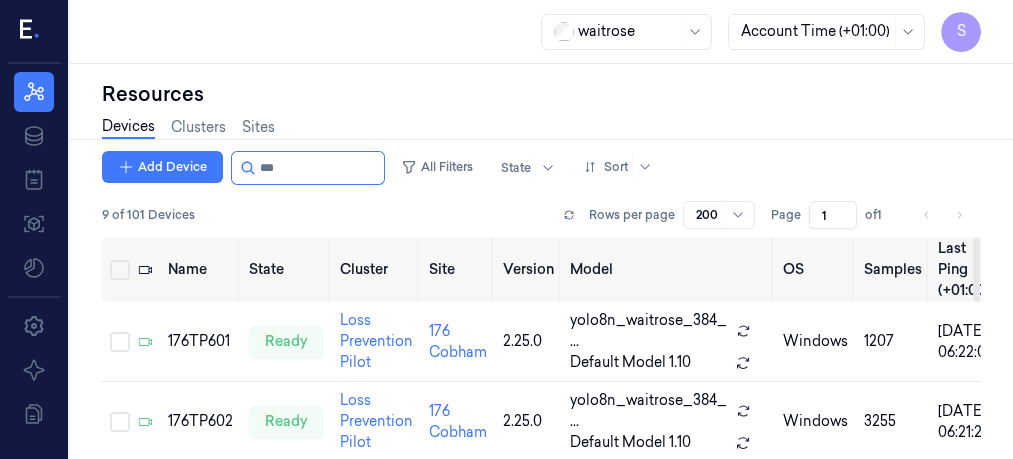 type on "***" 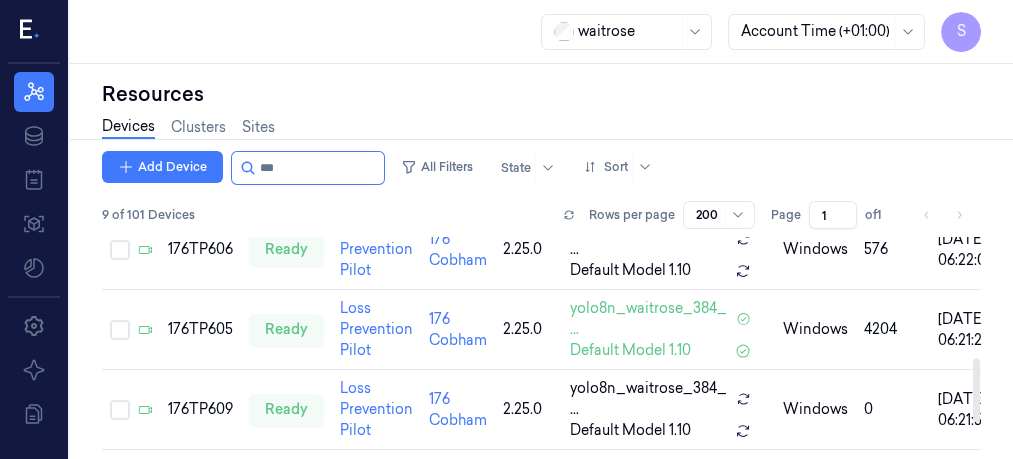 scroll, scrollTop: 423, scrollLeft: 0, axis: vertical 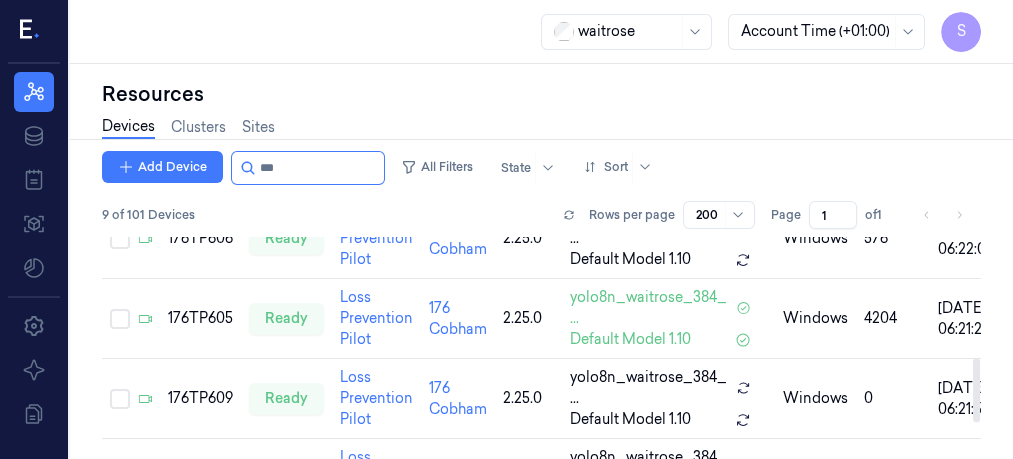 drag, startPoint x: 977, startPoint y: 287, endPoint x: 970, endPoint y: 407, distance: 120.203995 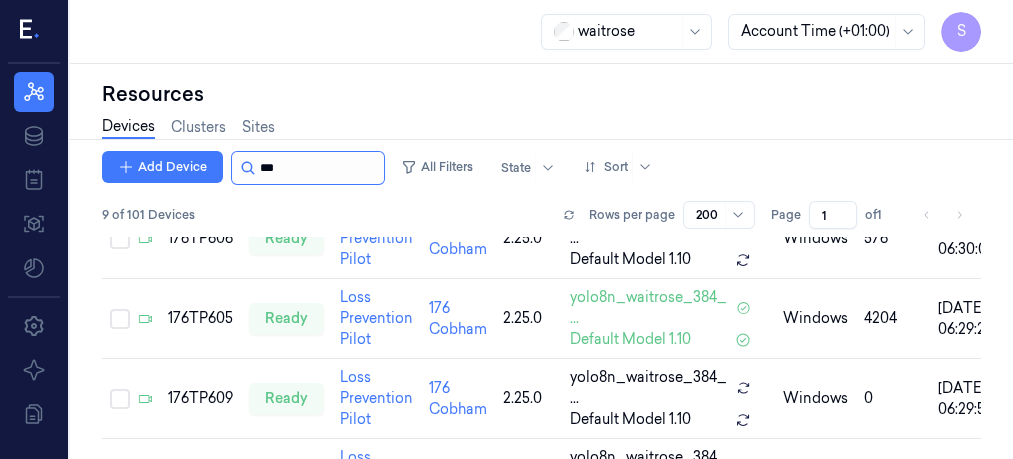 click at bounding box center (320, 168) 